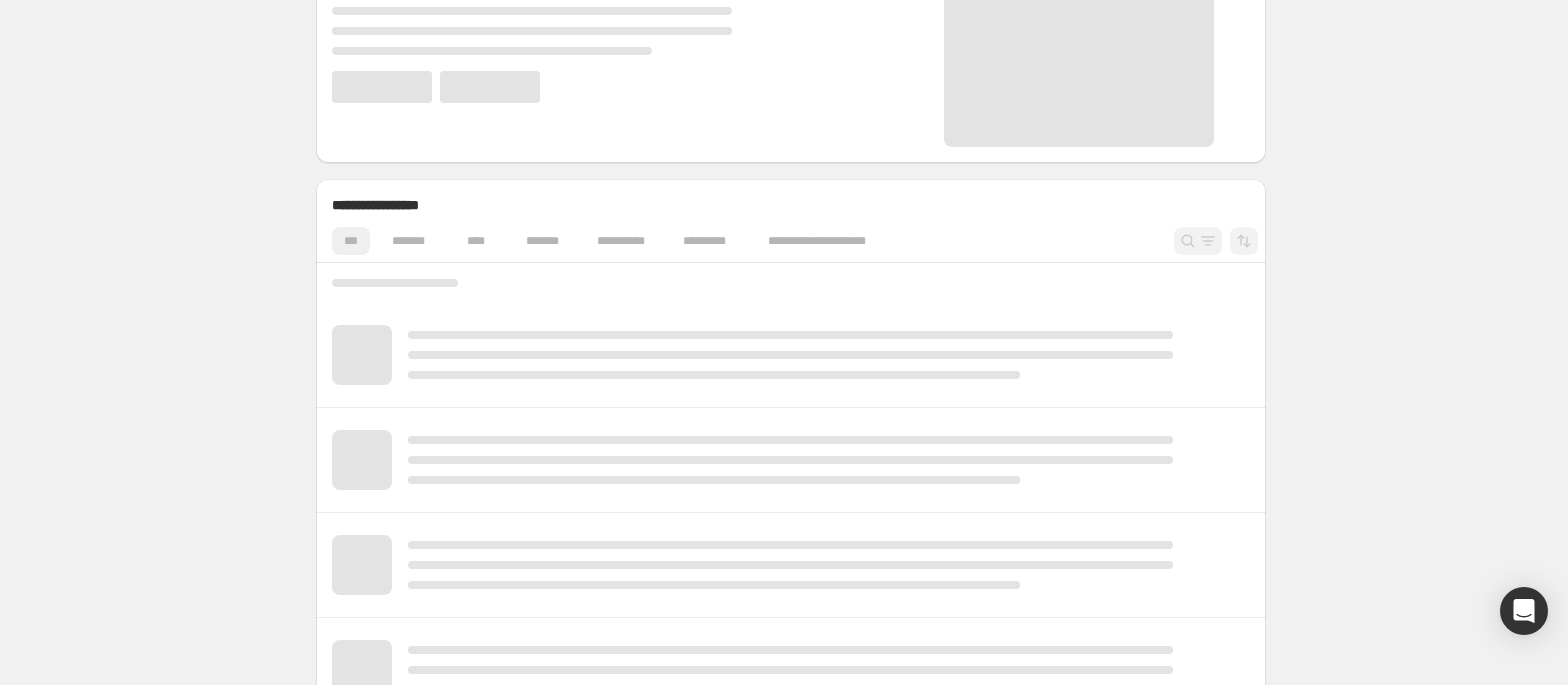 scroll, scrollTop: 693, scrollLeft: 0, axis: vertical 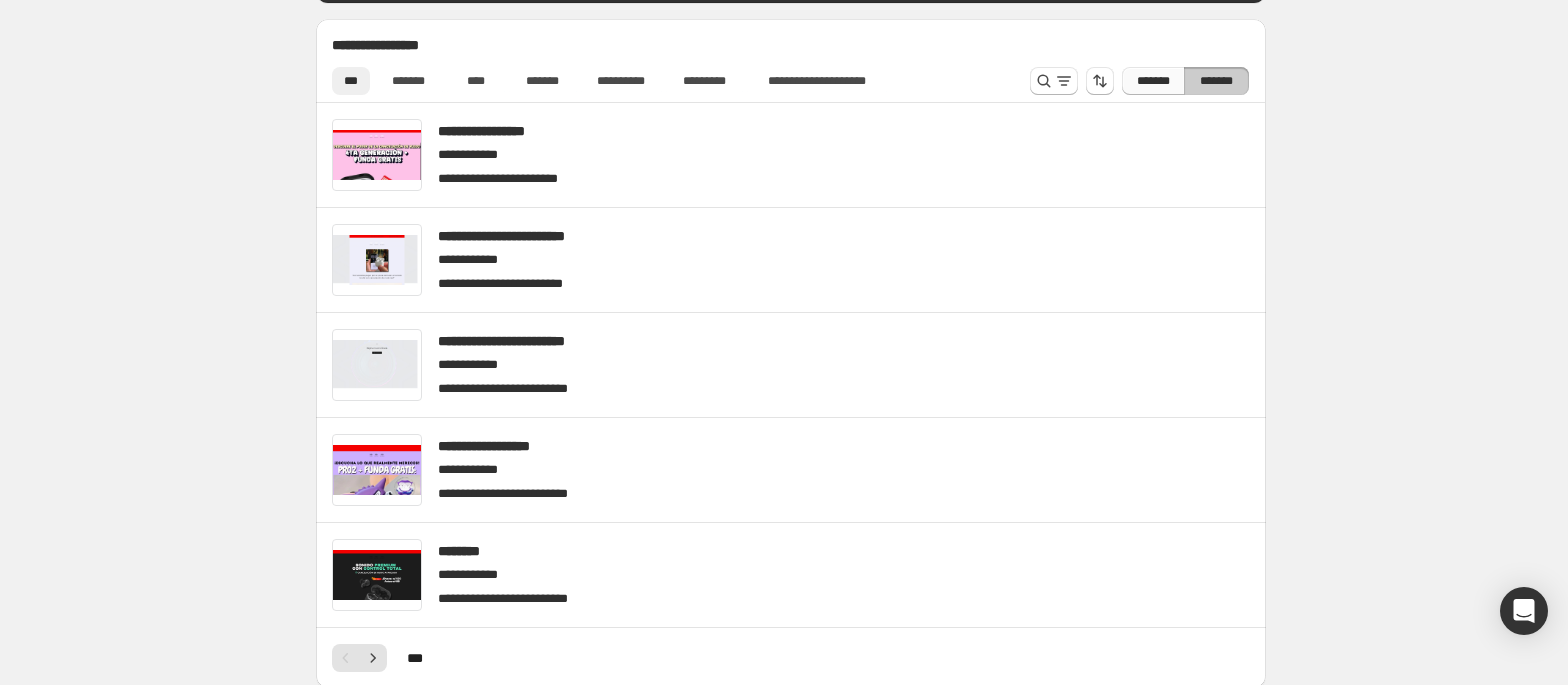 click on "*******" at bounding box center (1153, 81) 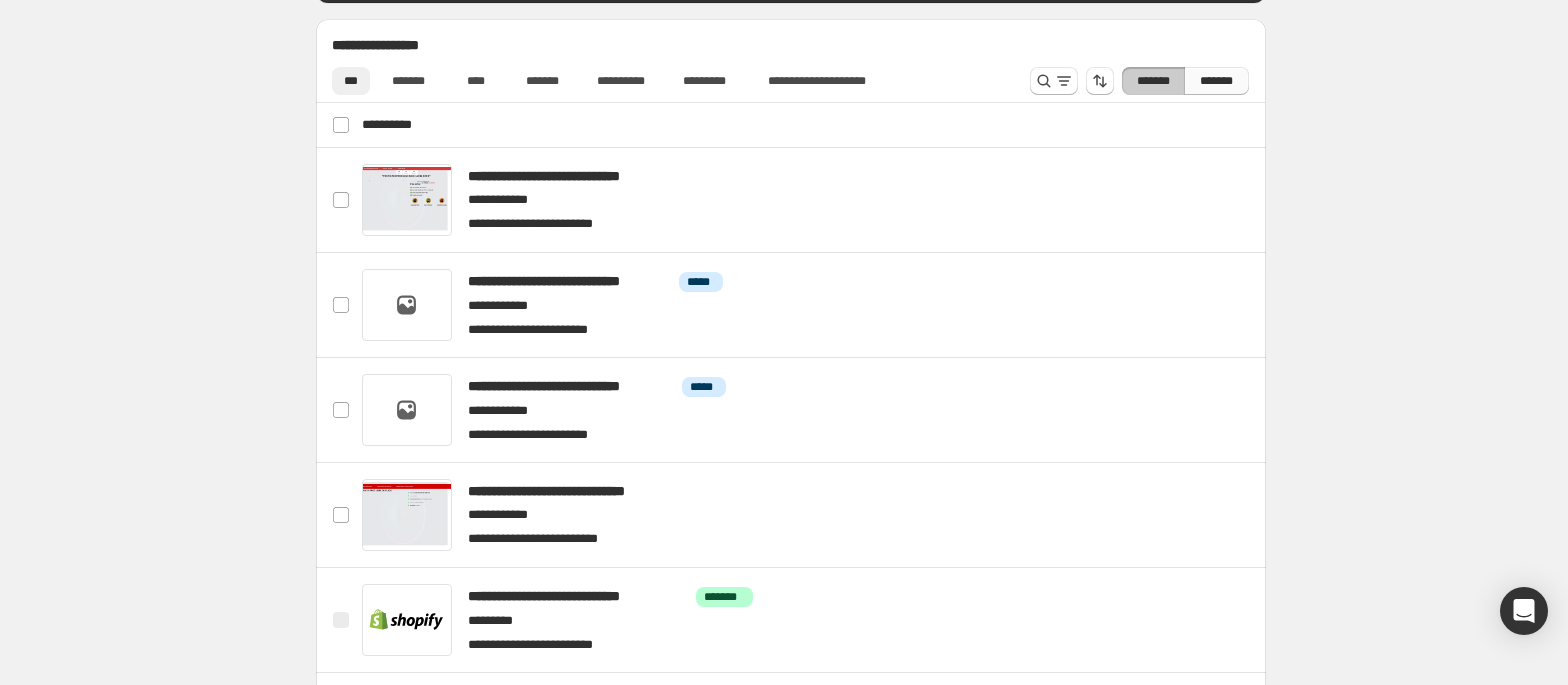 click on "*******" at bounding box center (1216, 81) 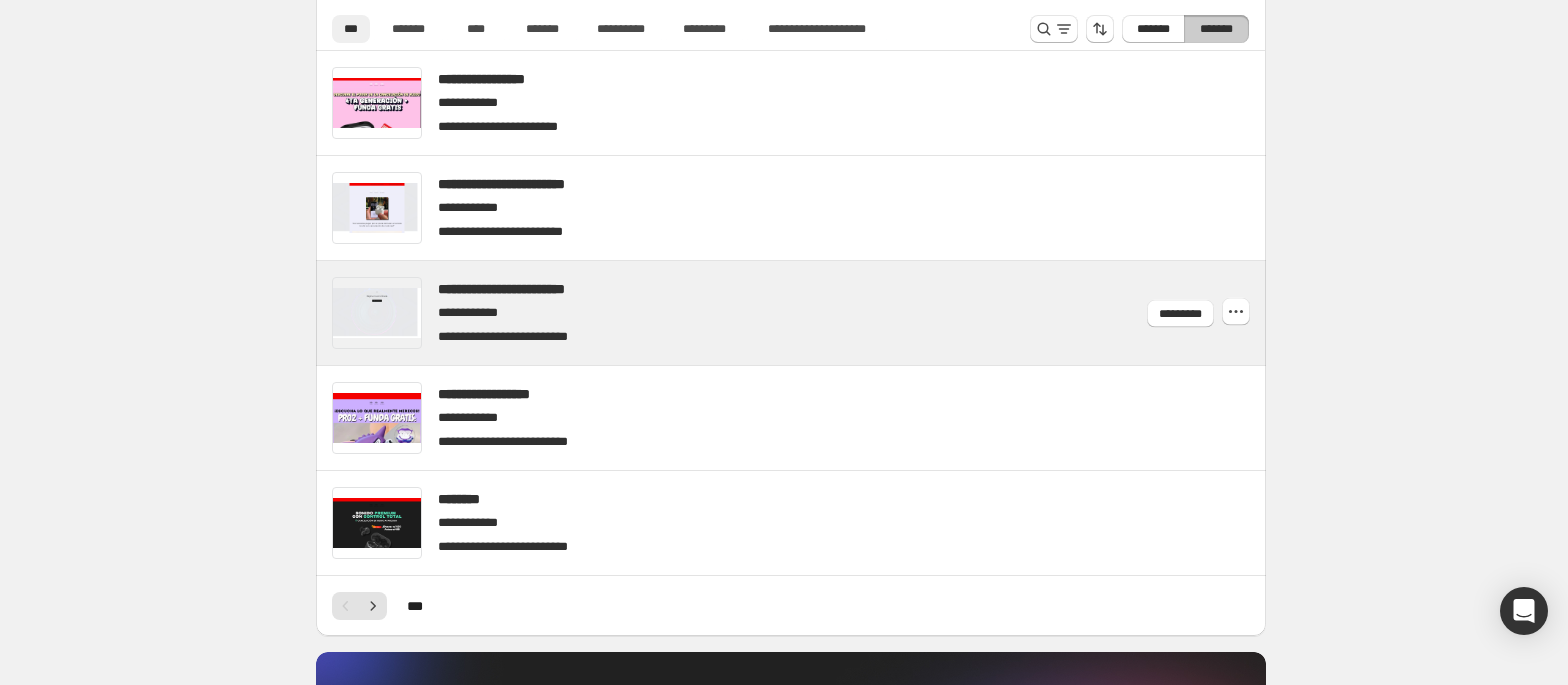 scroll, scrollTop: 800, scrollLeft: 0, axis: vertical 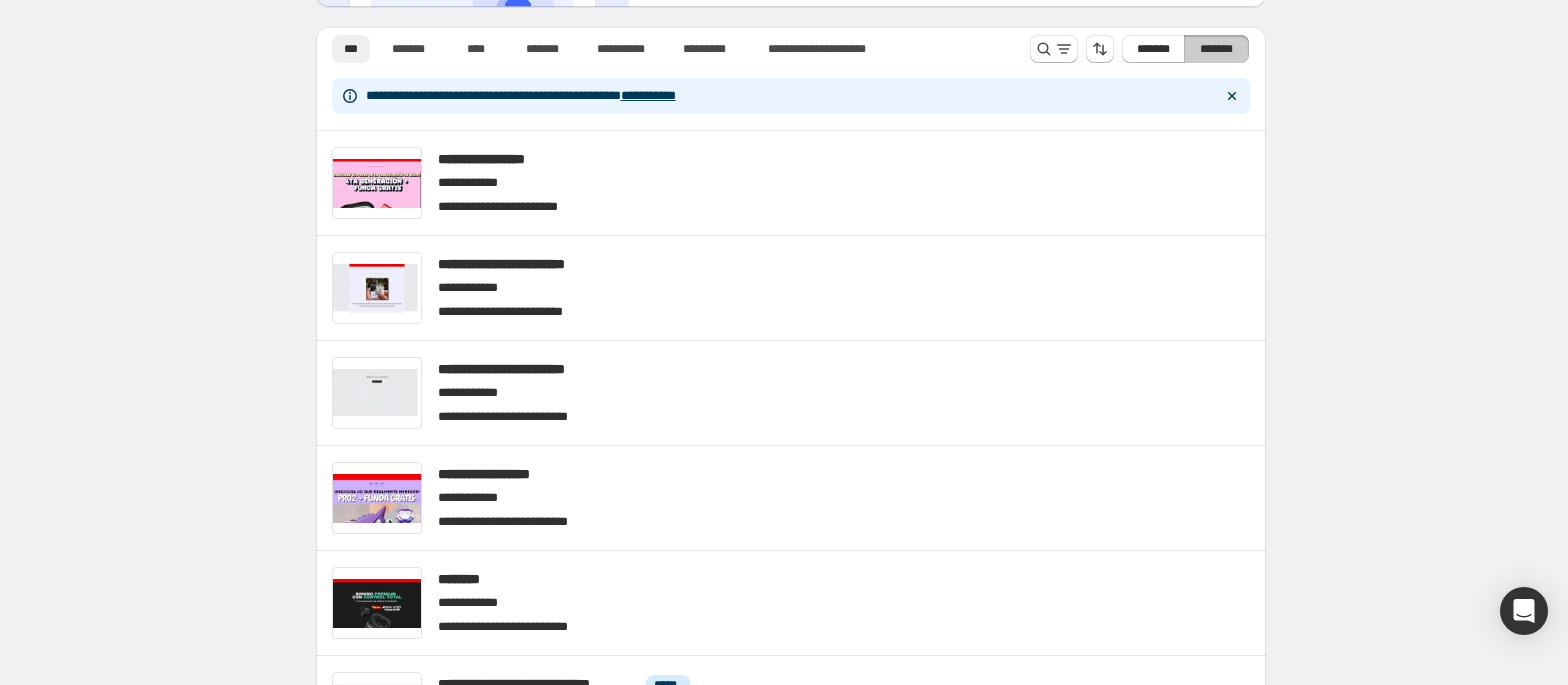 click on "*******" at bounding box center (1216, 49) 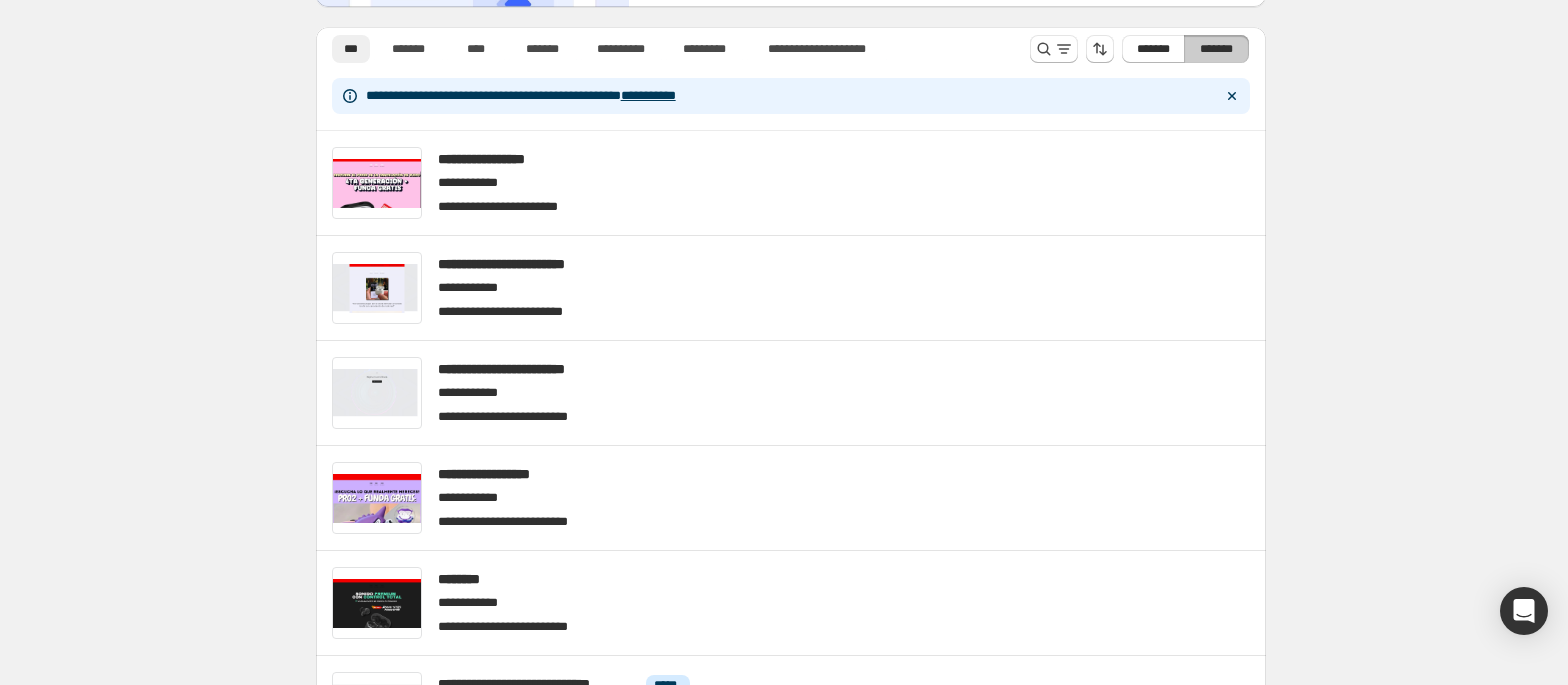 click on "**********" at bounding box center (554, 96) 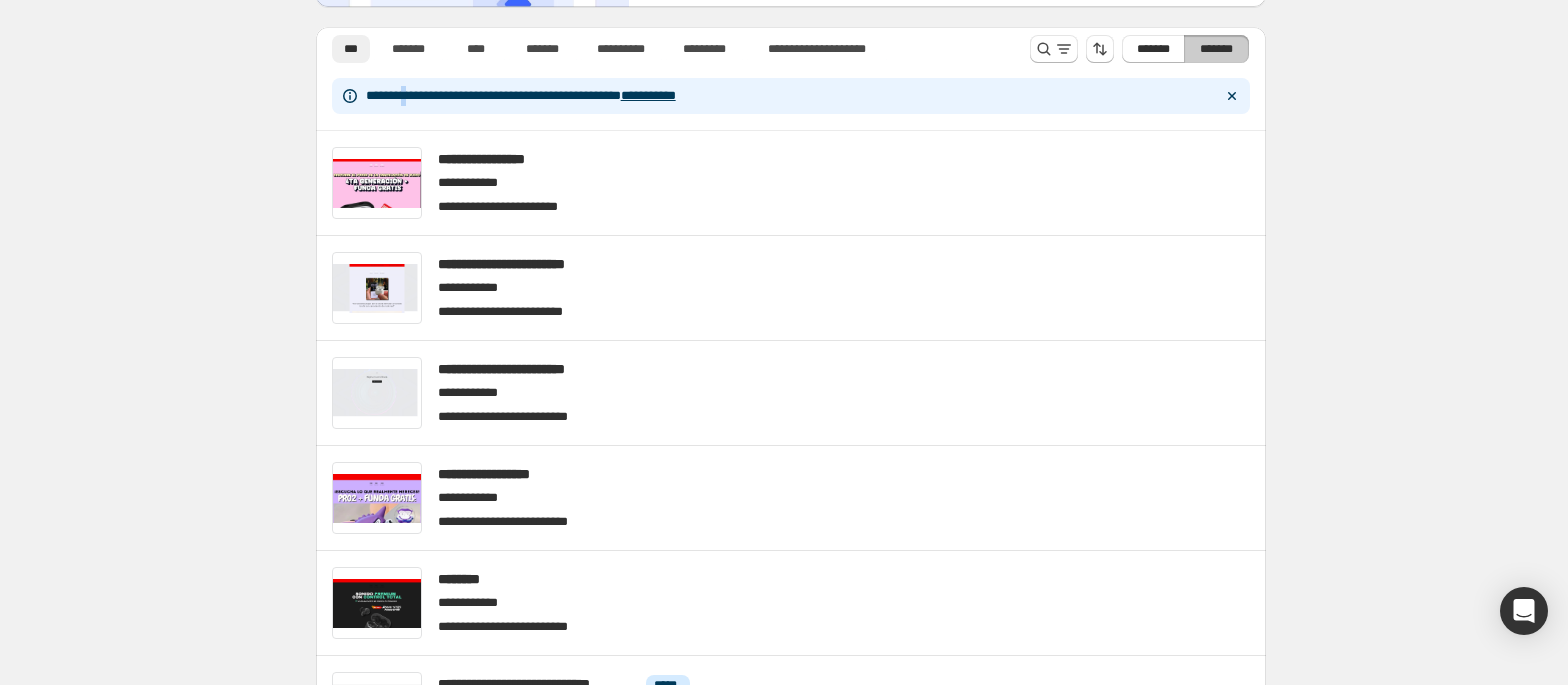 click on "**********" at bounding box center (554, 96) 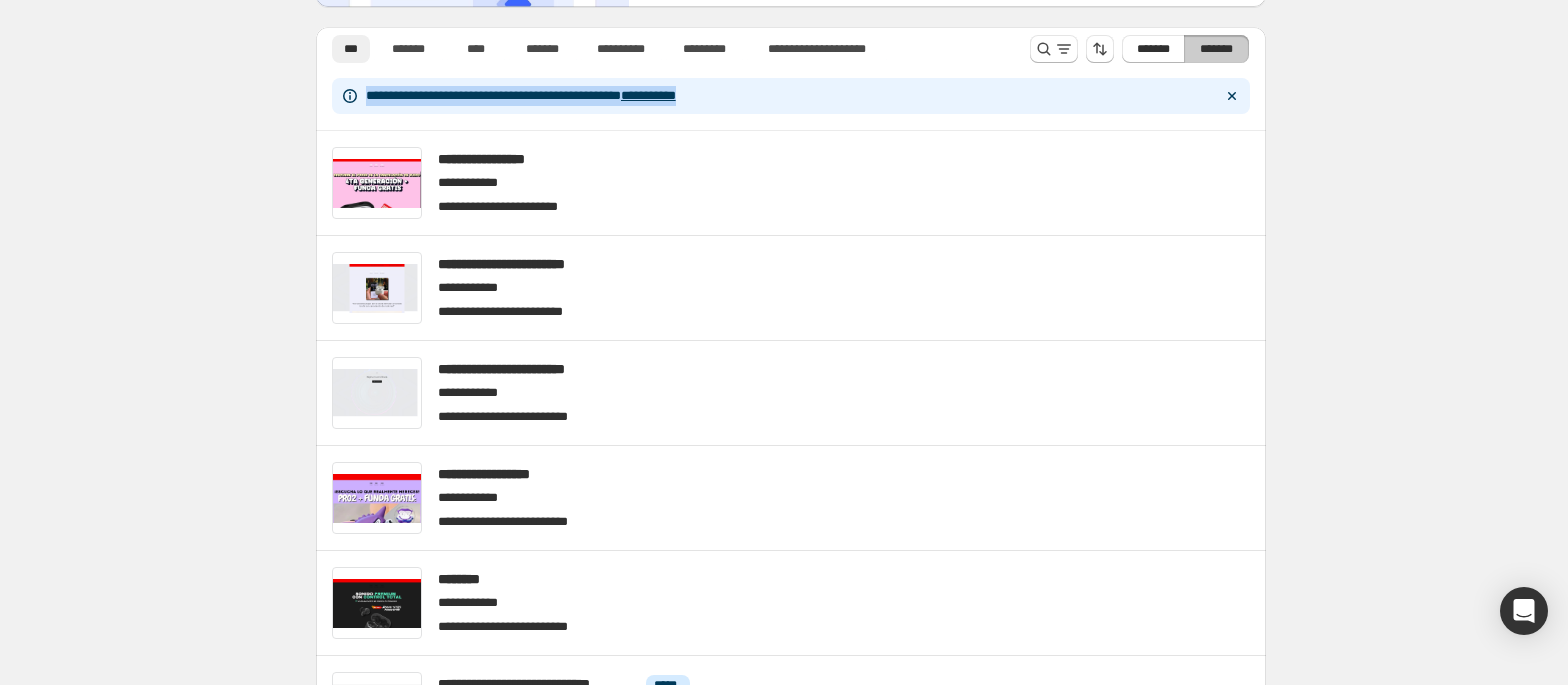 click on "**********" at bounding box center (554, 96) 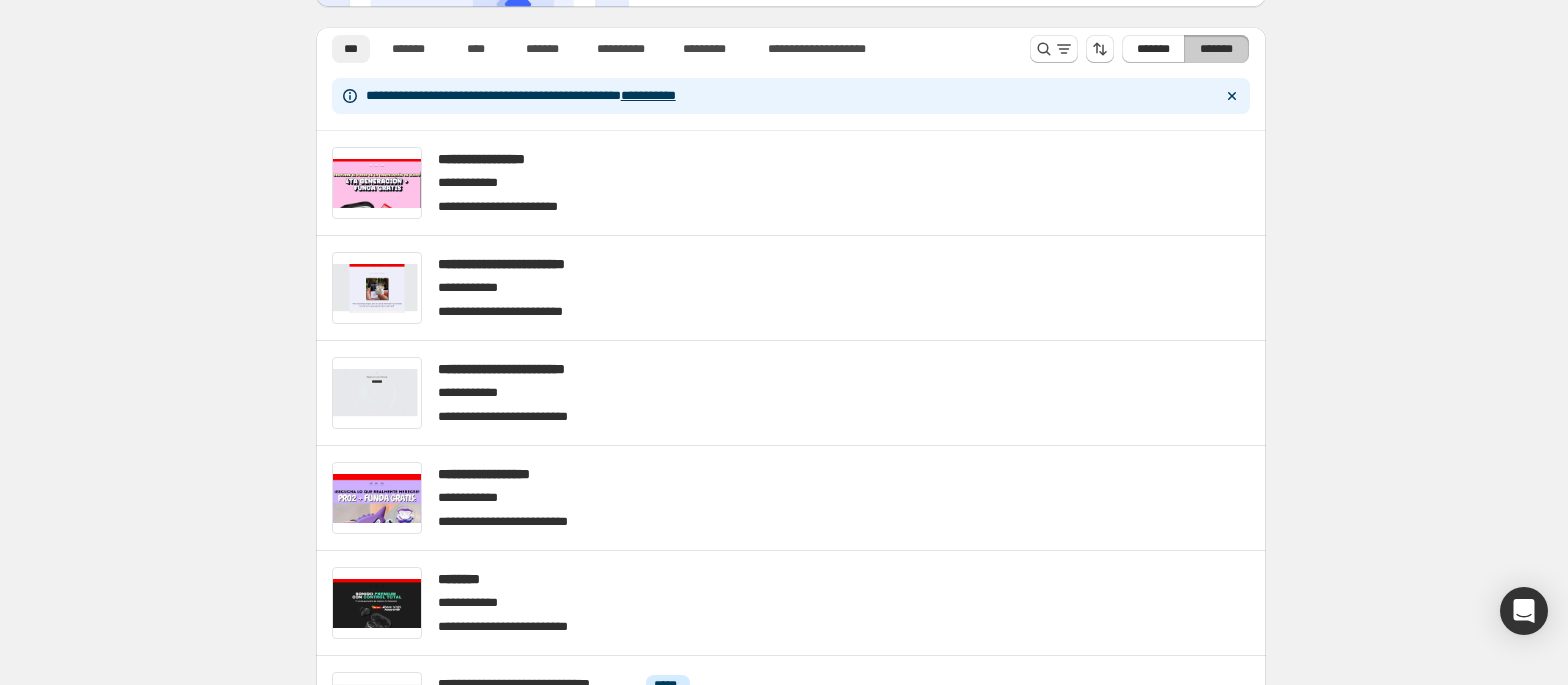 click on "**********" at bounding box center [790, 271] 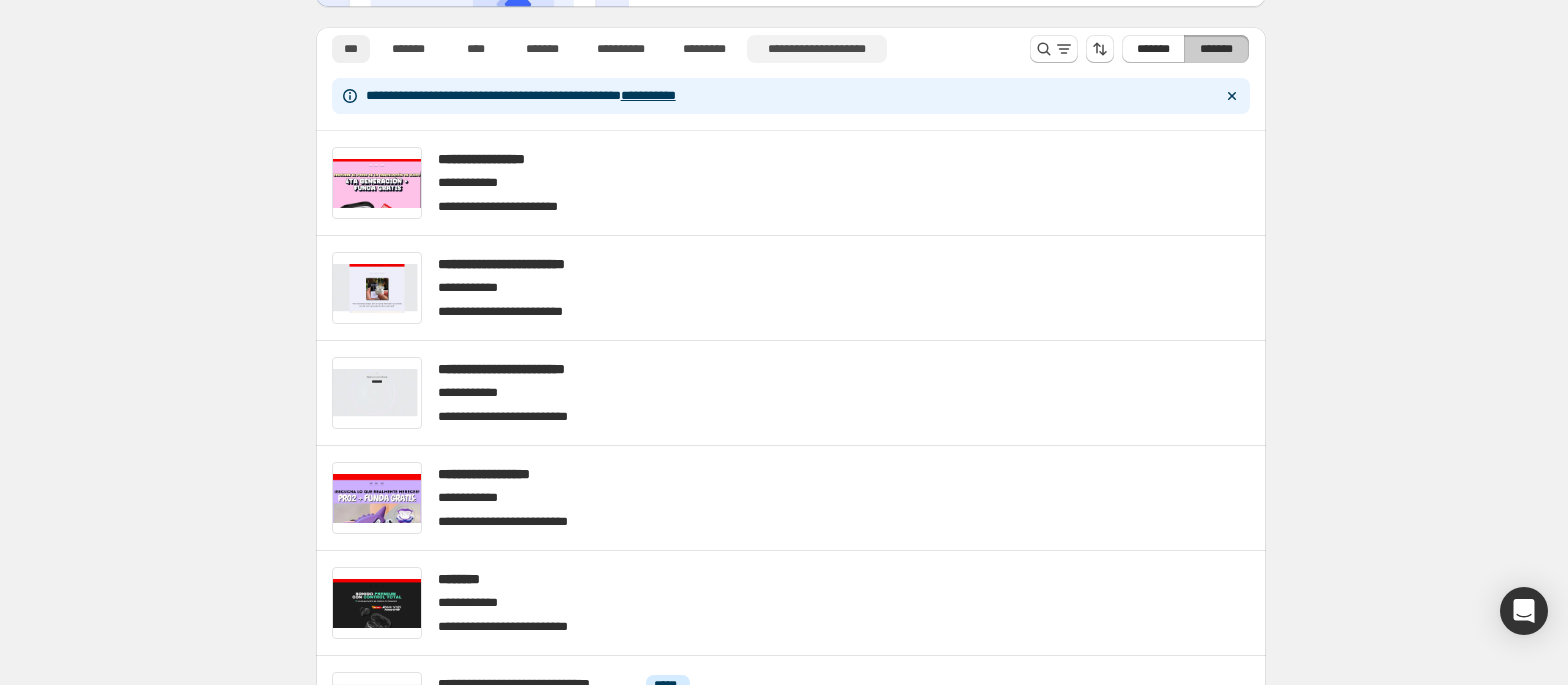 click on "**********" at bounding box center (816, 49) 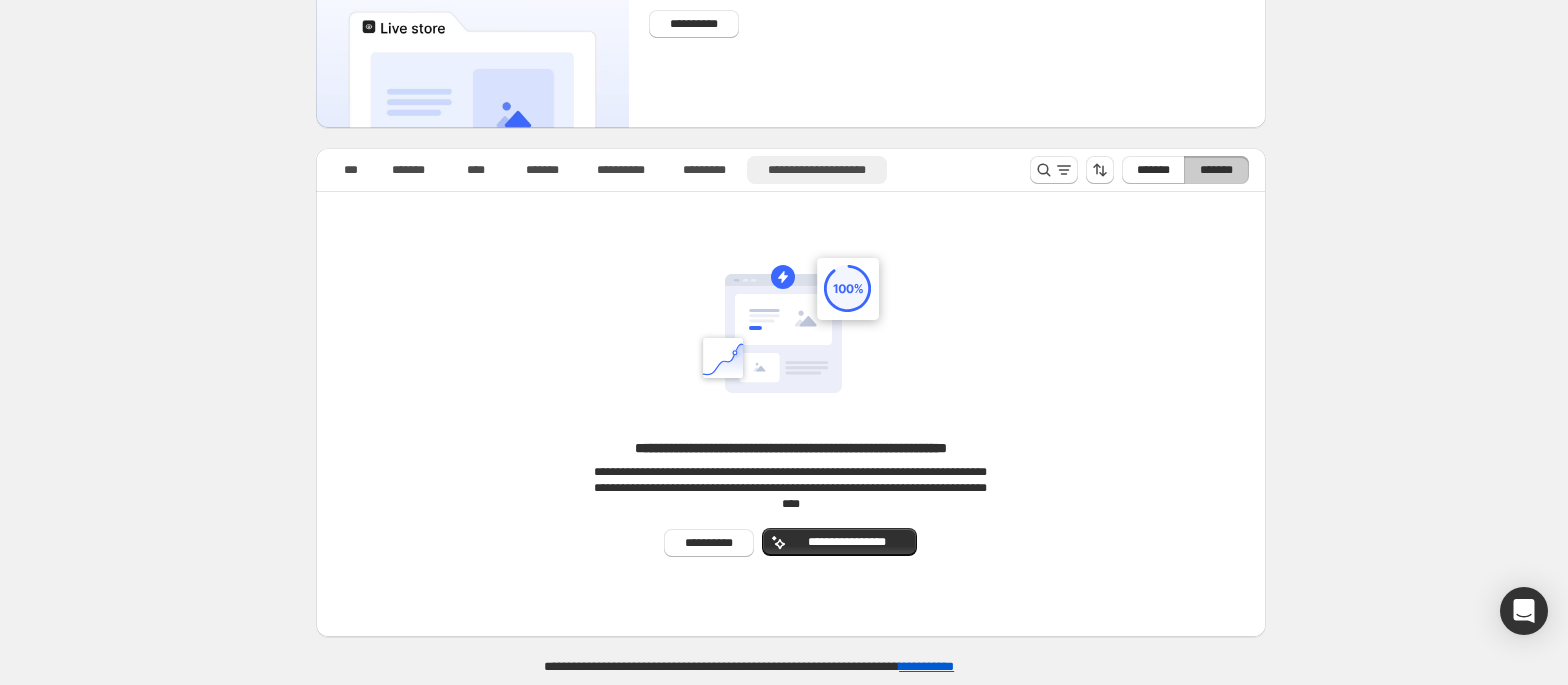 scroll, scrollTop: 0, scrollLeft: 0, axis: both 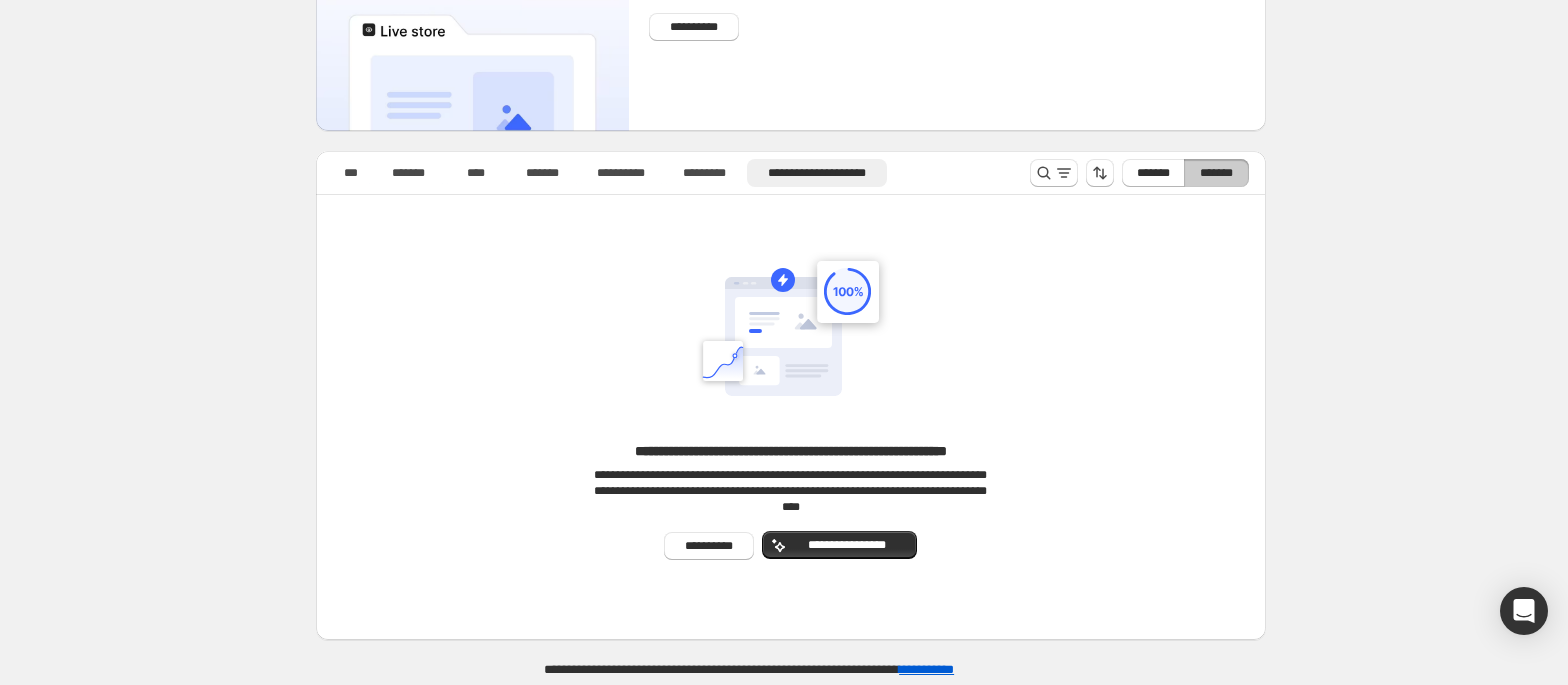 click on "**********" at bounding box center [791, 451] 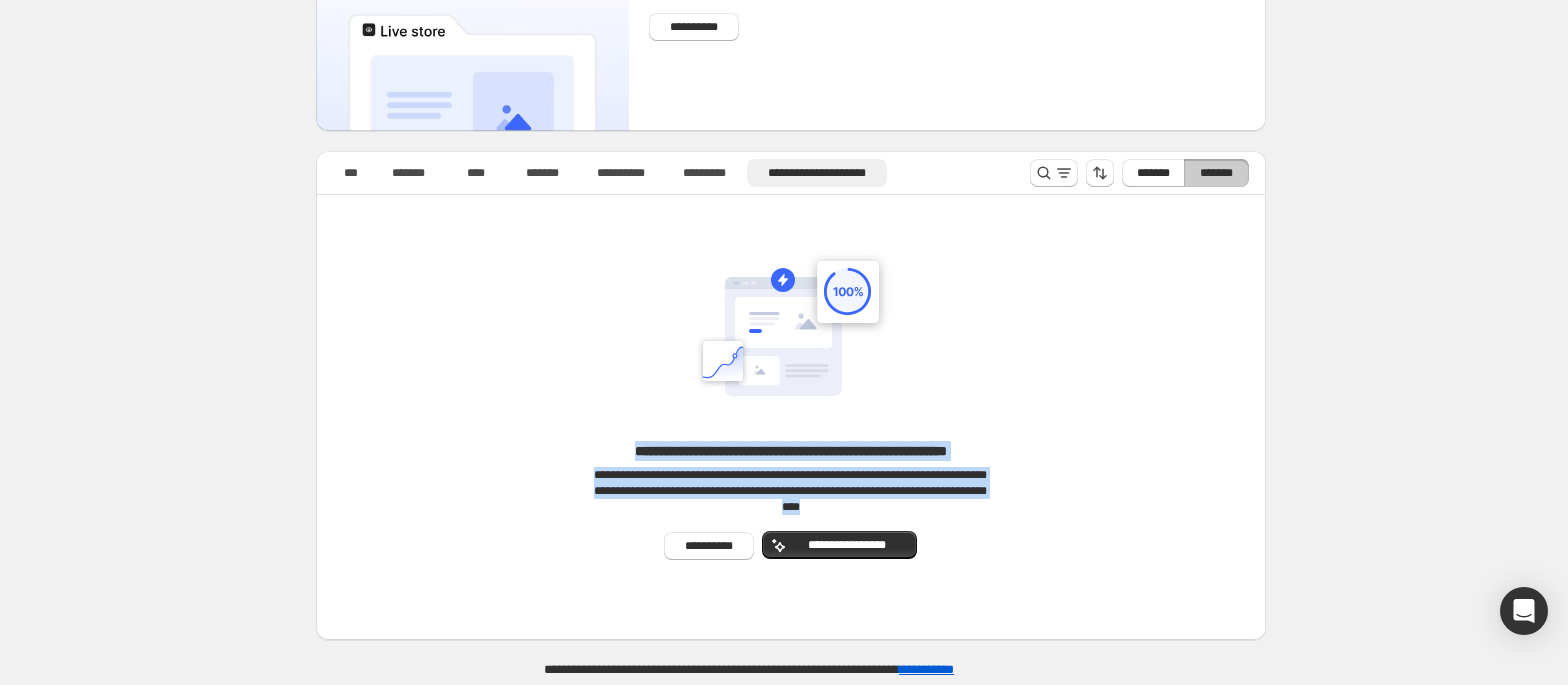 drag, startPoint x: 902, startPoint y: 501, endPoint x: 554, endPoint y: 449, distance: 351.86362 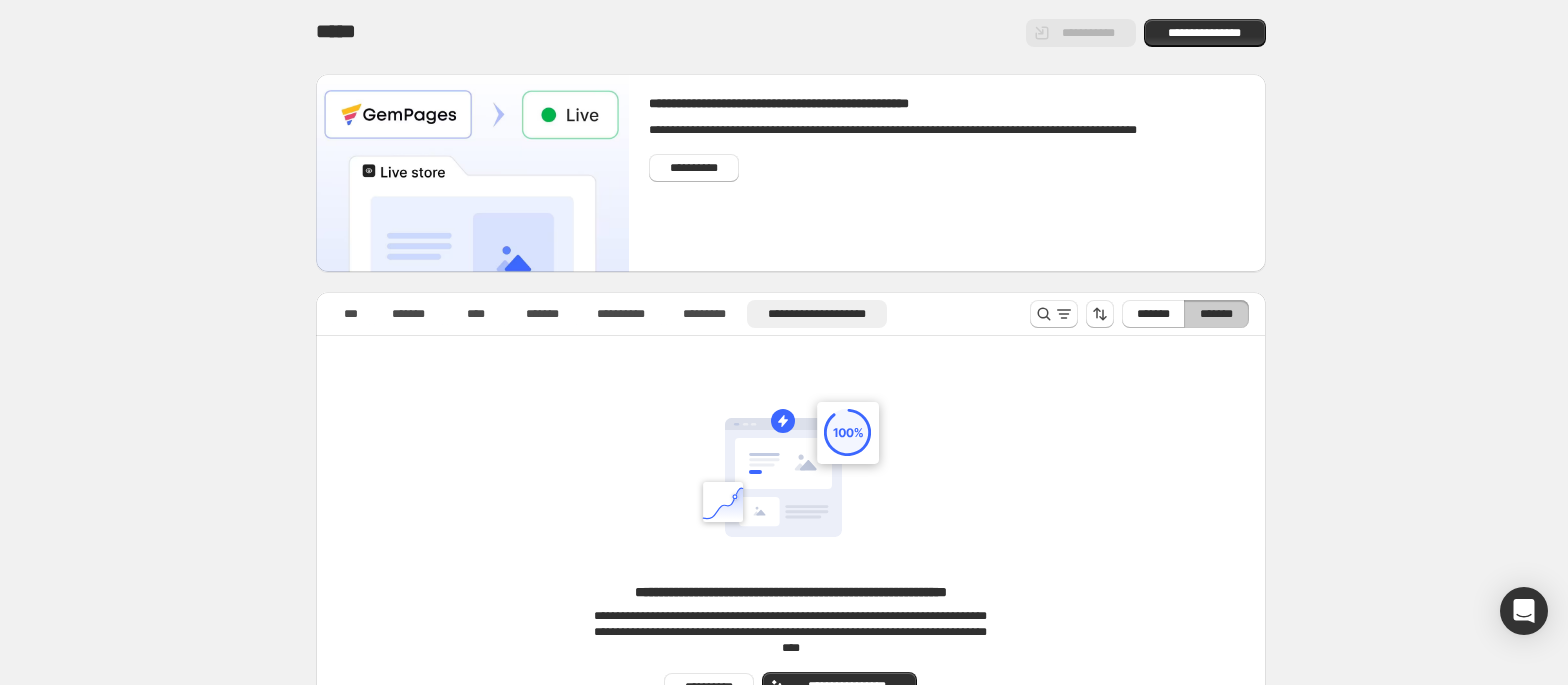 scroll, scrollTop: 0, scrollLeft: 0, axis: both 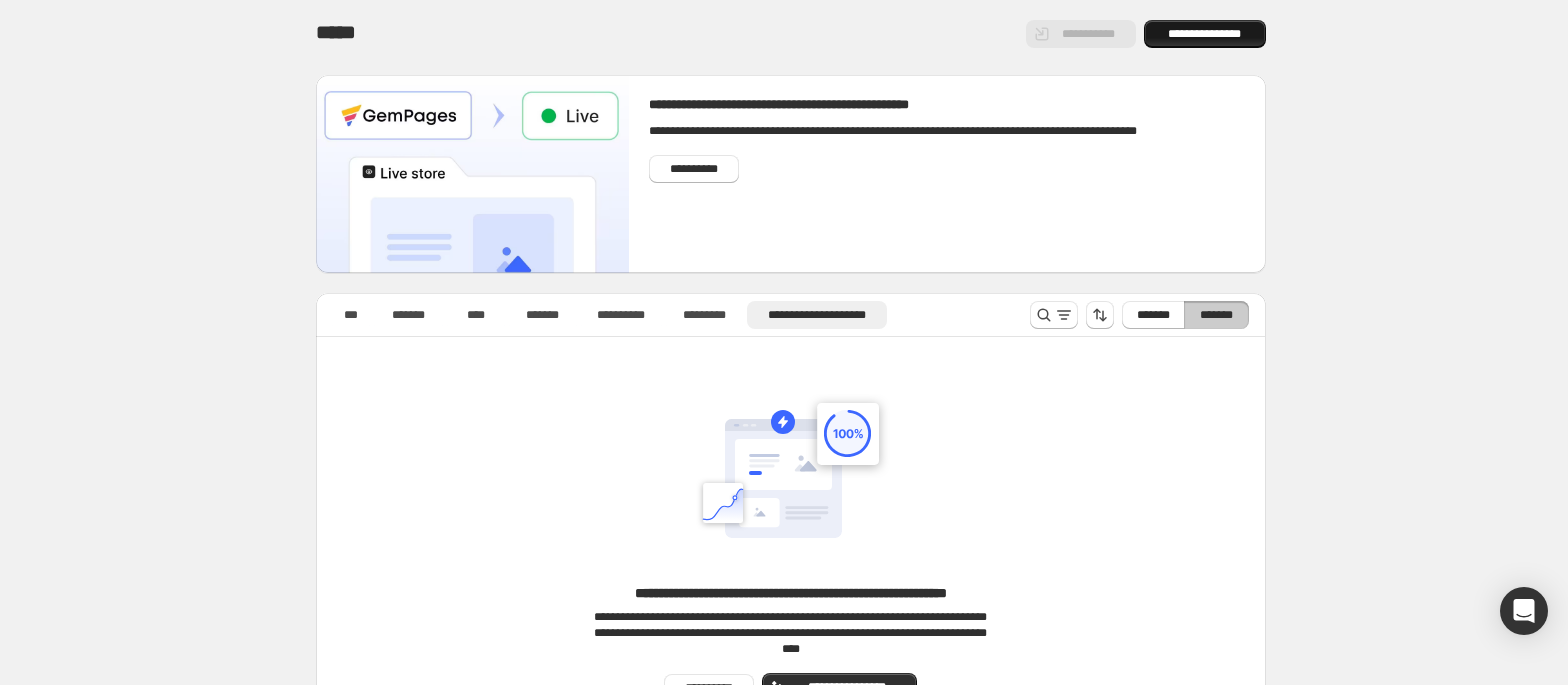 click on "**********" at bounding box center [1205, 34] 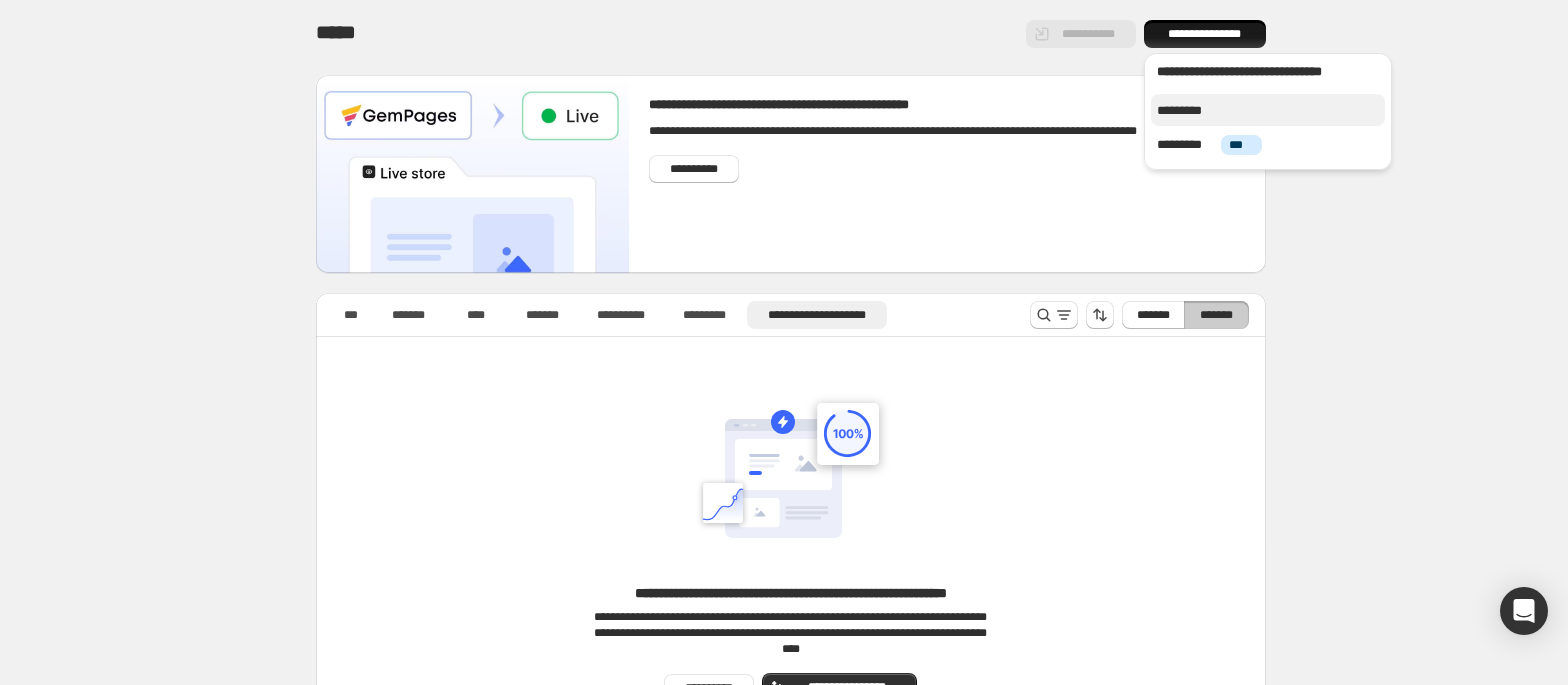 click on "*********" at bounding box center [1186, 111] 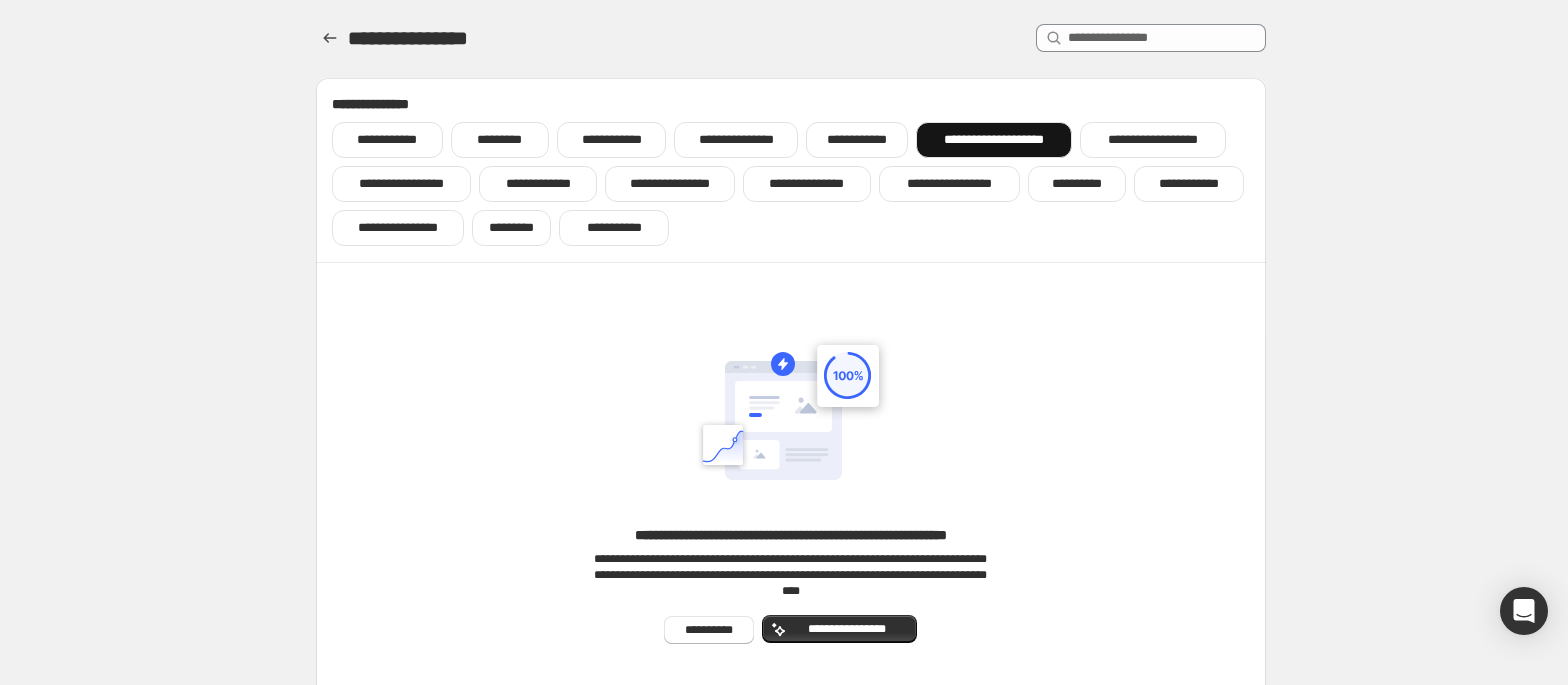 click on "**********" at bounding box center (994, 140) 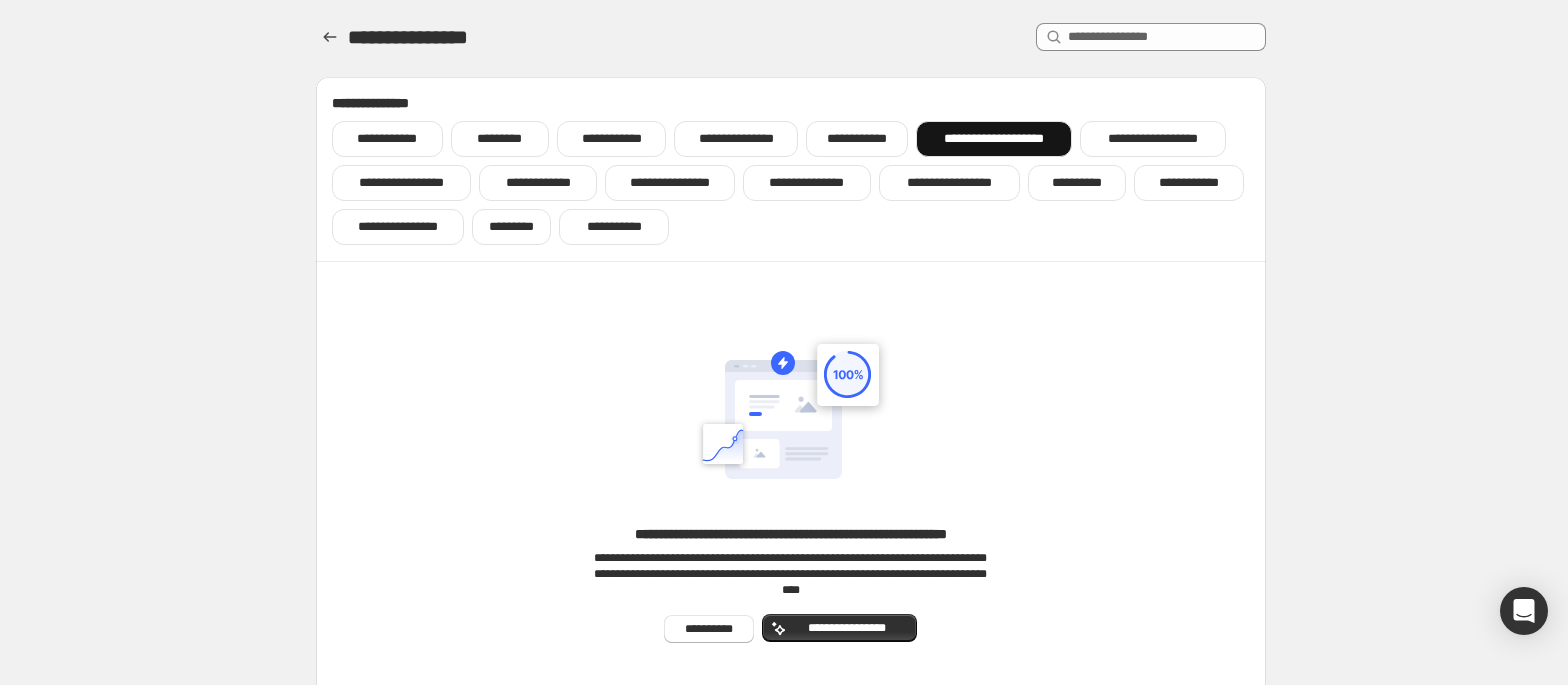 scroll, scrollTop: 0, scrollLeft: 0, axis: both 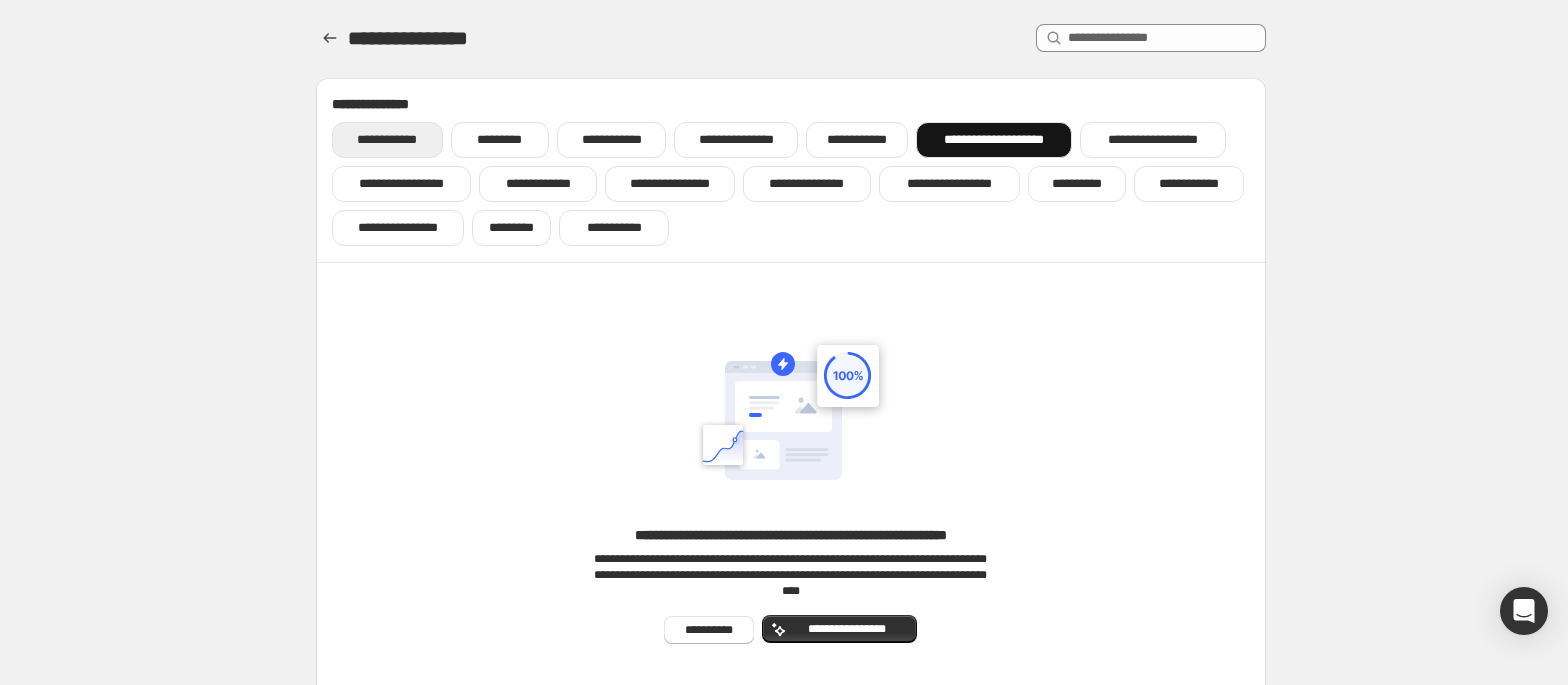 click on "**********" at bounding box center [387, 140] 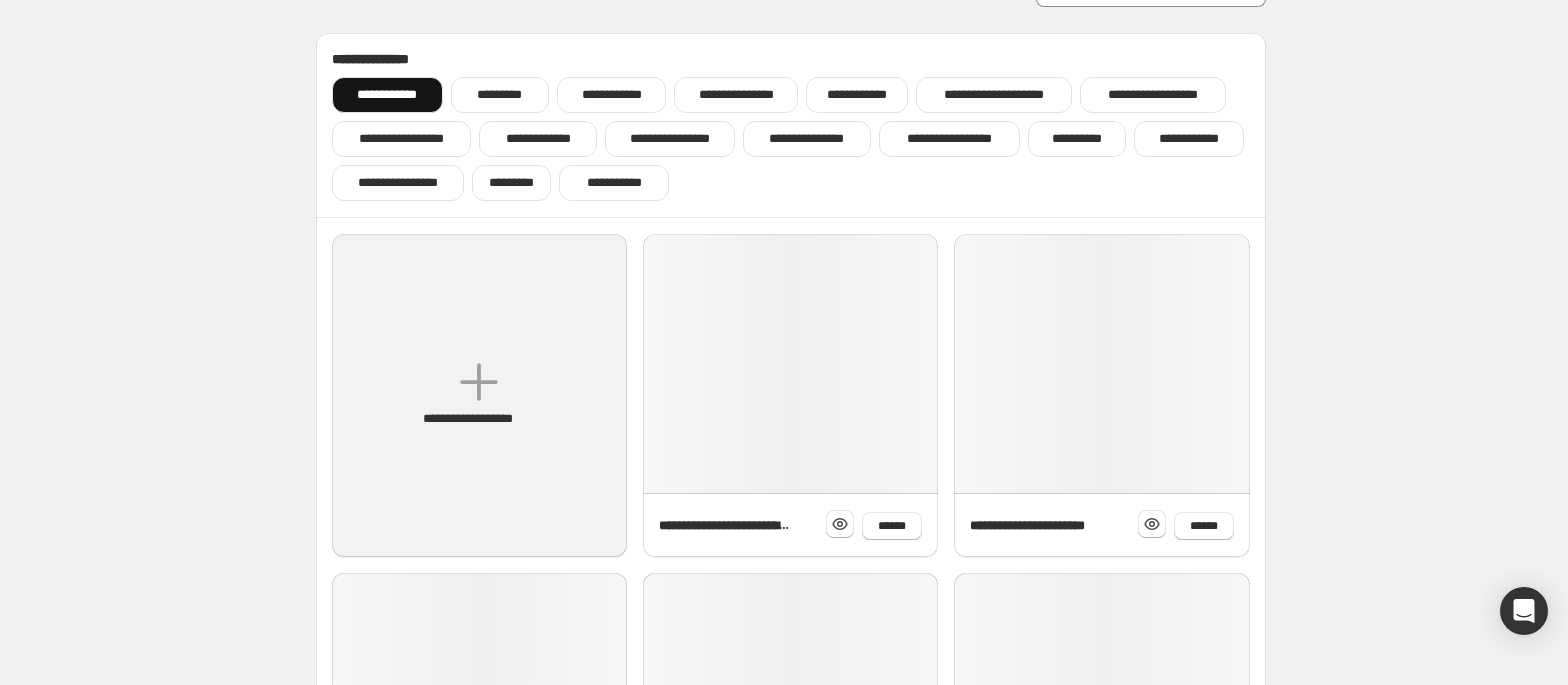 scroll, scrollTop: 0, scrollLeft: 0, axis: both 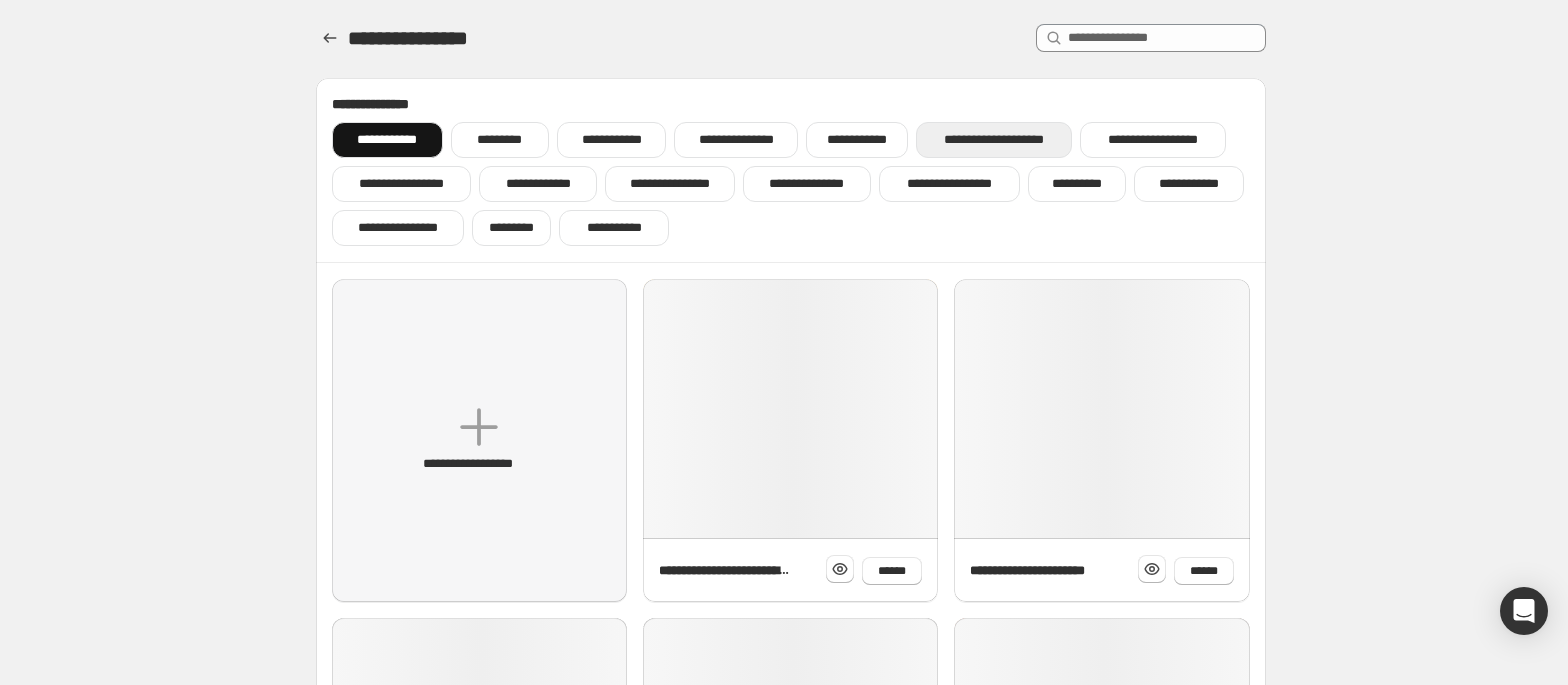 click on "**********" at bounding box center [994, 140] 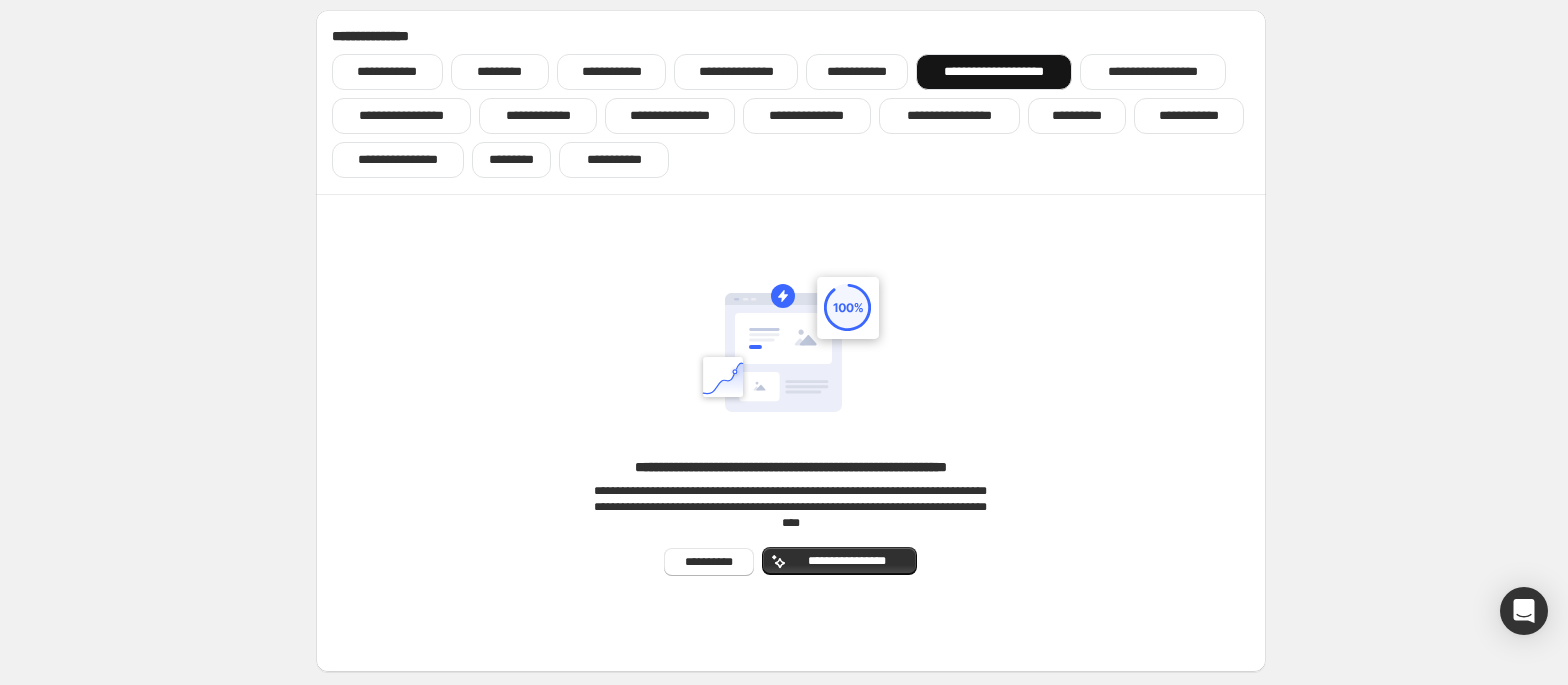 scroll, scrollTop: 0, scrollLeft: 0, axis: both 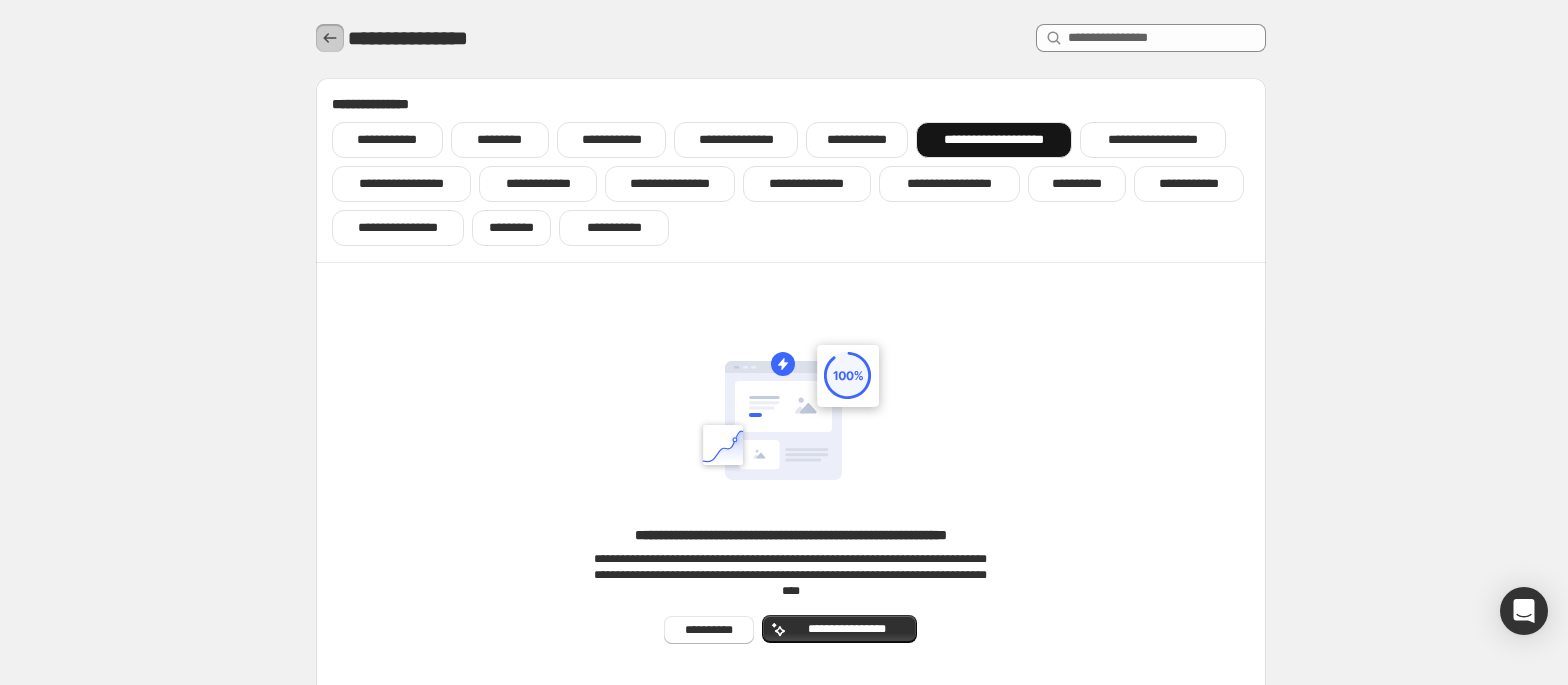 click 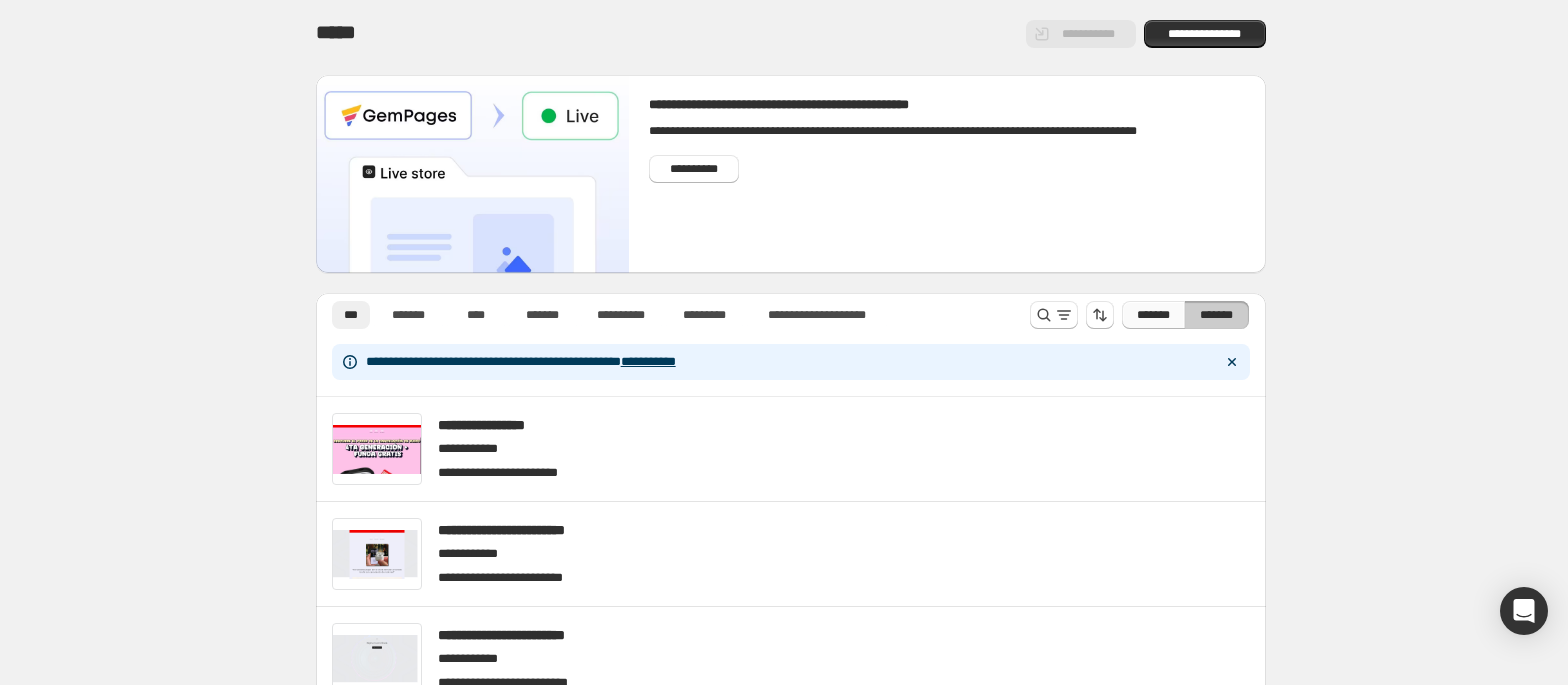 click on "*******" at bounding box center (1153, 315) 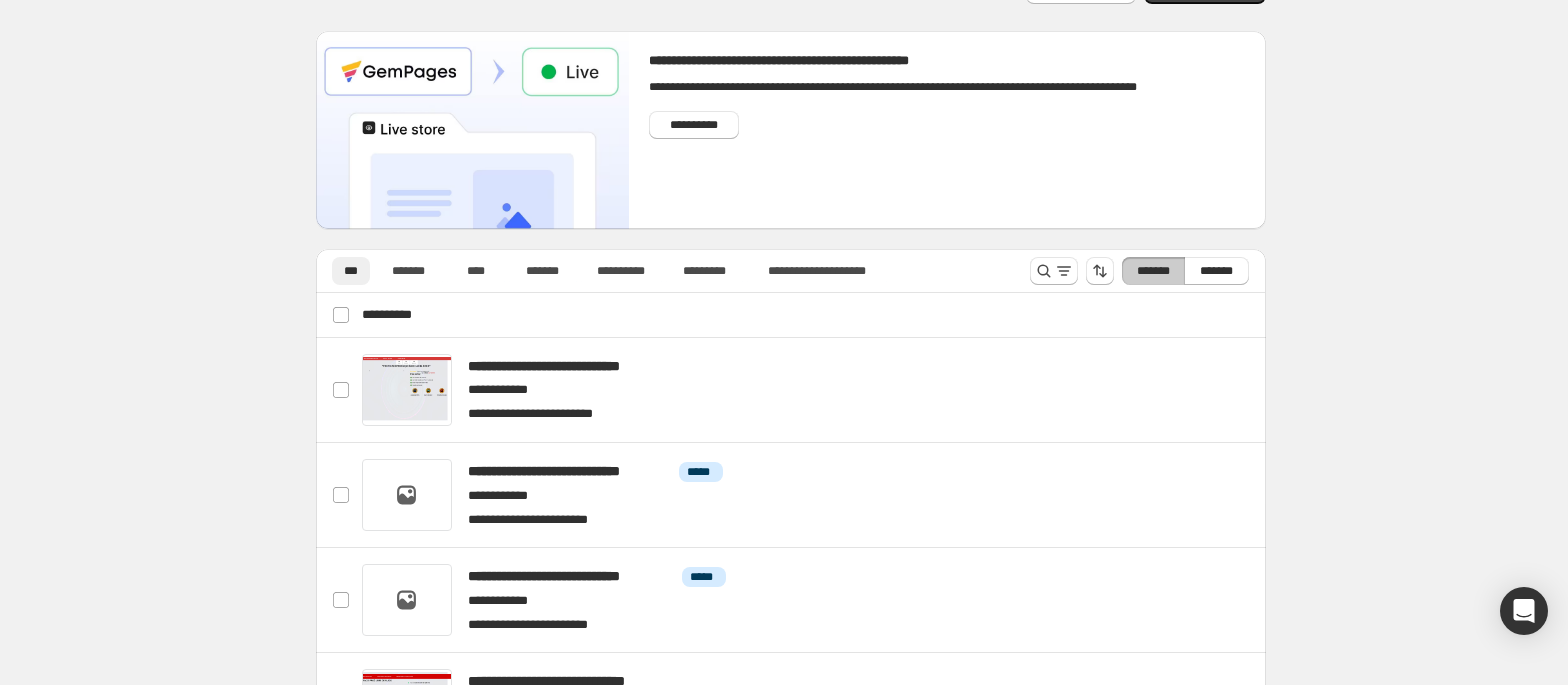 scroll, scrollTop: 0, scrollLeft: 0, axis: both 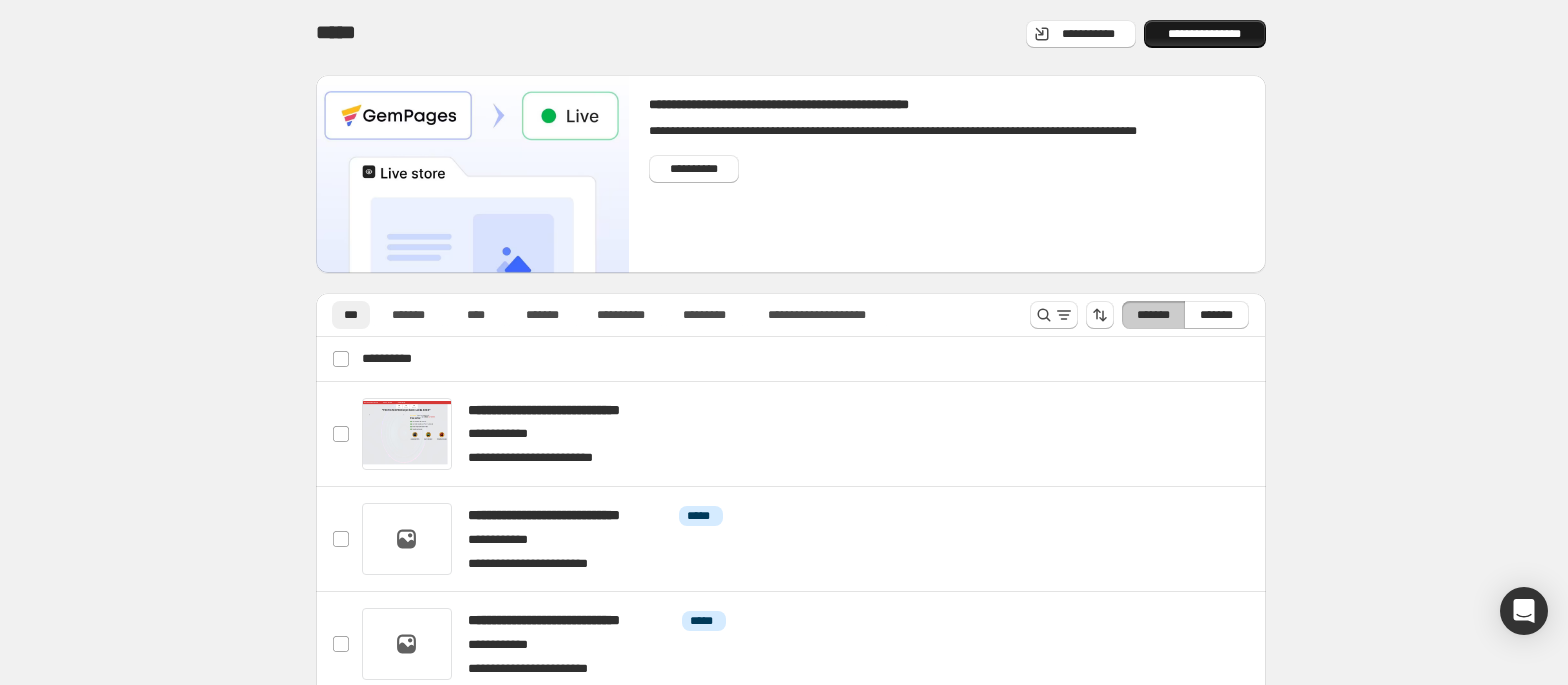 click on "**********" at bounding box center [1205, 34] 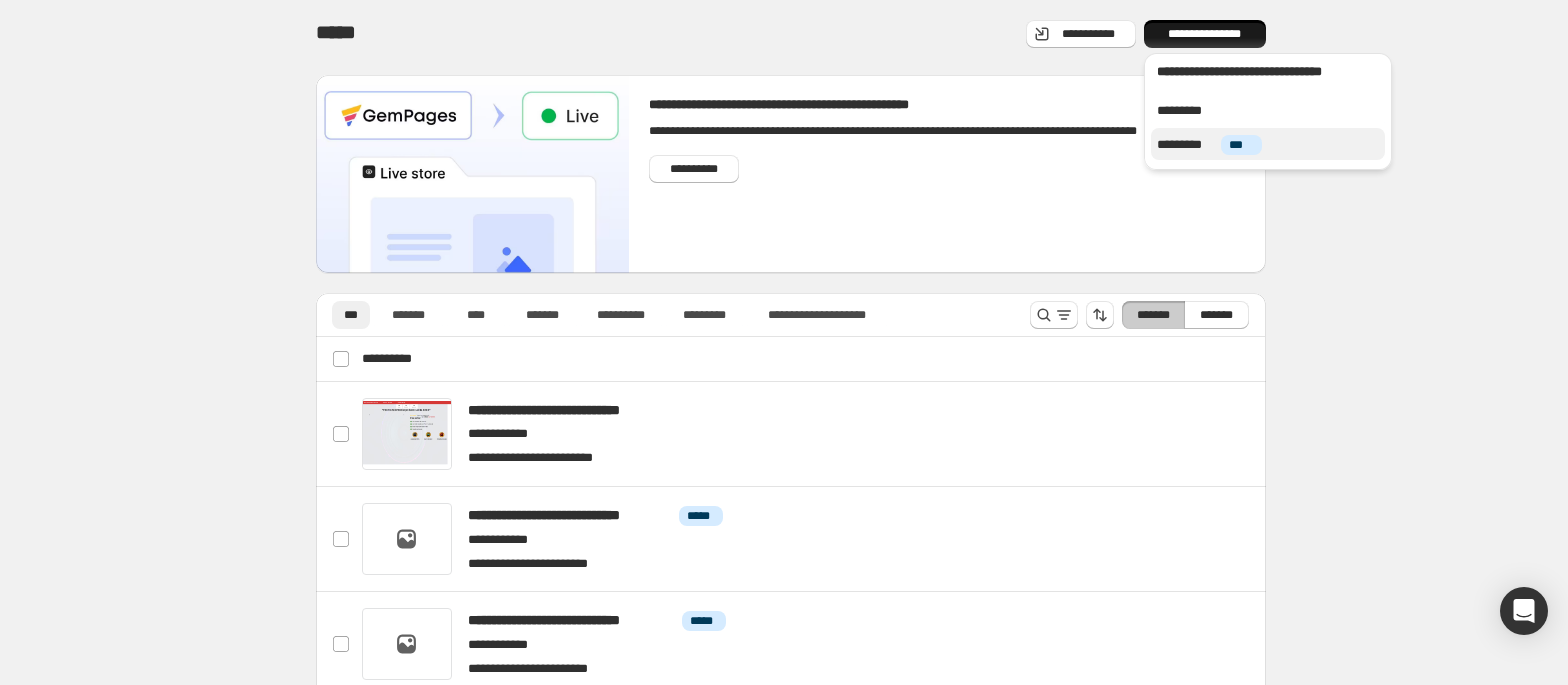 click on "*********" at bounding box center [1186, 145] 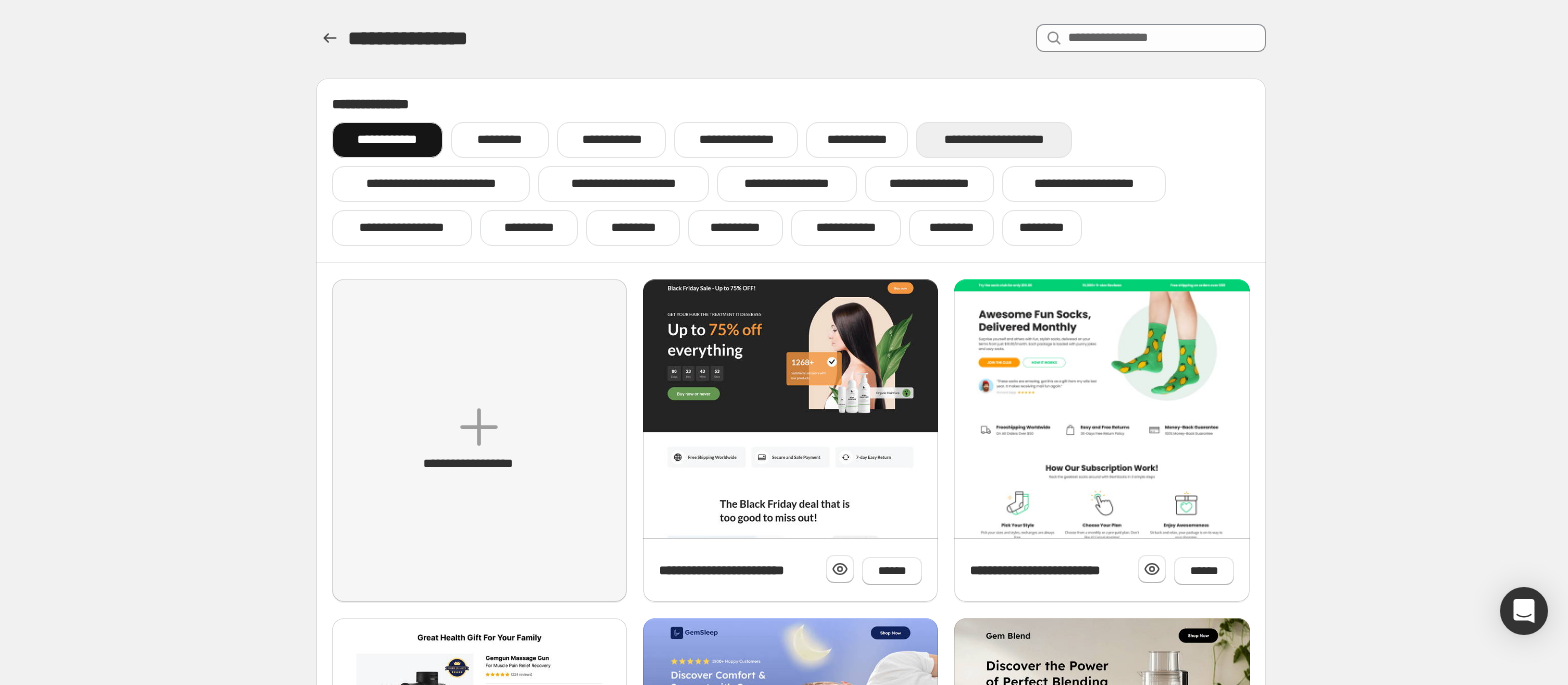 click on "**********" at bounding box center (994, 140) 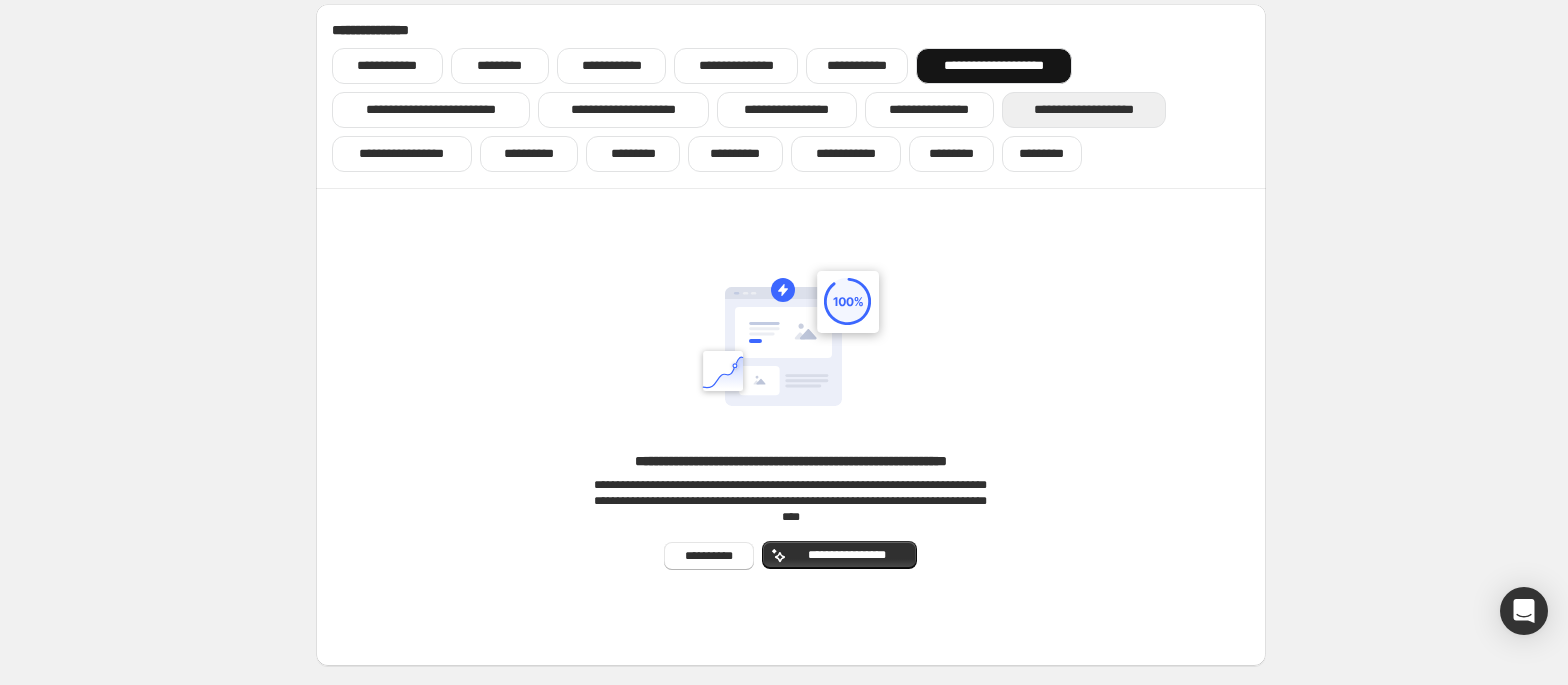 scroll, scrollTop: 0, scrollLeft: 0, axis: both 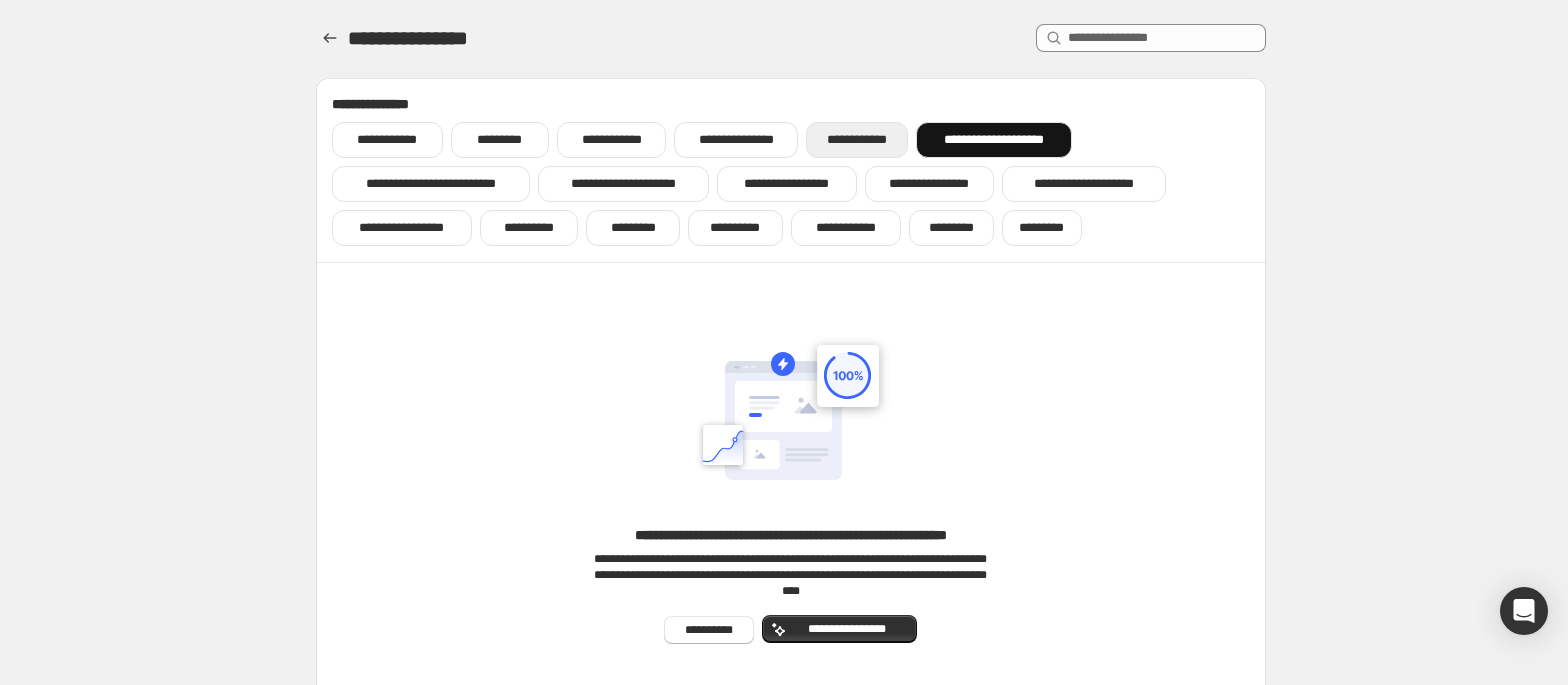 click on "**********" at bounding box center (857, 140) 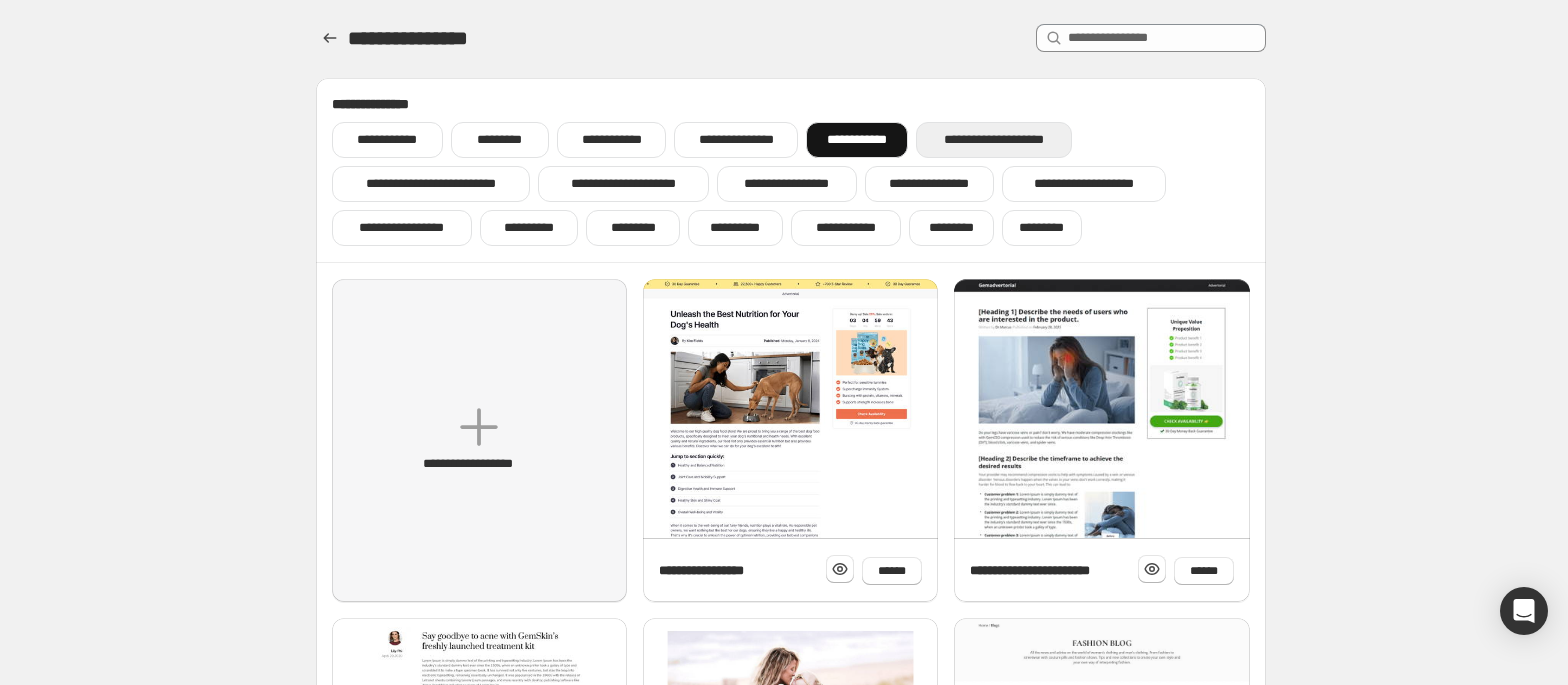 click on "**********" at bounding box center (994, 140) 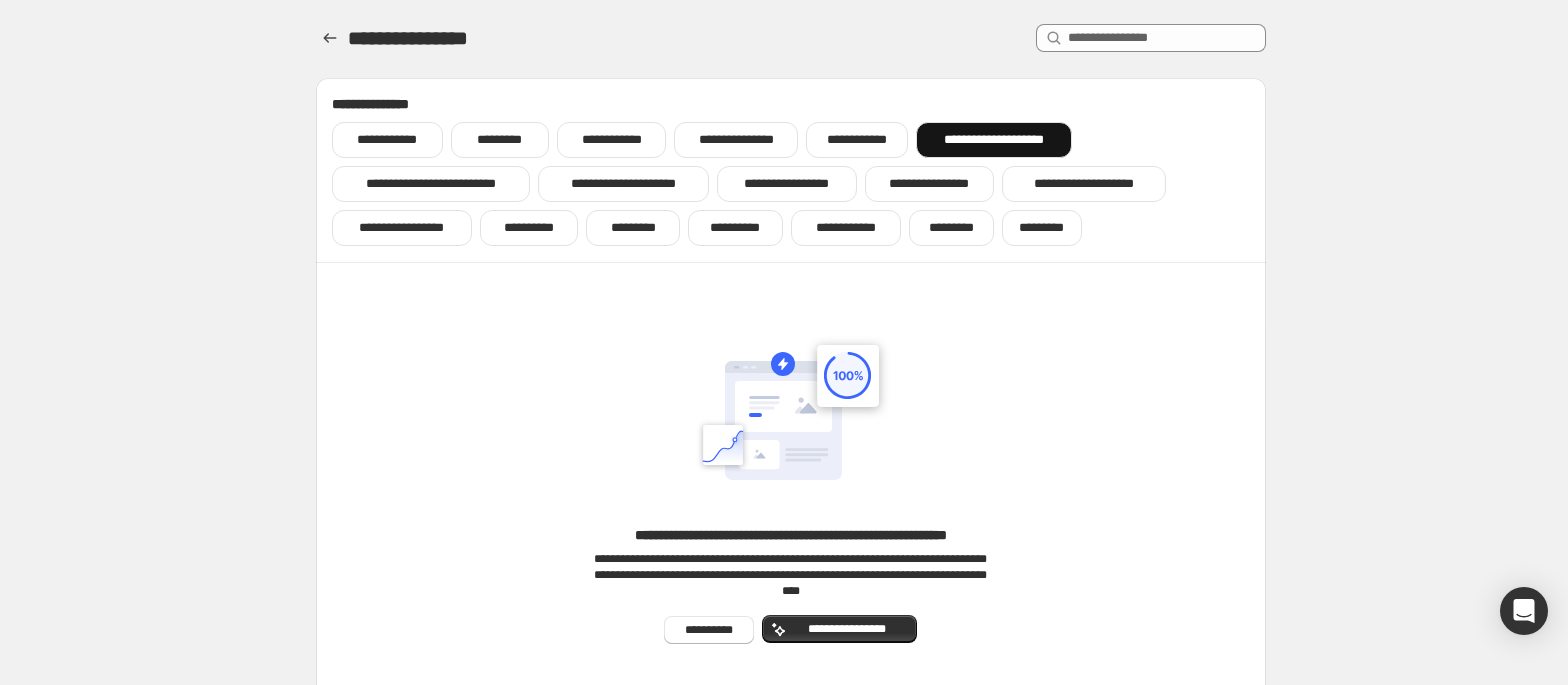 click on "**********" at bounding box center (791, 39) 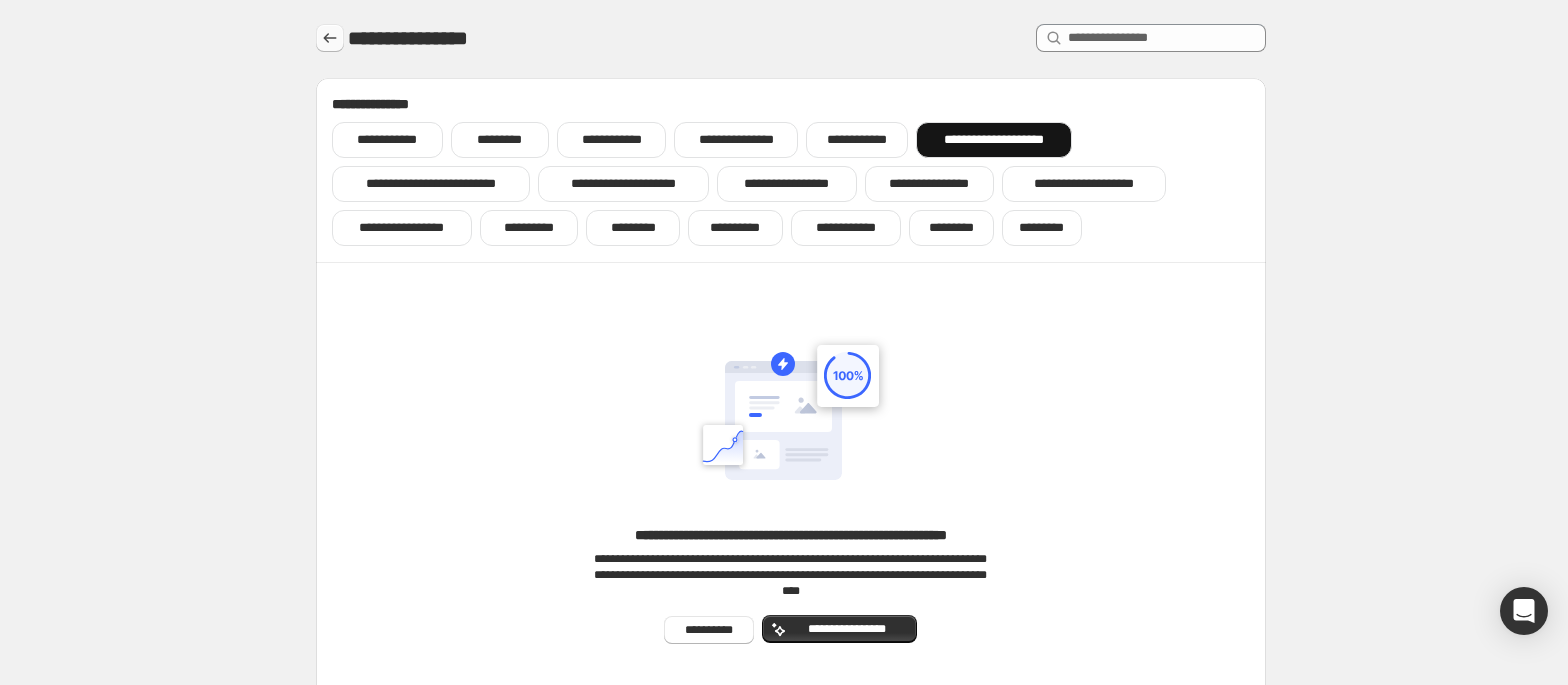 click at bounding box center [330, 38] 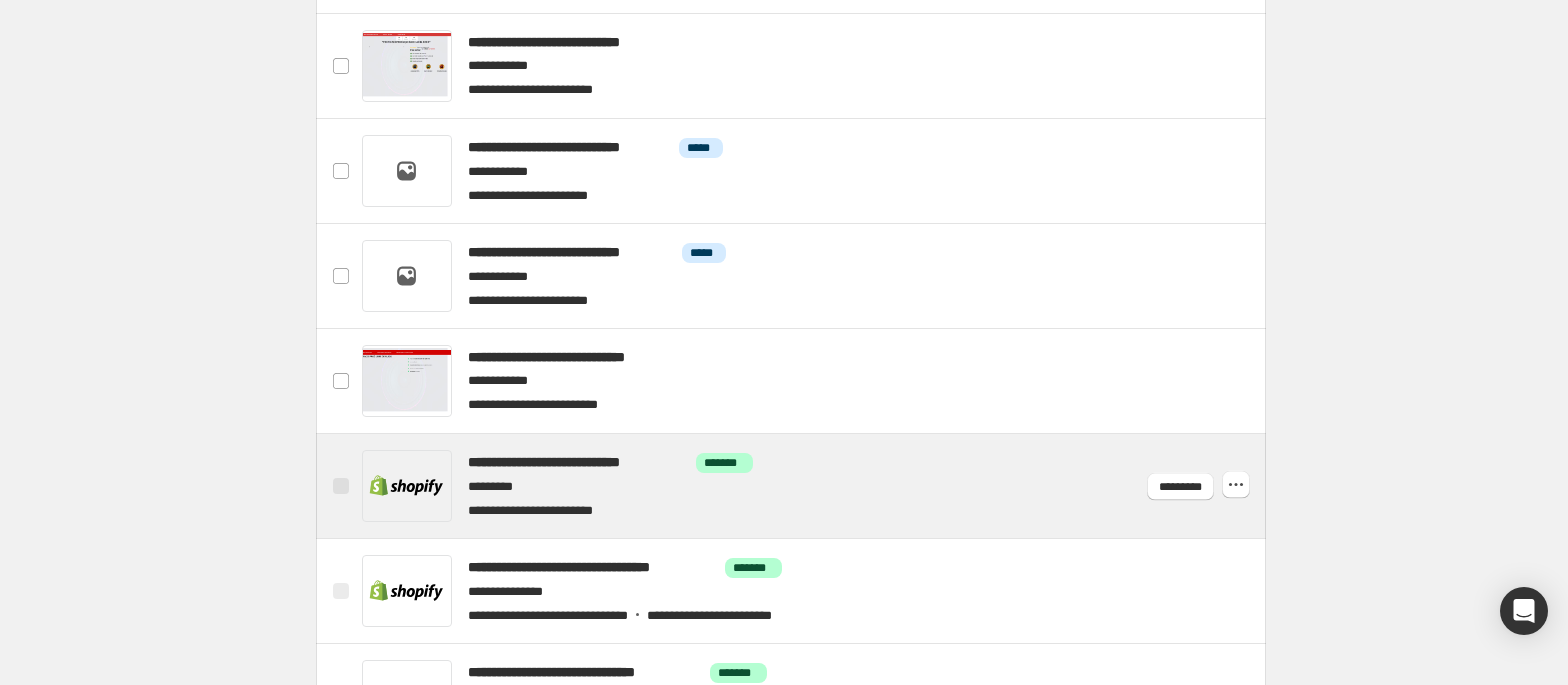 scroll, scrollTop: 533, scrollLeft: 0, axis: vertical 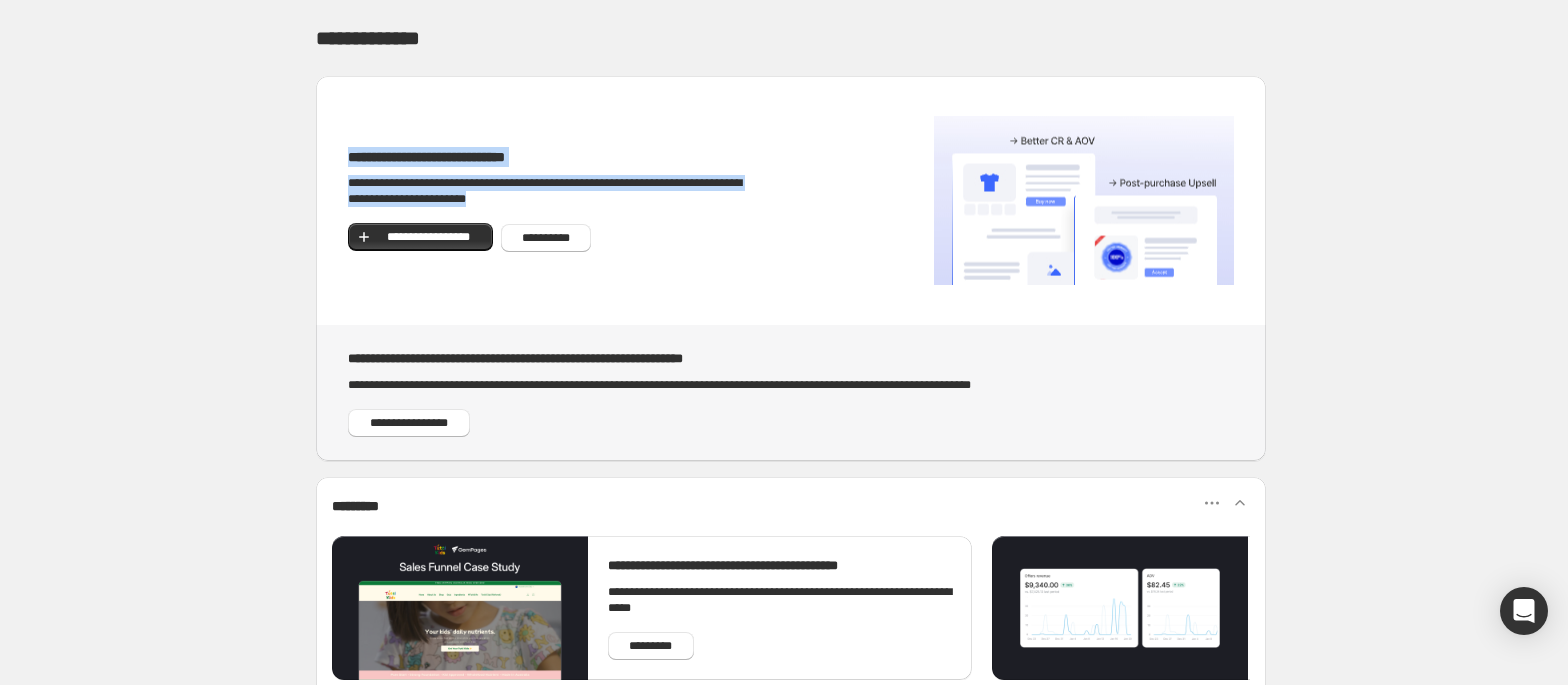 drag, startPoint x: 341, startPoint y: 154, endPoint x: 677, endPoint y: 193, distance: 338.25583 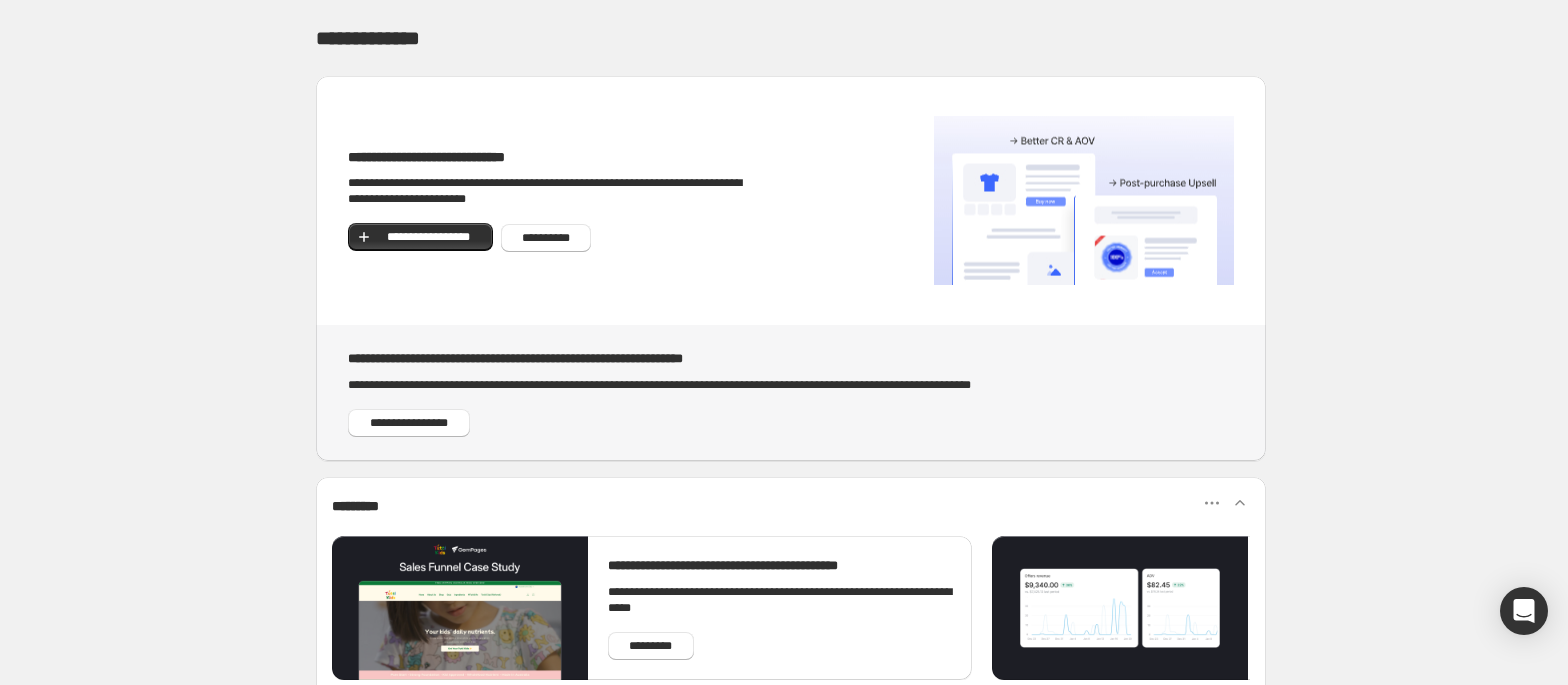 click on "**********" at bounding box center (548, 359) 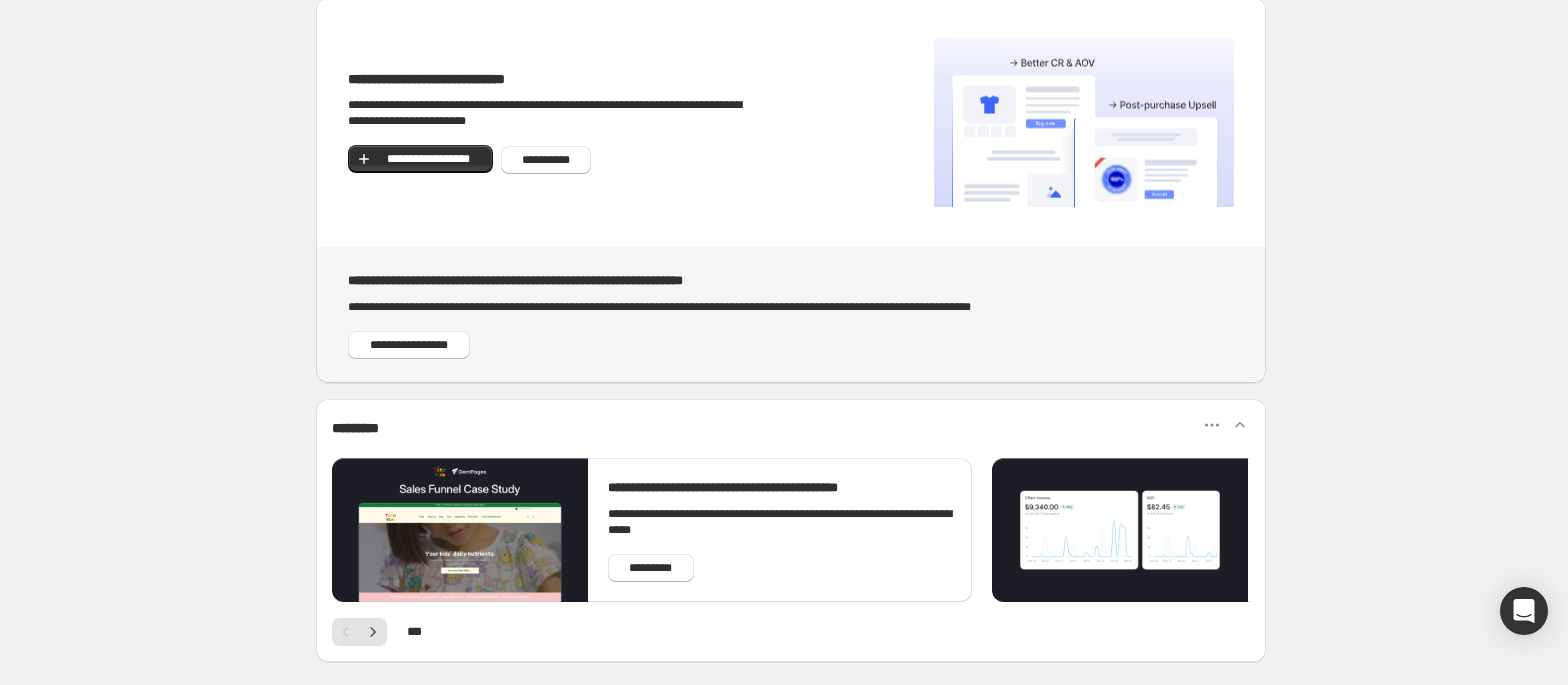 scroll, scrollTop: 113, scrollLeft: 0, axis: vertical 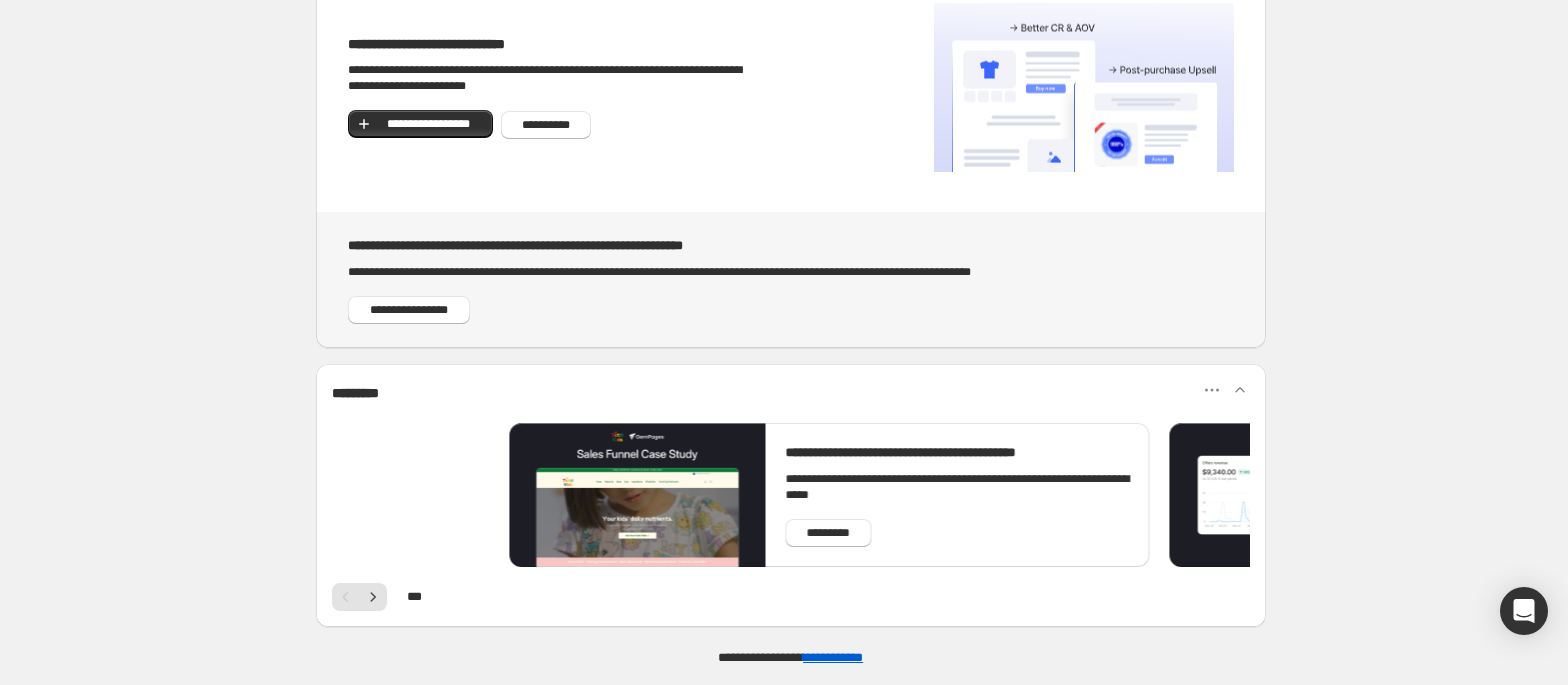 drag, startPoint x: 601, startPoint y: 456, endPoint x: 826, endPoint y: 506, distance: 230.48862 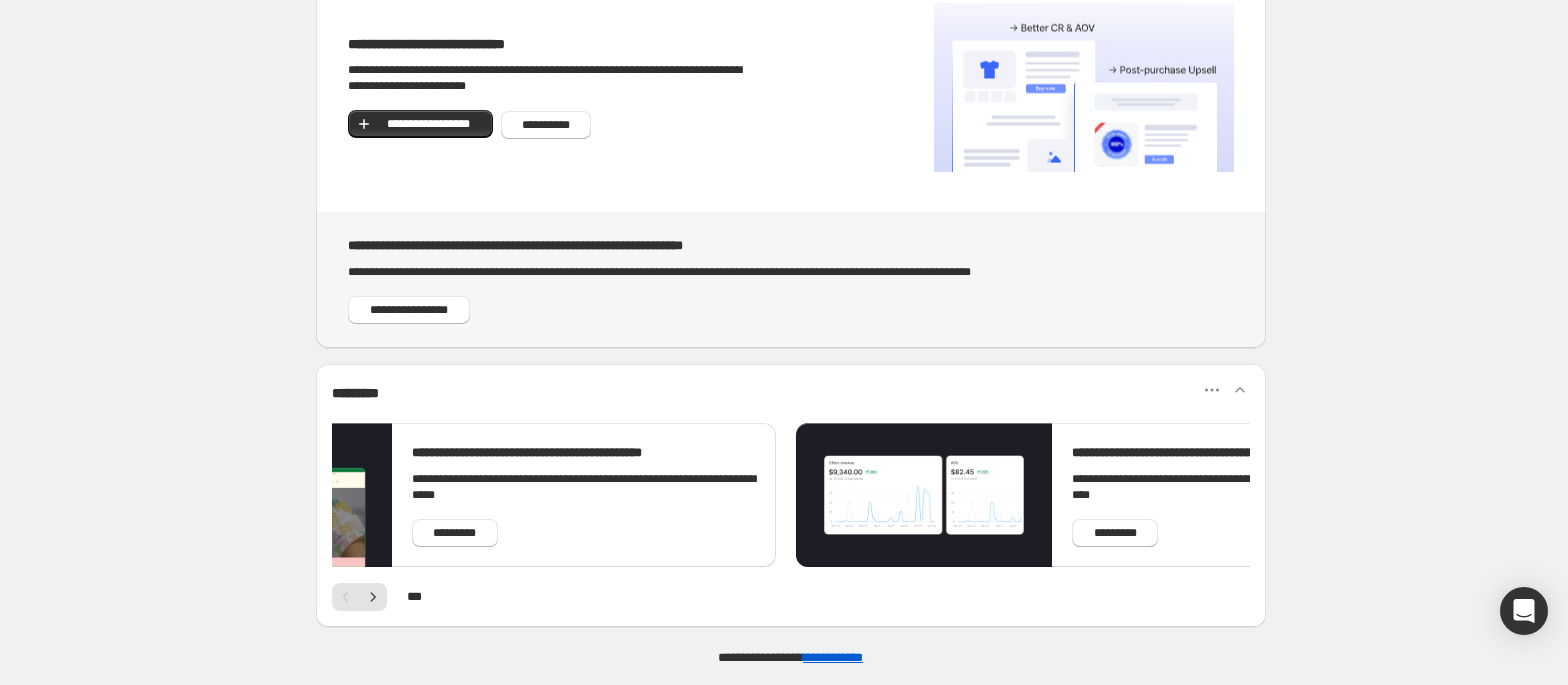 drag, startPoint x: 812, startPoint y: 498, endPoint x: 730, endPoint y: 460, distance: 90.37699 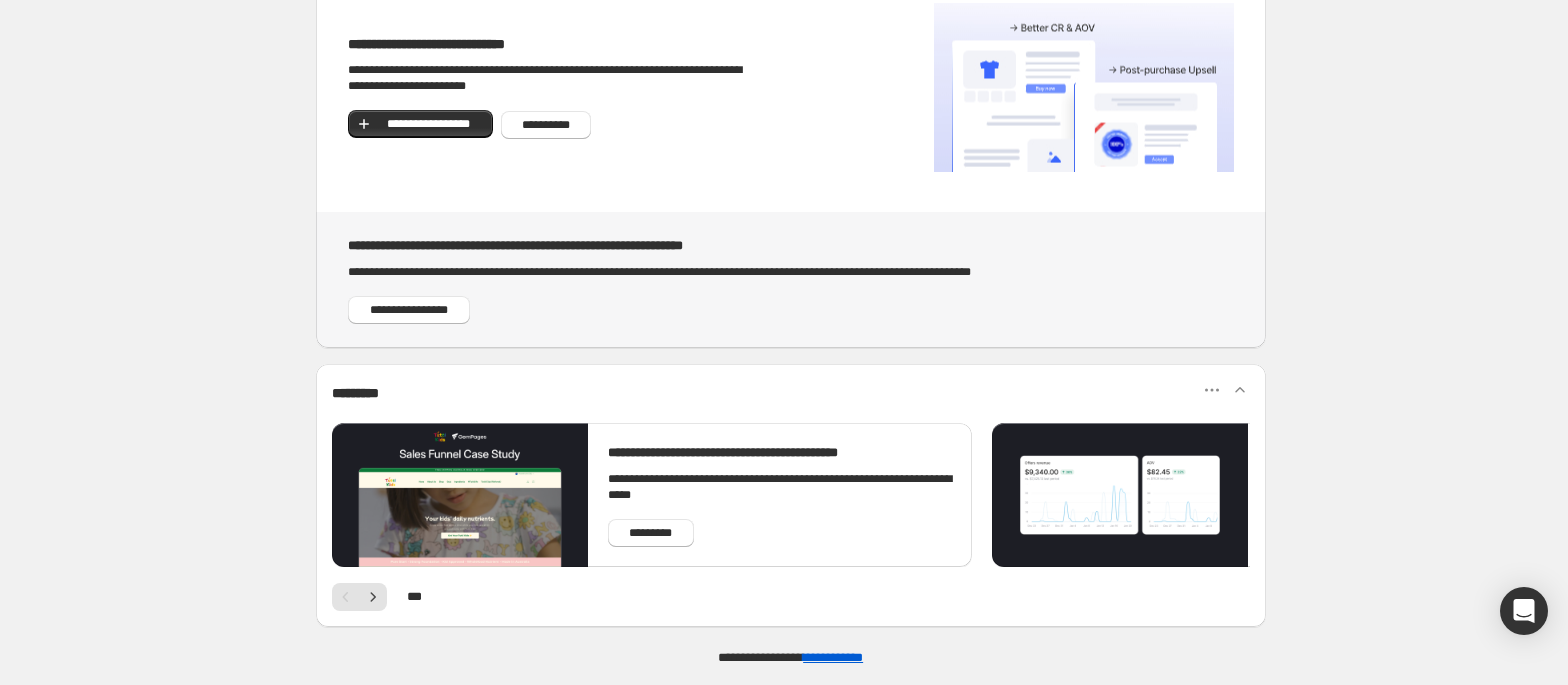 click on "**********" at bounding box center (767, 453) 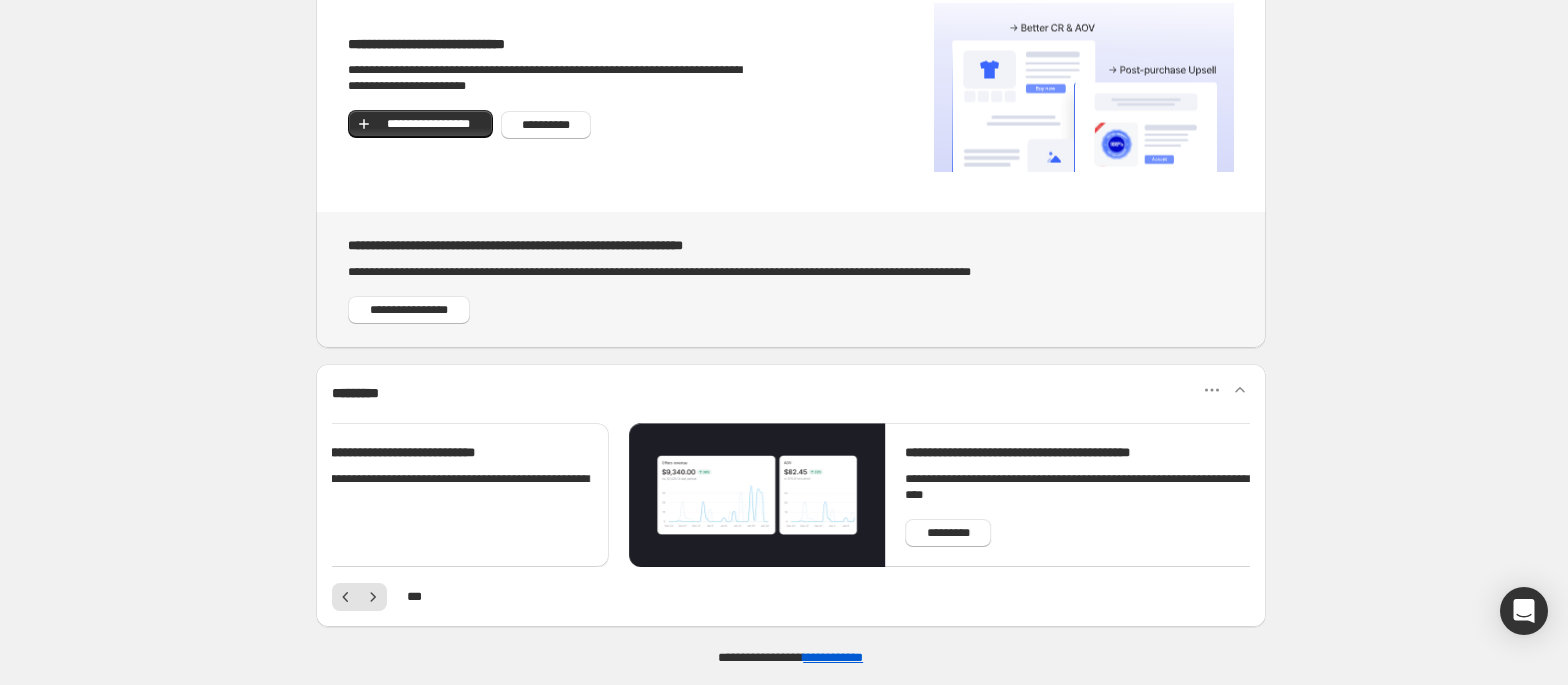 drag, startPoint x: 678, startPoint y: 481, endPoint x: 222, endPoint y: 496, distance: 456.24664 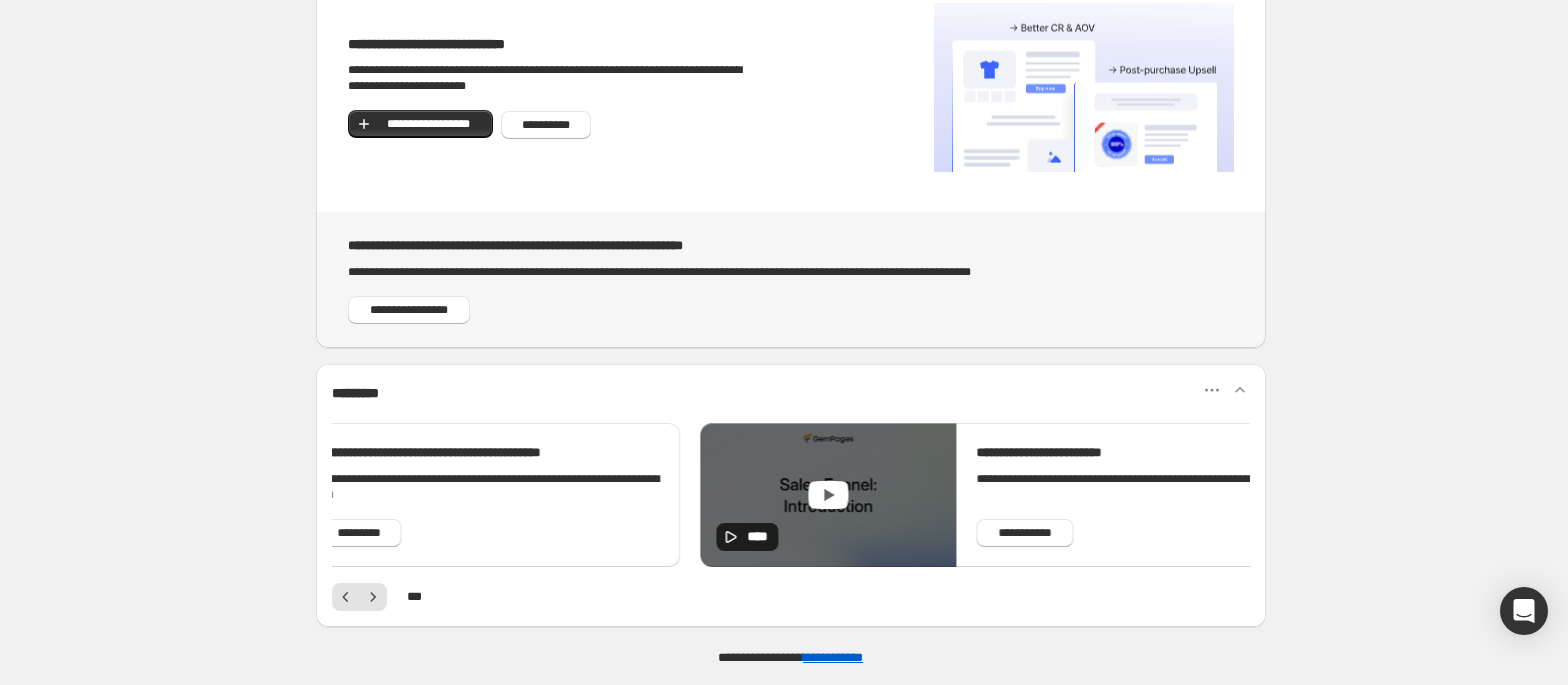 drag, startPoint x: 778, startPoint y: 486, endPoint x: 342, endPoint y: 501, distance: 436.25797 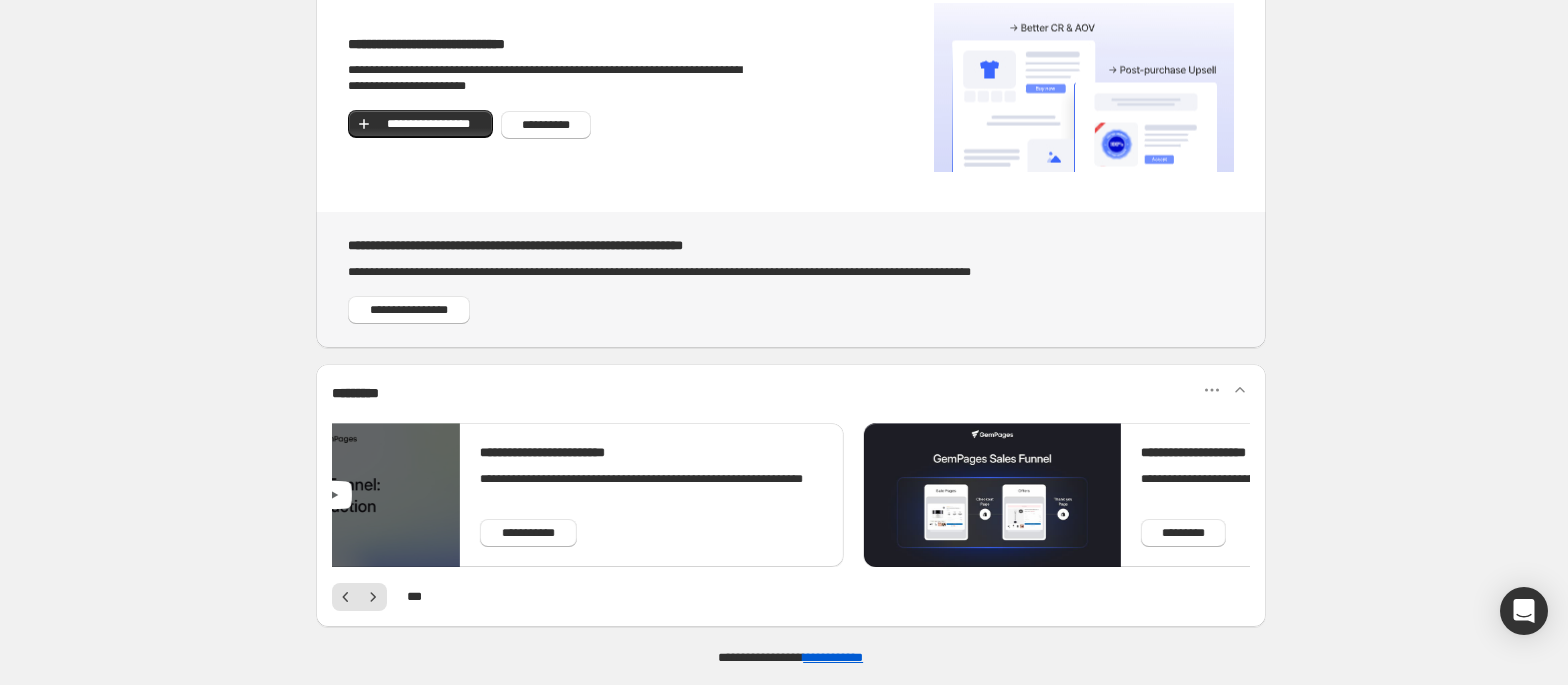 drag, startPoint x: 813, startPoint y: 480, endPoint x: 322, endPoint y: 484, distance: 491.0163 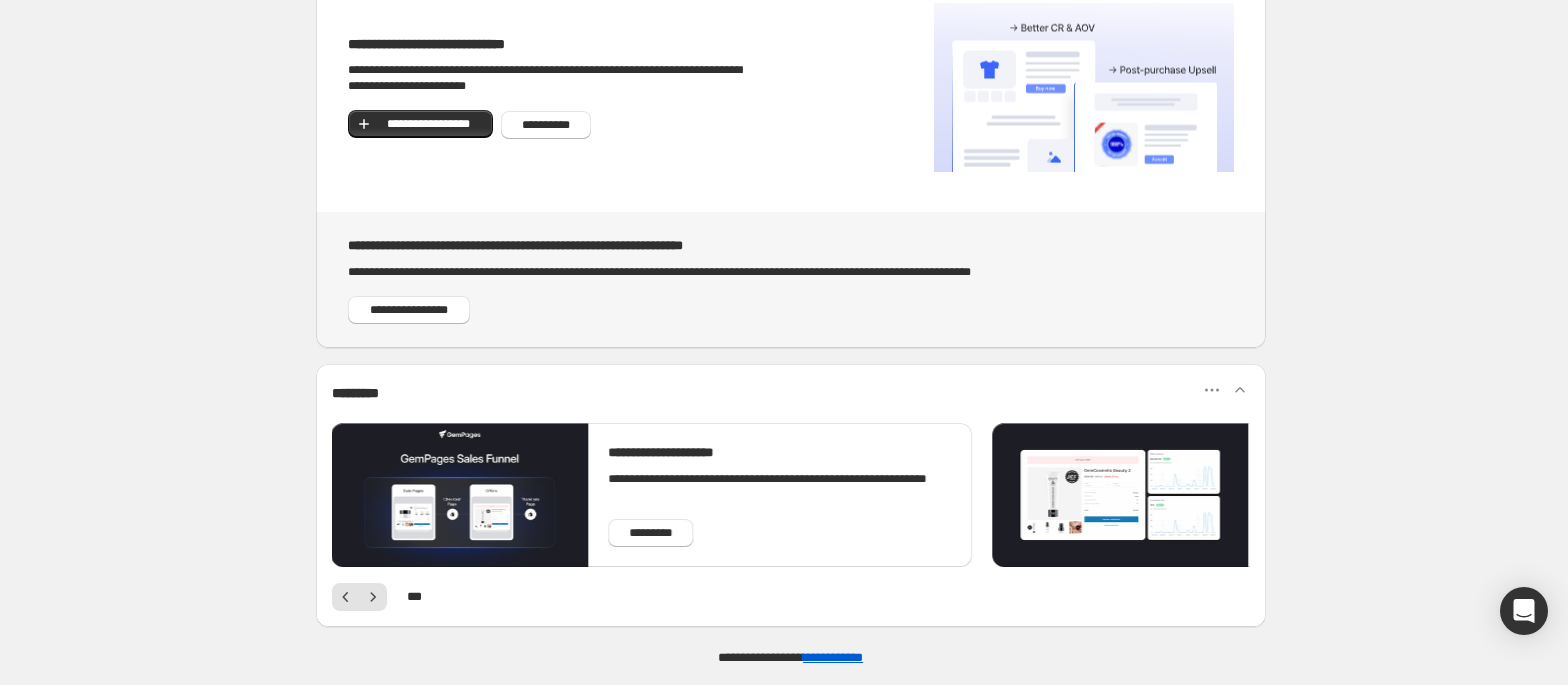 drag, startPoint x: 840, startPoint y: 504, endPoint x: 266, endPoint y: 518, distance: 574.1707 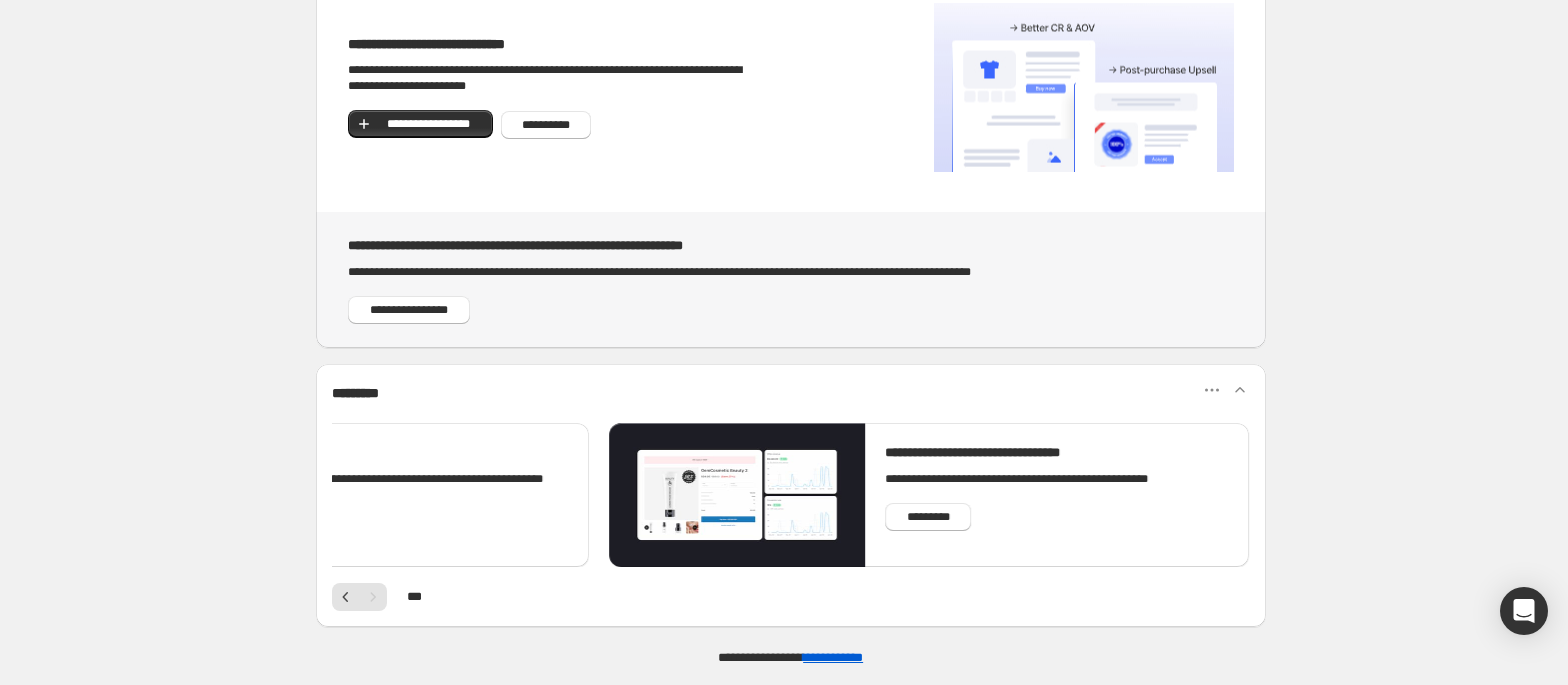click at bounding box center (737, 495) 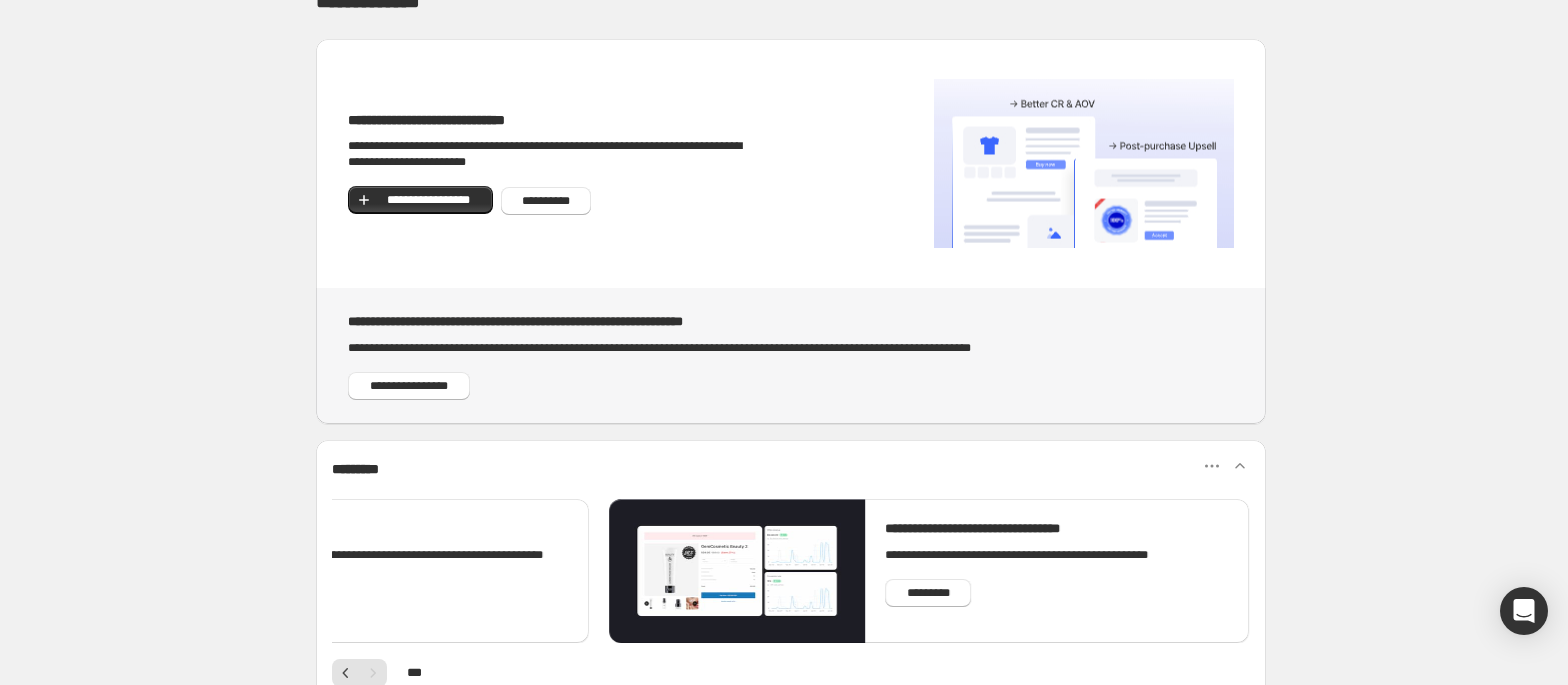 scroll, scrollTop: 0, scrollLeft: 0, axis: both 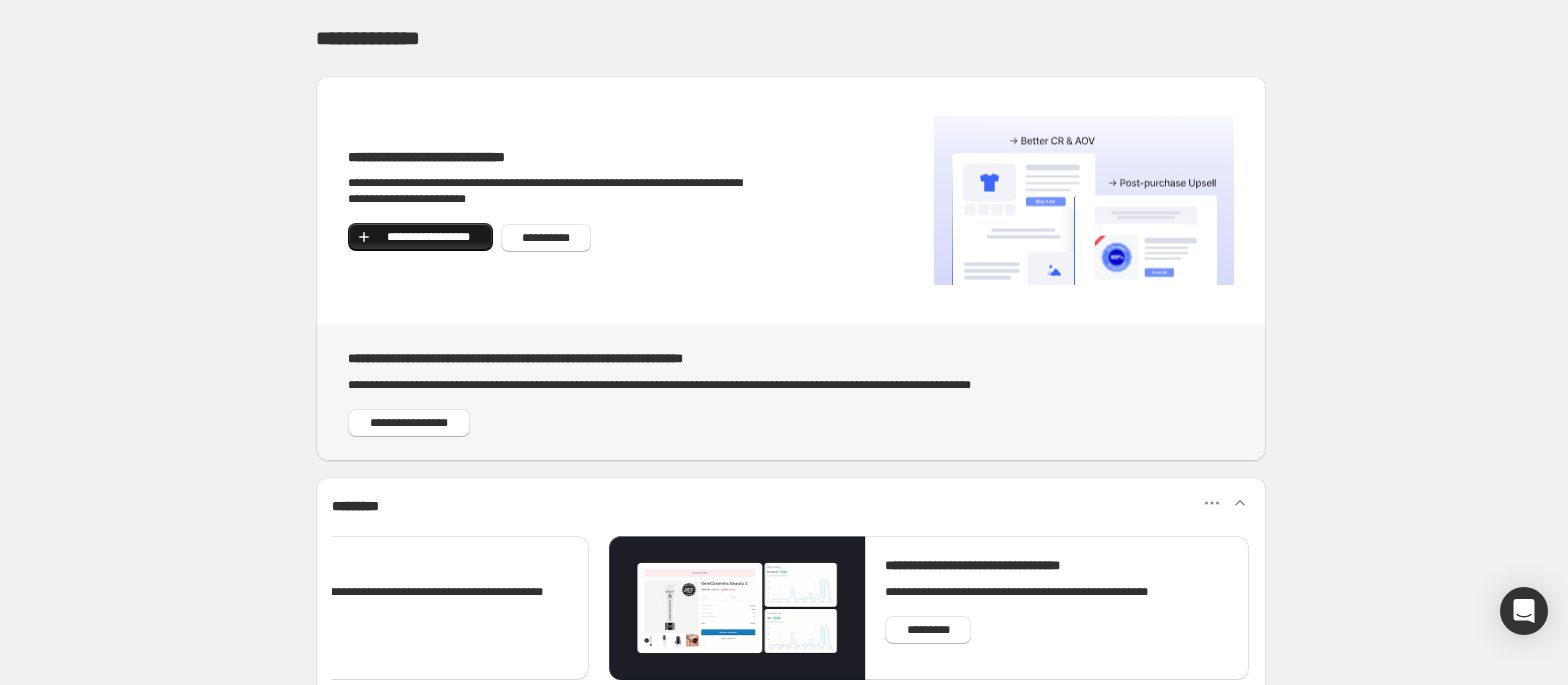 click on "**********" at bounding box center [420, 237] 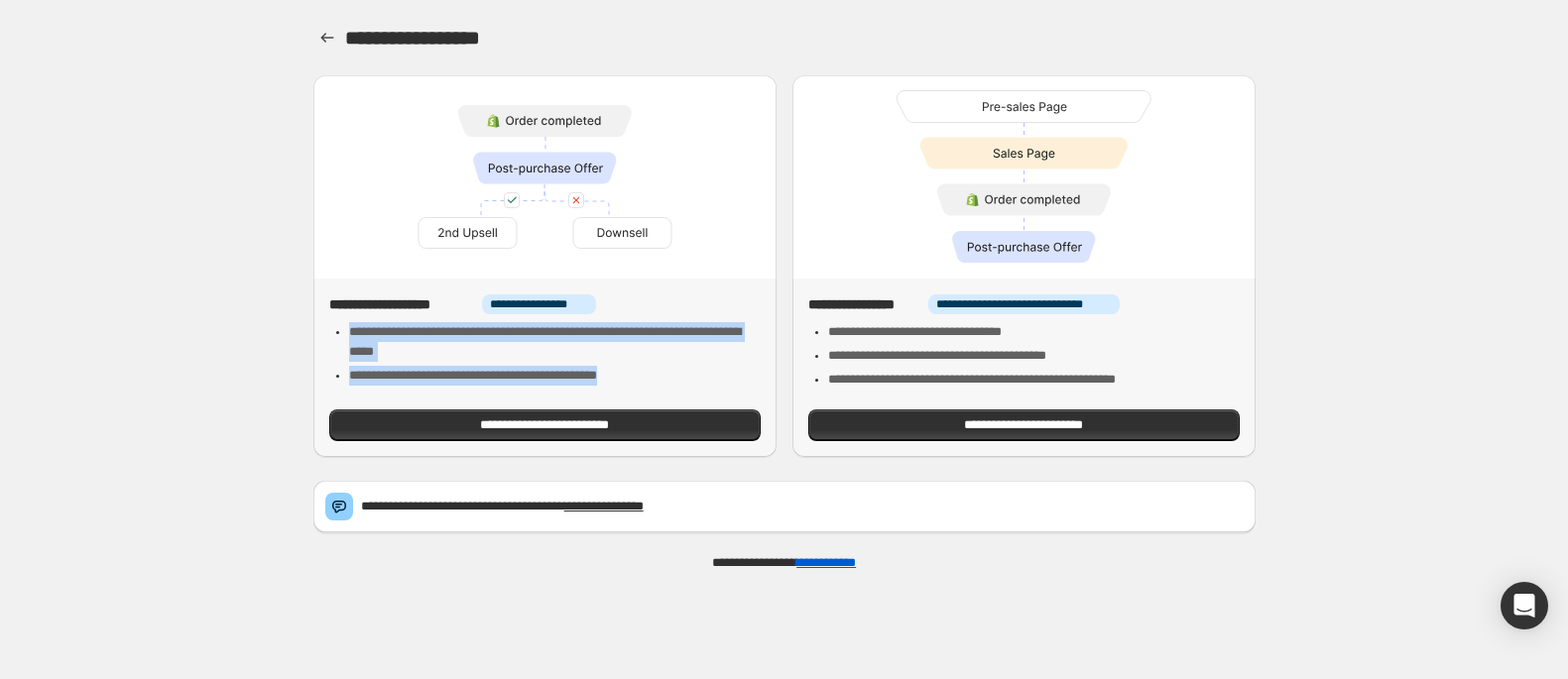 drag, startPoint x: 710, startPoint y: 375, endPoint x: 321, endPoint y: 329, distance: 391.71035 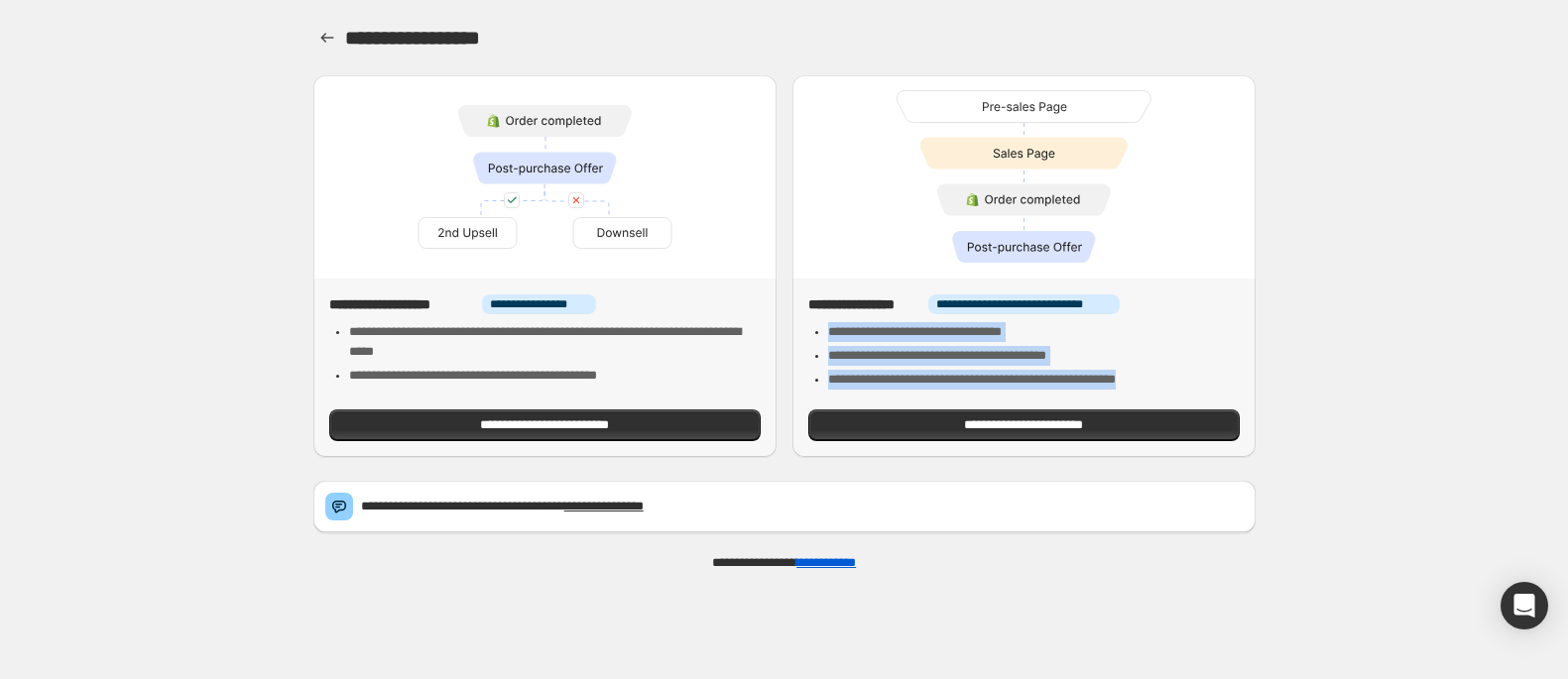 drag, startPoint x: 822, startPoint y: 334, endPoint x: 1210, endPoint y: 371, distance: 389.76018 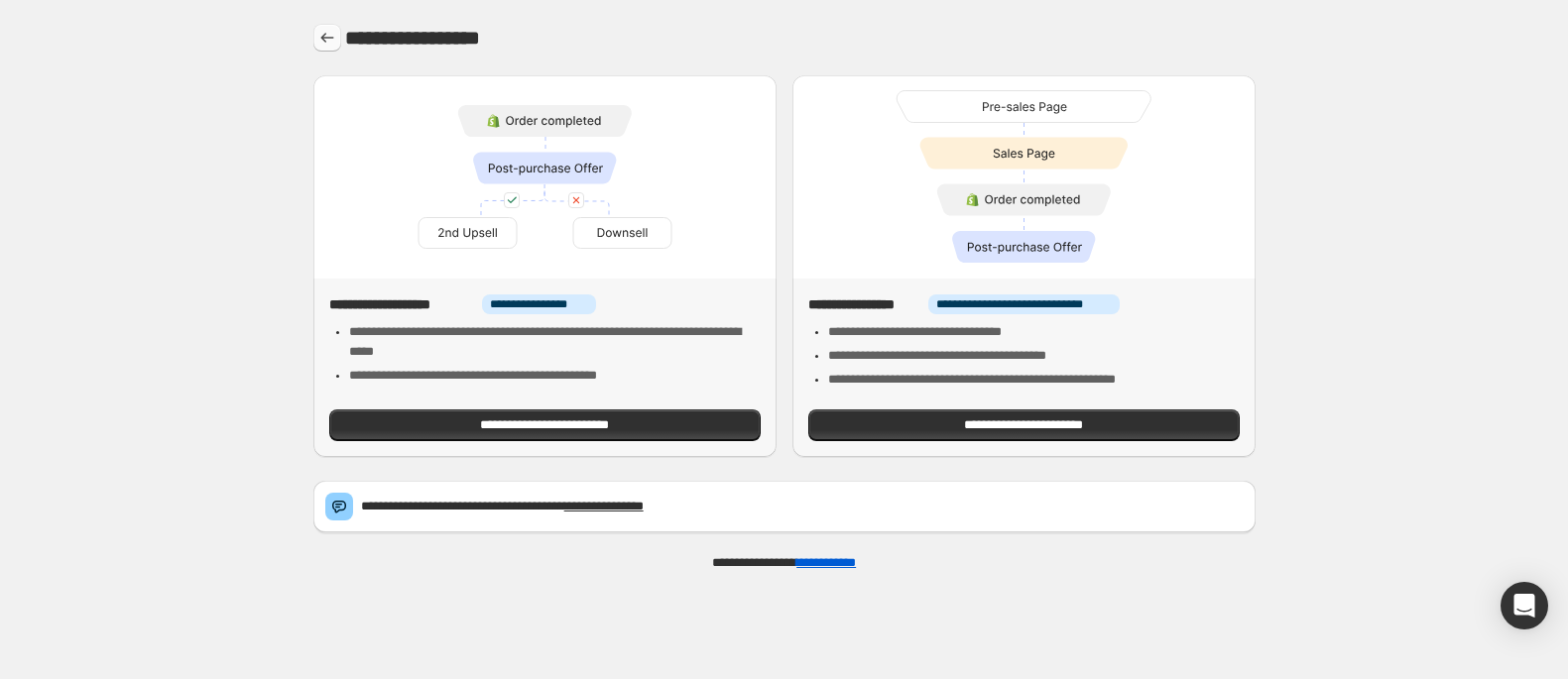 click at bounding box center [327, 38] 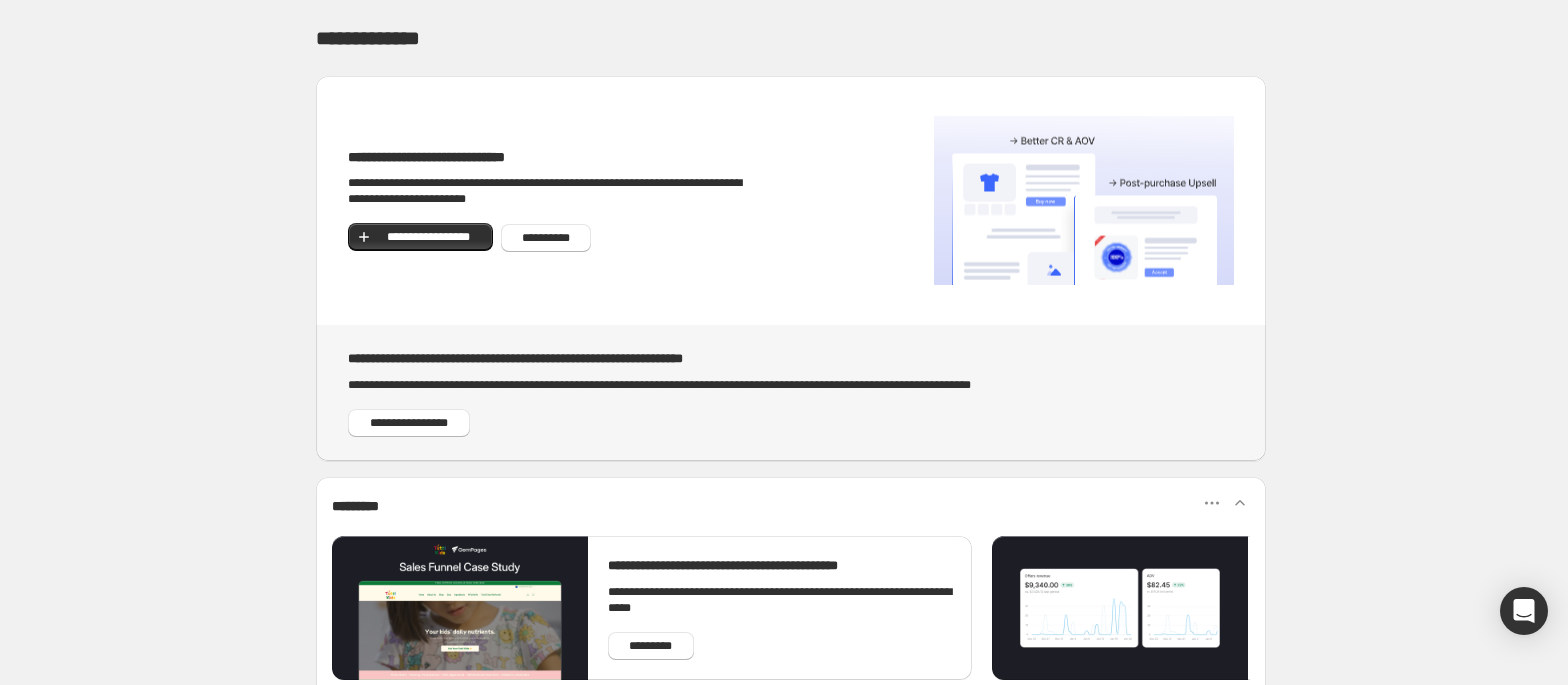 click on "**********" at bounding box center [382, 38] 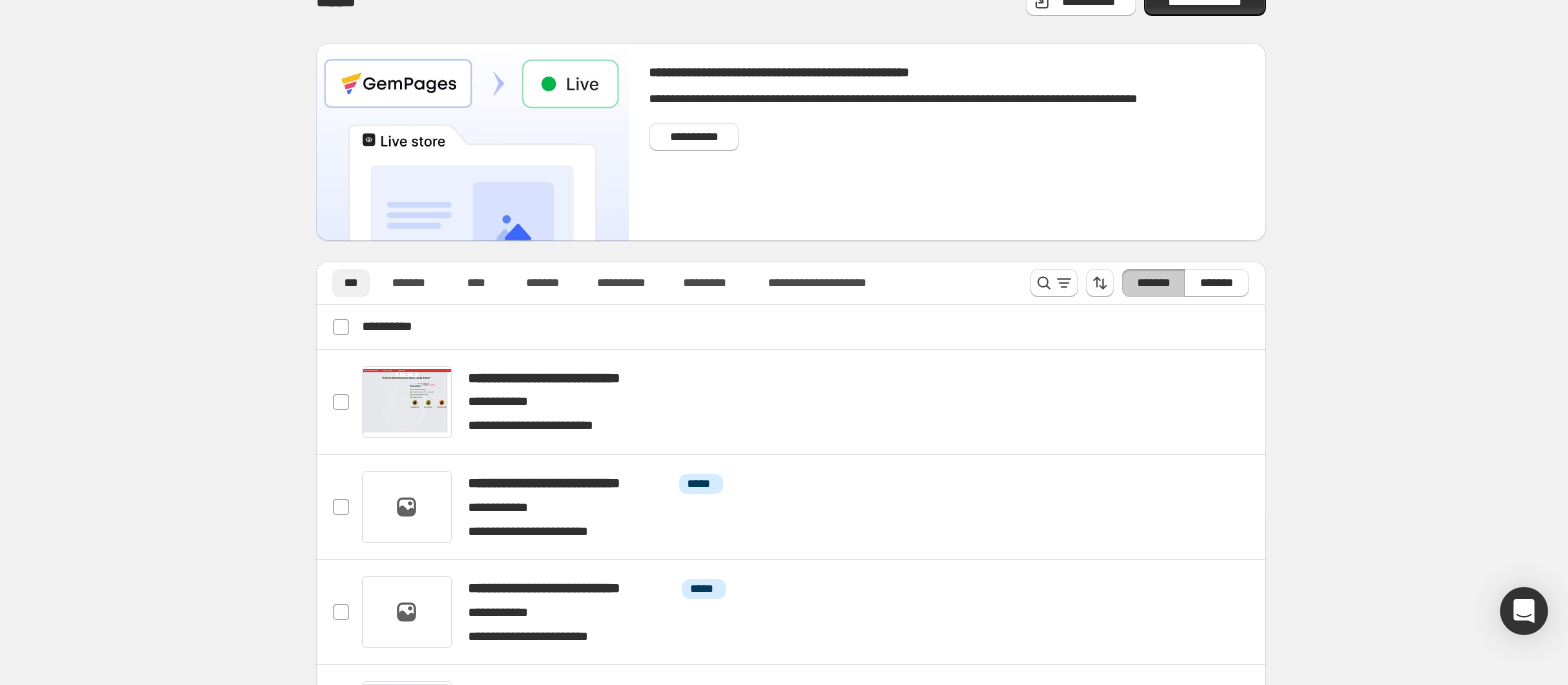 scroll, scrollTop: 0, scrollLeft: 0, axis: both 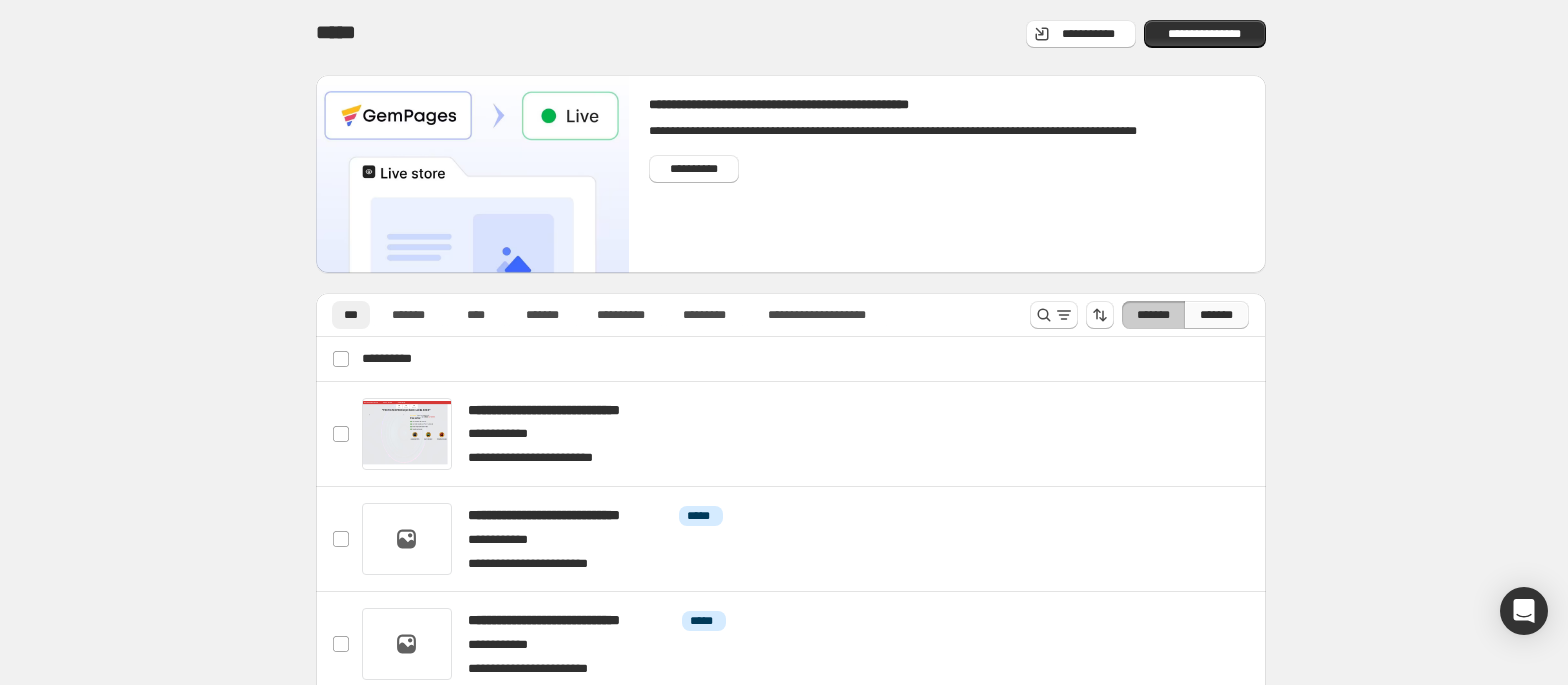 click on "*******" at bounding box center [1216, 315] 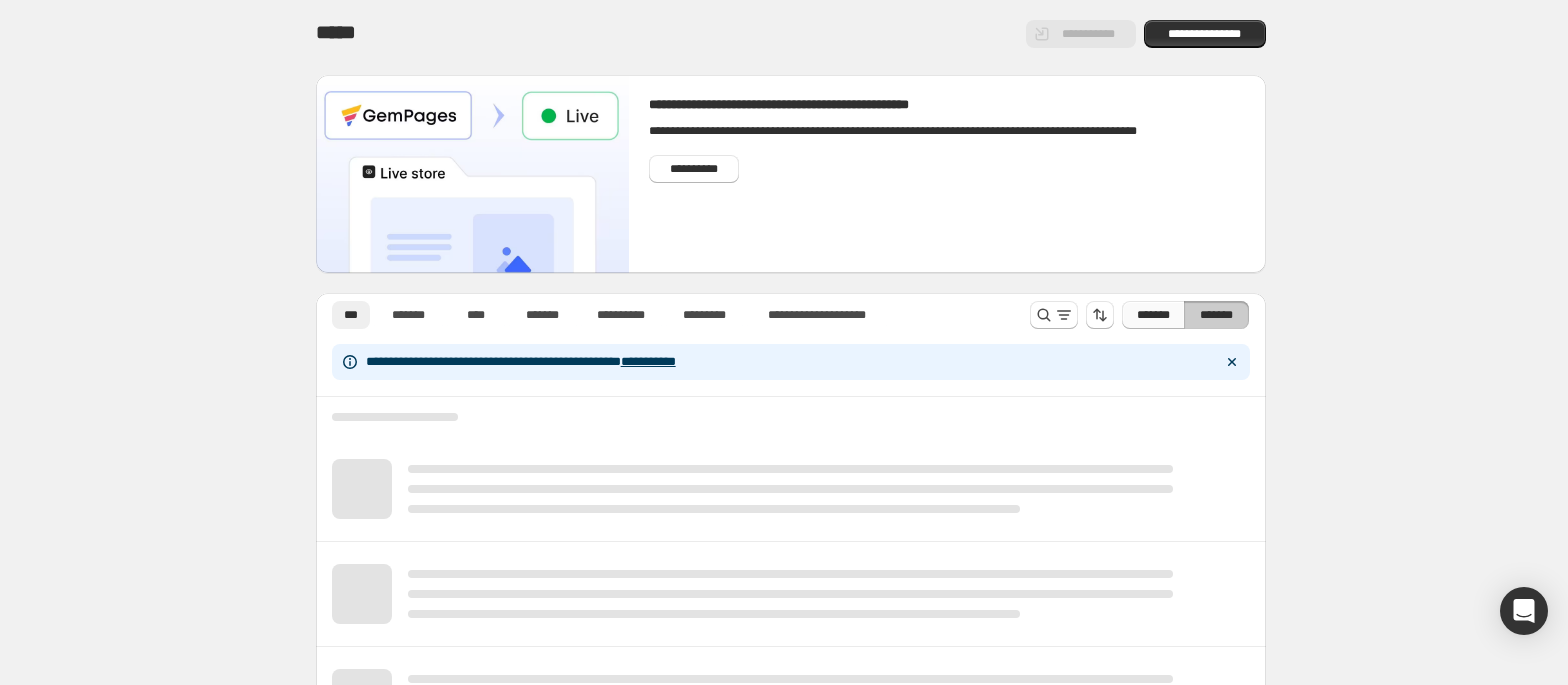 click on "*******" at bounding box center [1153, 315] 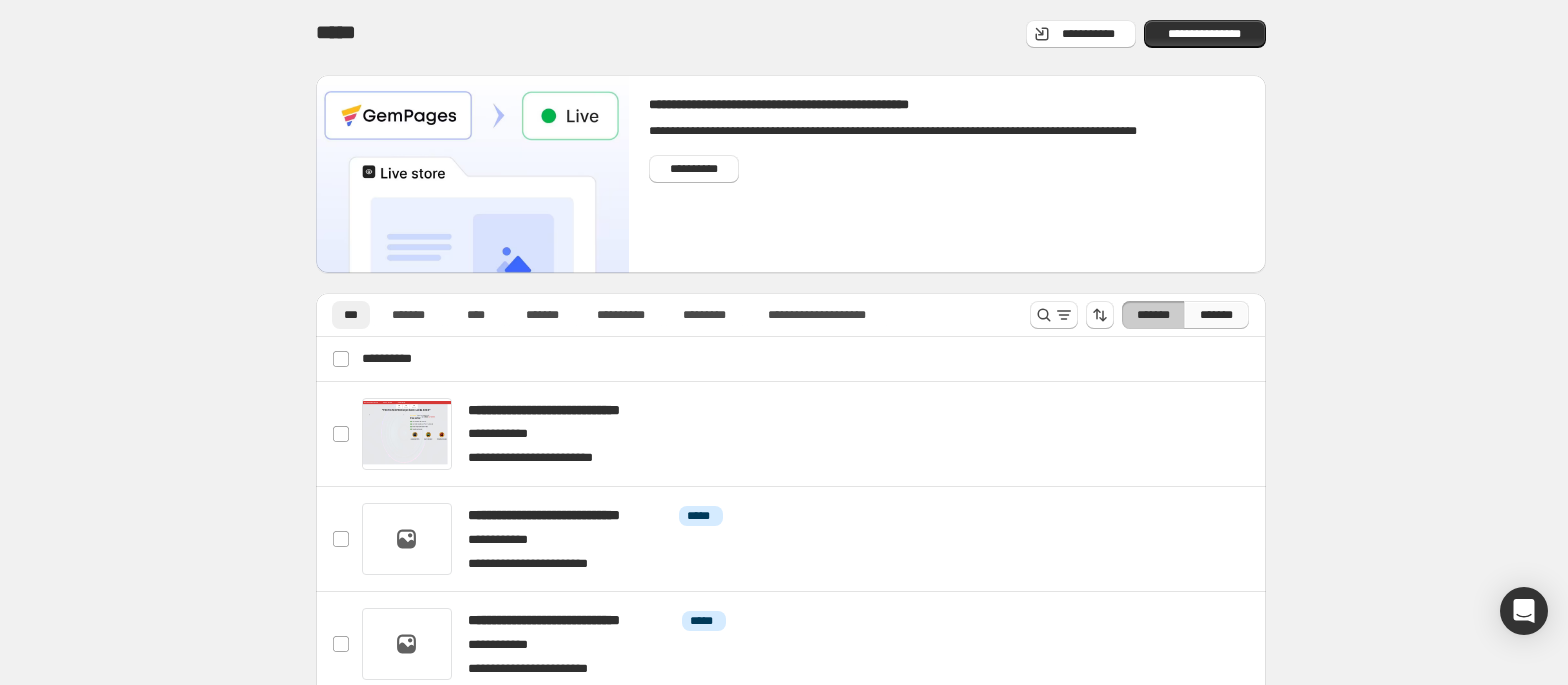 click on "*******" at bounding box center (1216, 315) 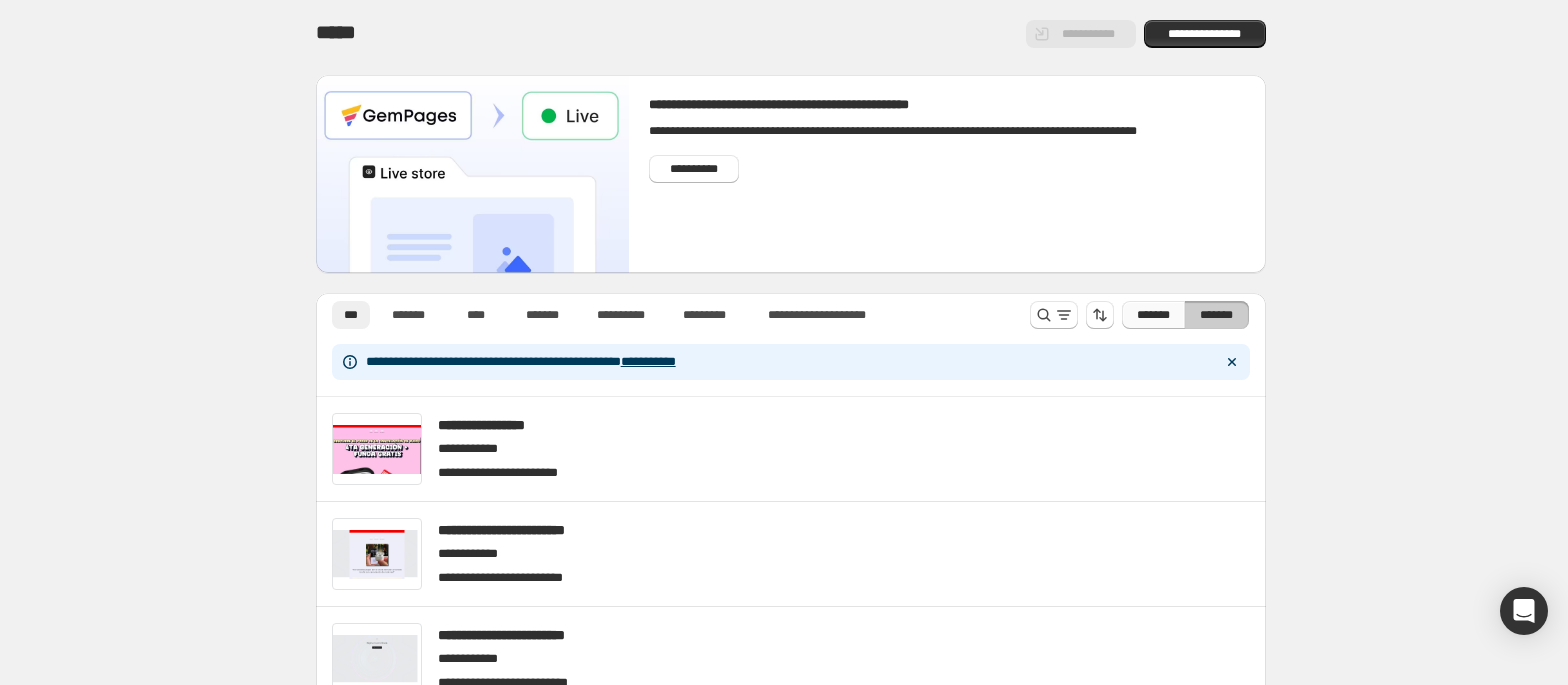 click on "*******" at bounding box center [1153, 315] 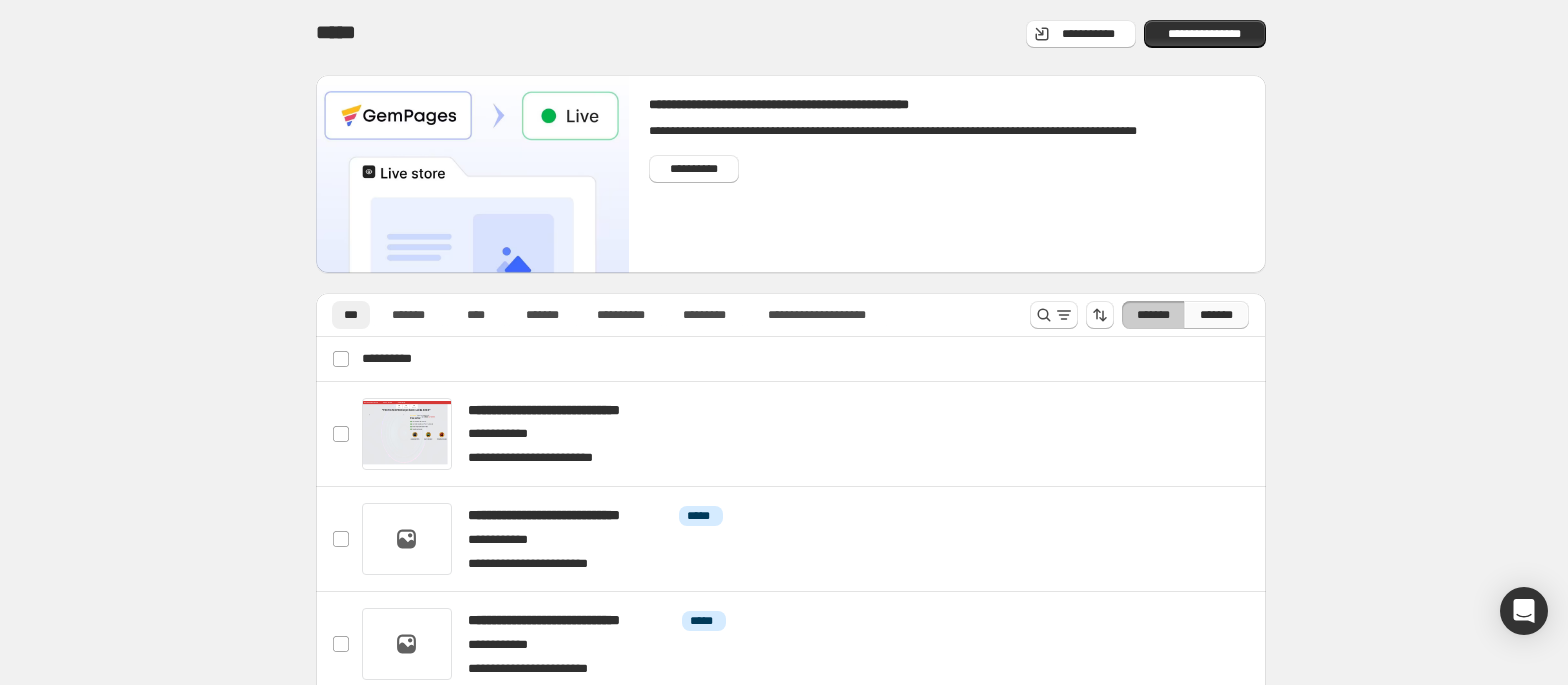 click on "*******" at bounding box center [1216, 315] 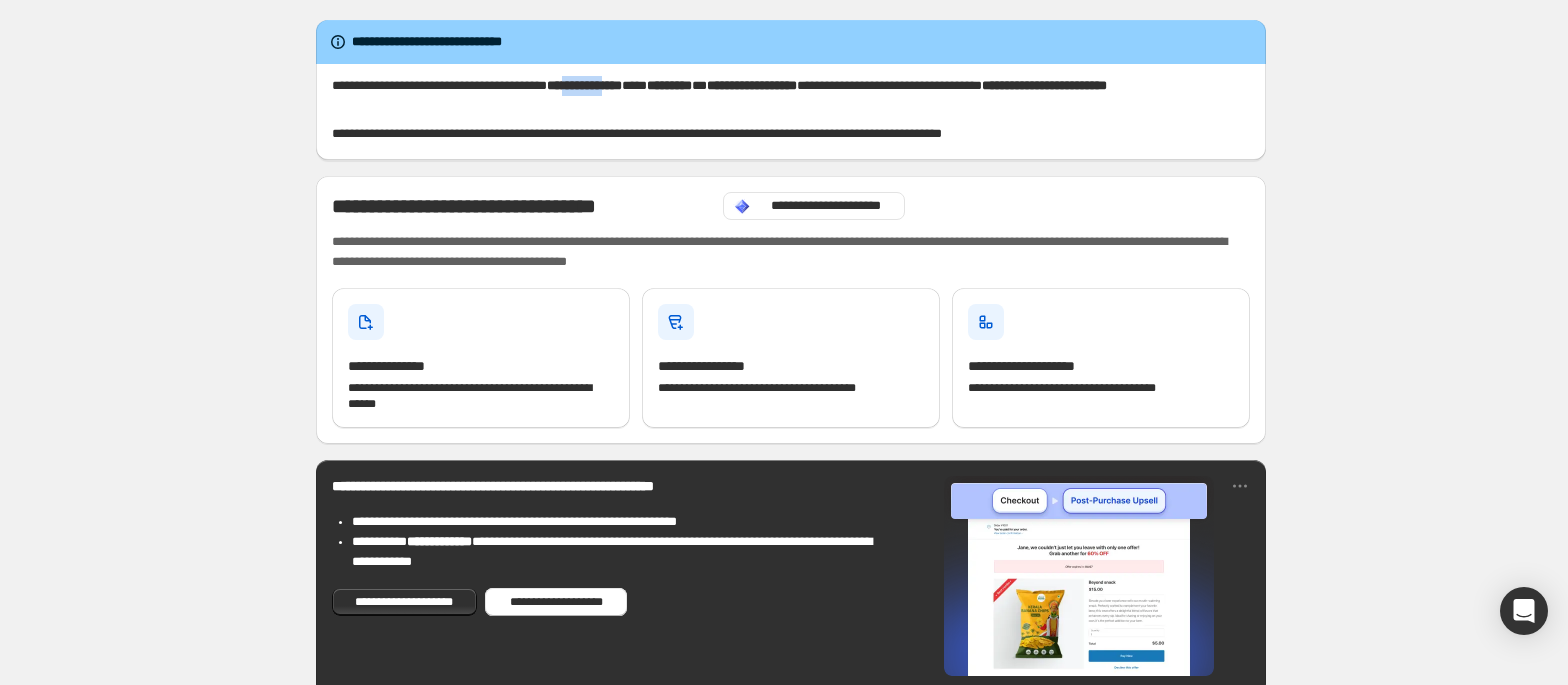 drag, startPoint x: 640, startPoint y: 85, endPoint x: 692, endPoint y: 77, distance: 52.611786 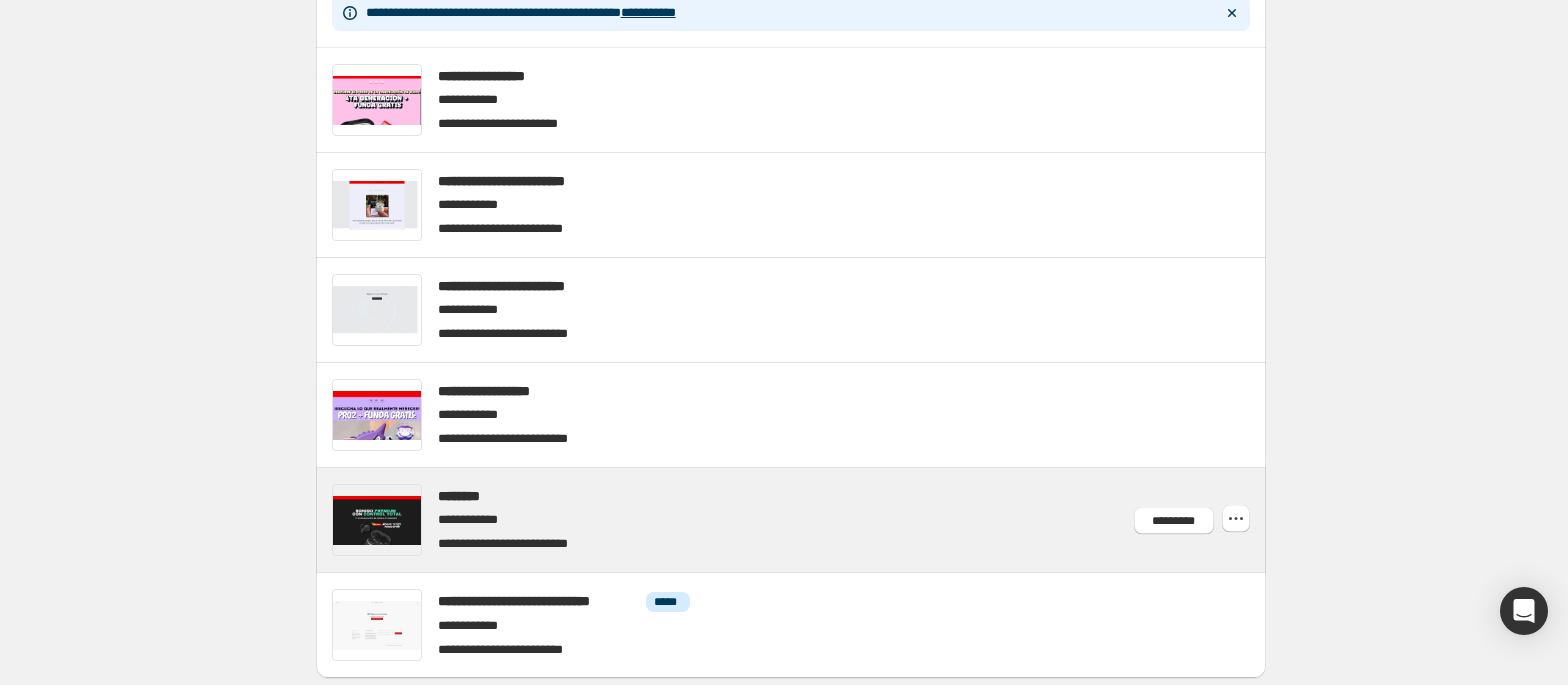 scroll, scrollTop: 390, scrollLeft: 0, axis: vertical 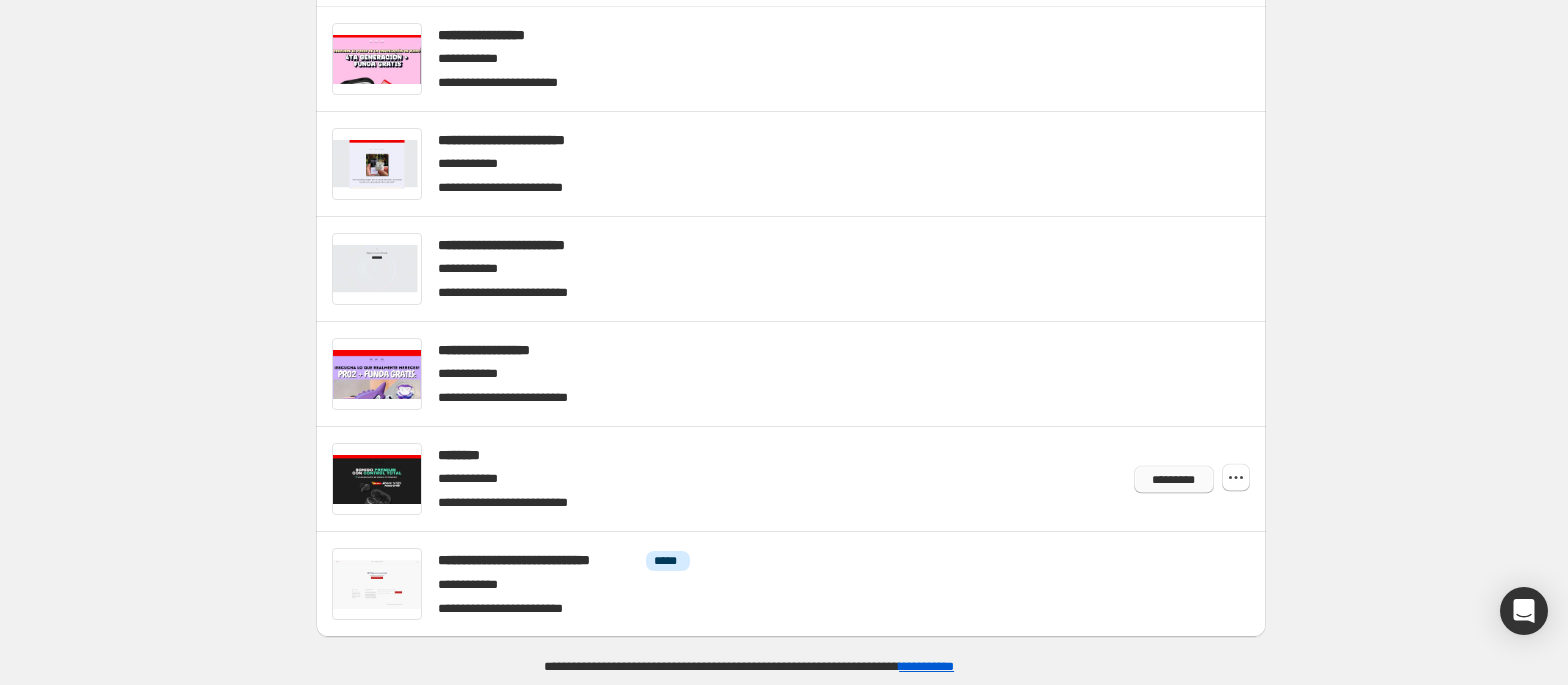 click on "*********" at bounding box center [1173, 479] 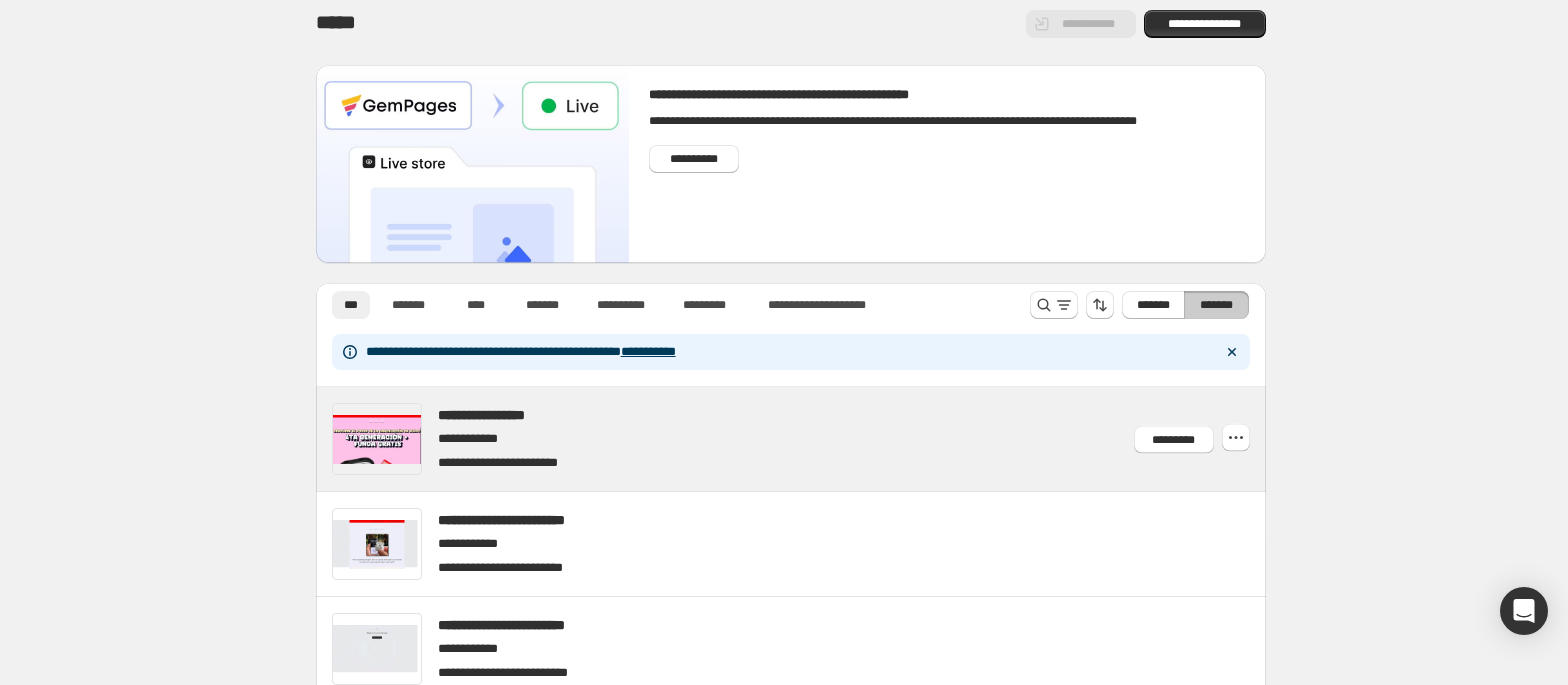 scroll, scrollTop: 0, scrollLeft: 0, axis: both 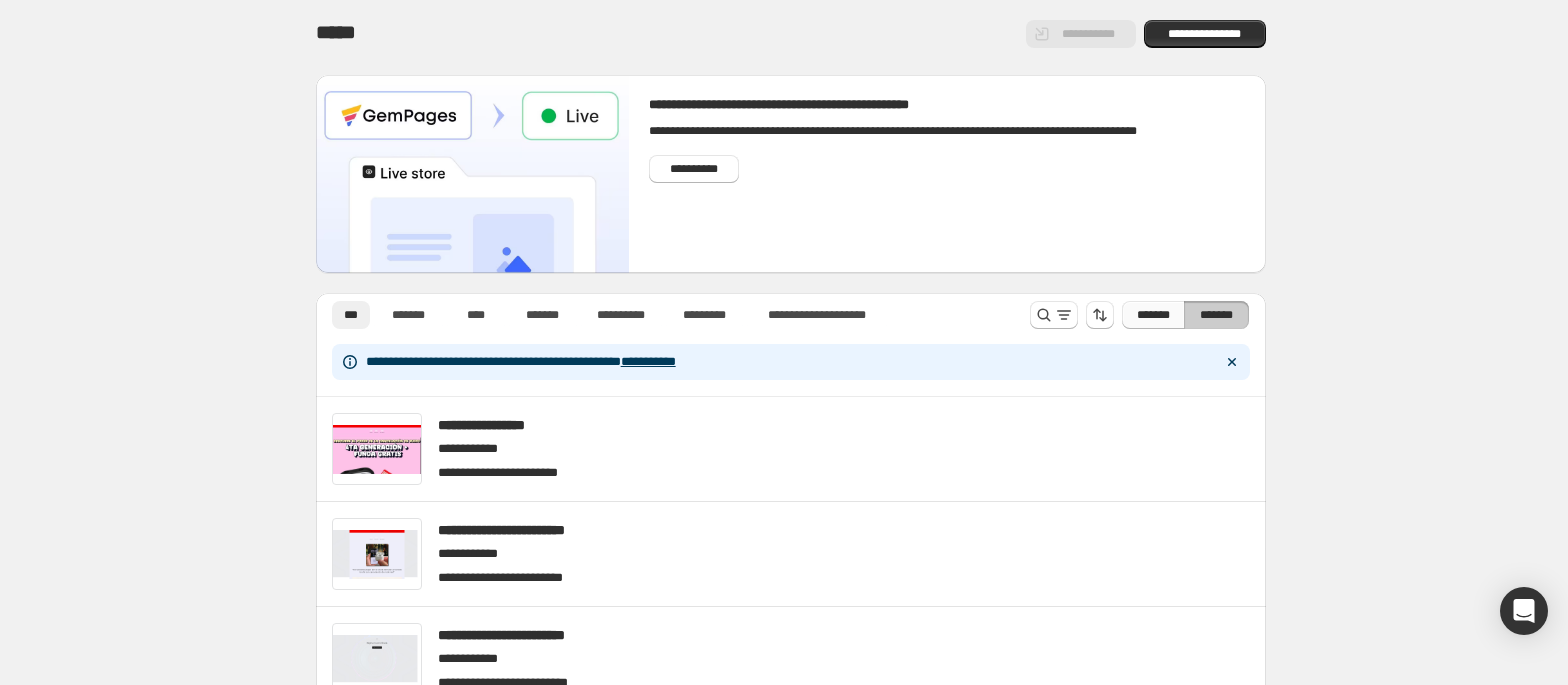click on "*******" at bounding box center [1153, 315] 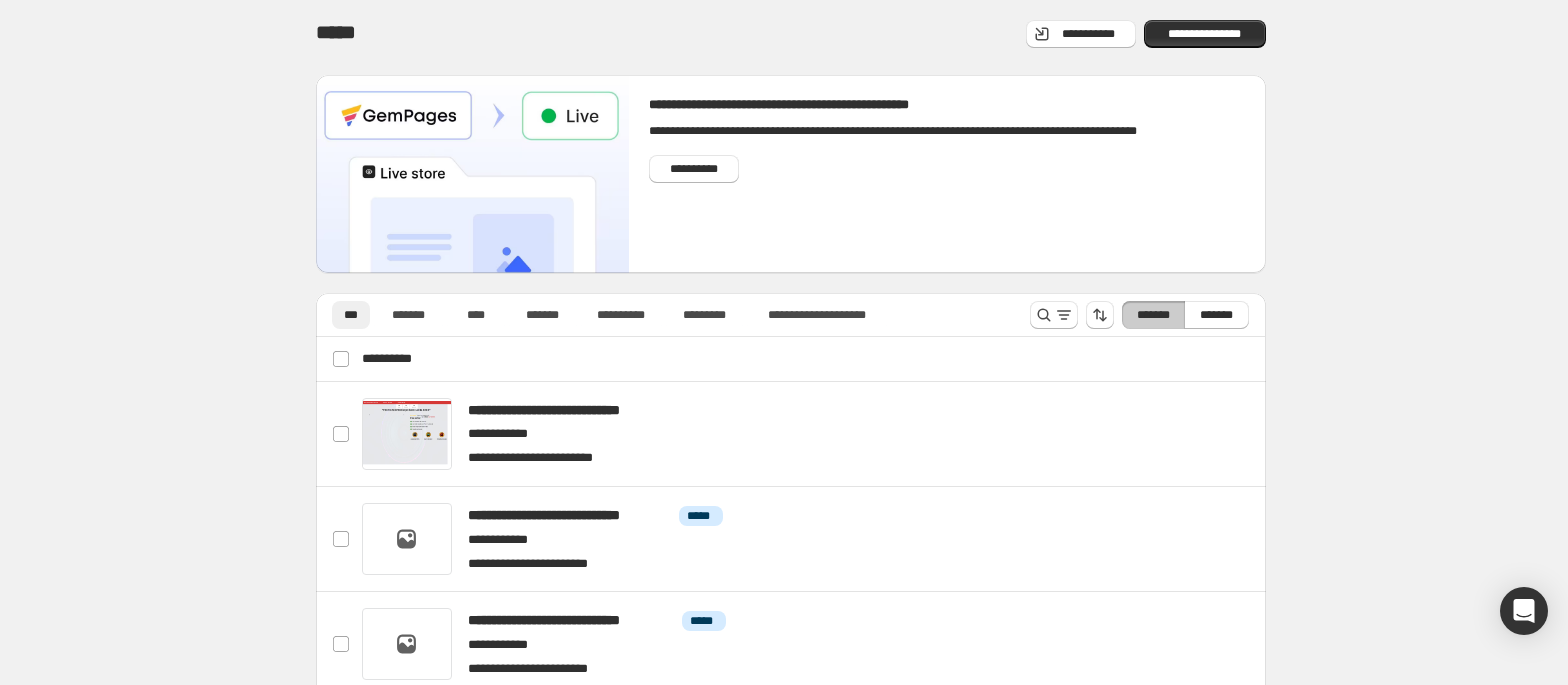 click on "*******" at bounding box center [1153, 315] 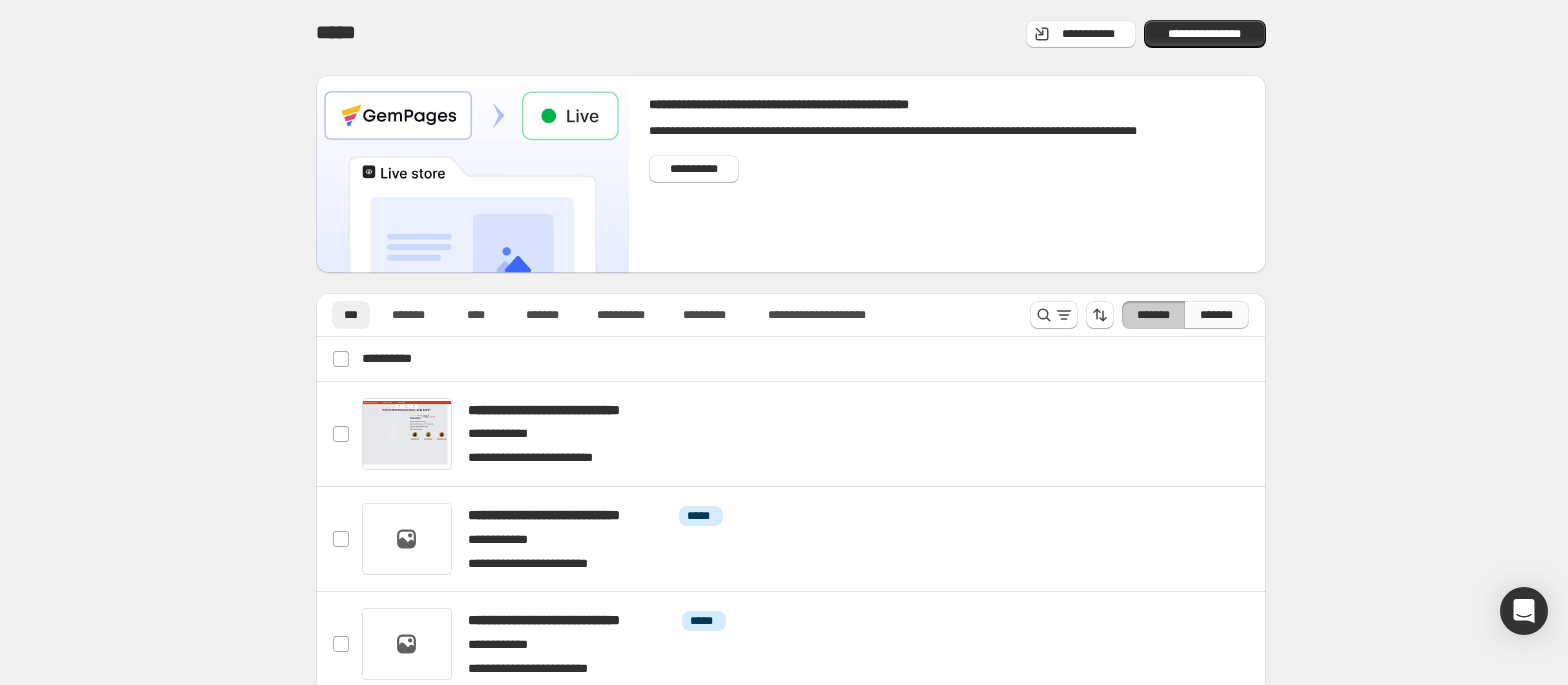 click on "*******" at bounding box center [1216, 315] 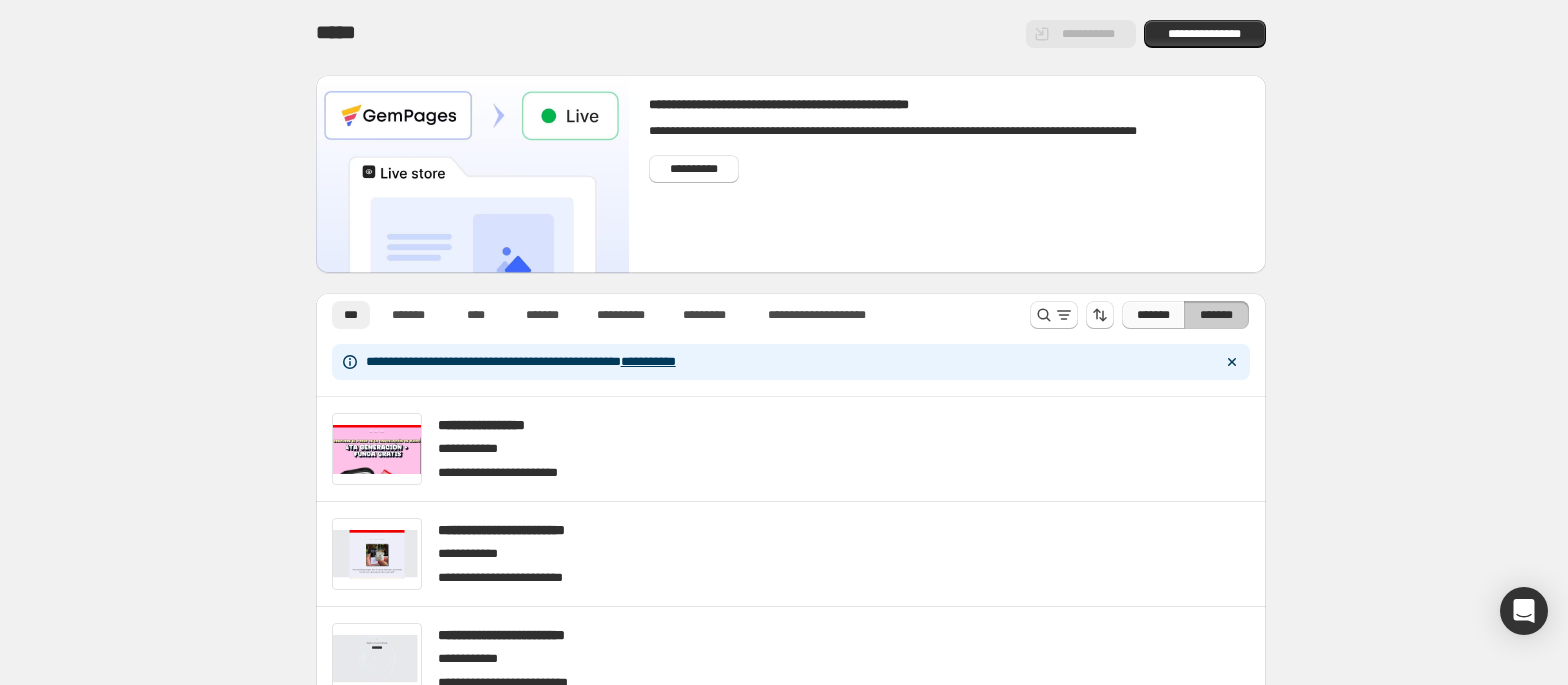 click on "*******" at bounding box center [1153, 315] 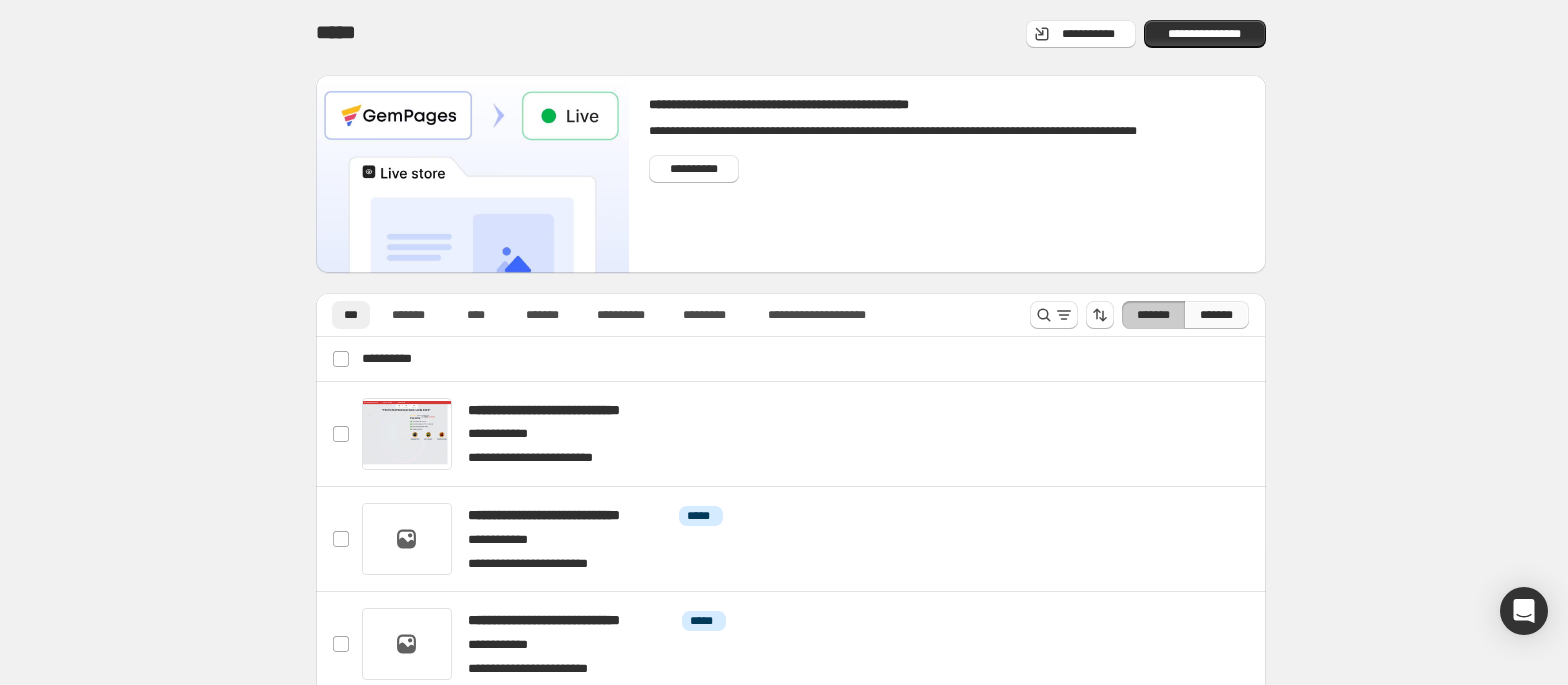 click on "*******" at bounding box center (1216, 315) 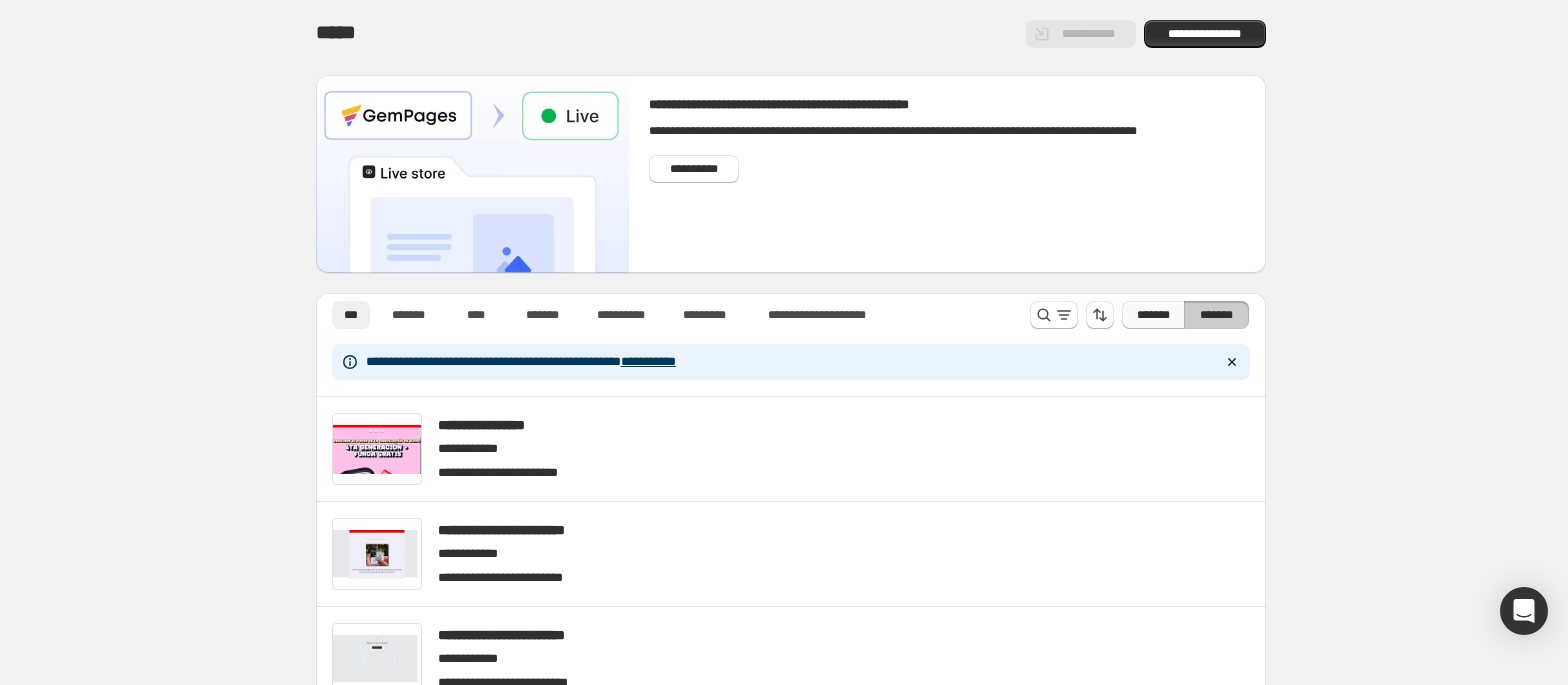 click on "*******" at bounding box center [1153, 315] 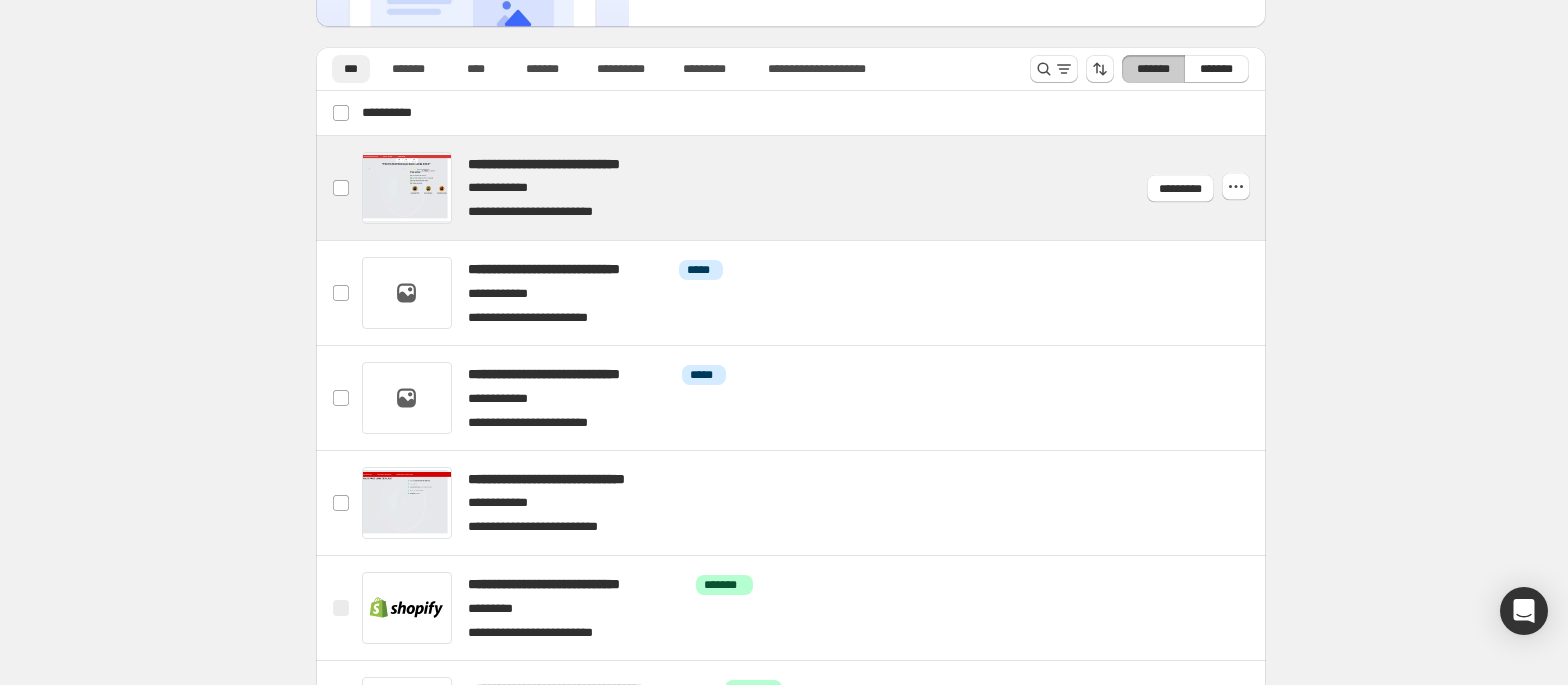 scroll, scrollTop: 266, scrollLeft: 0, axis: vertical 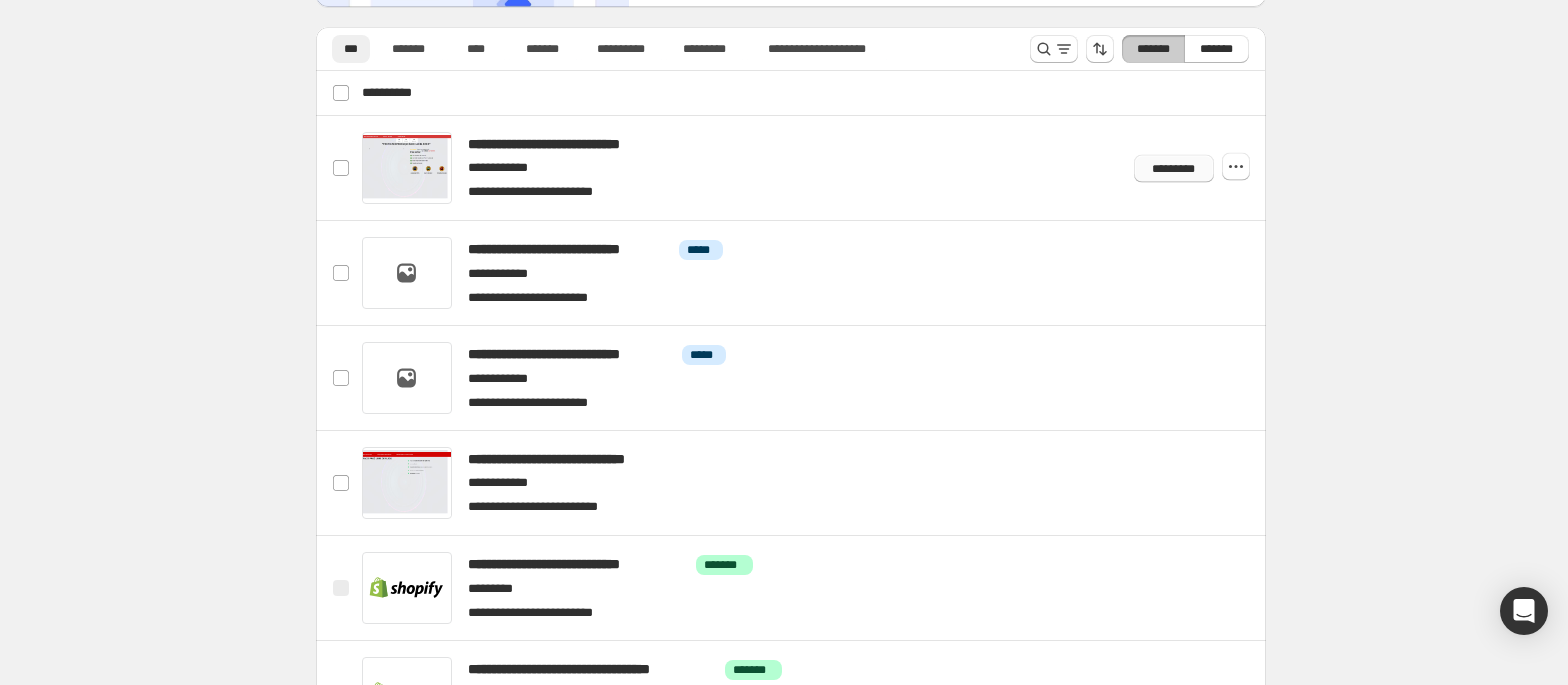click on "*********" at bounding box center (1173, 168) 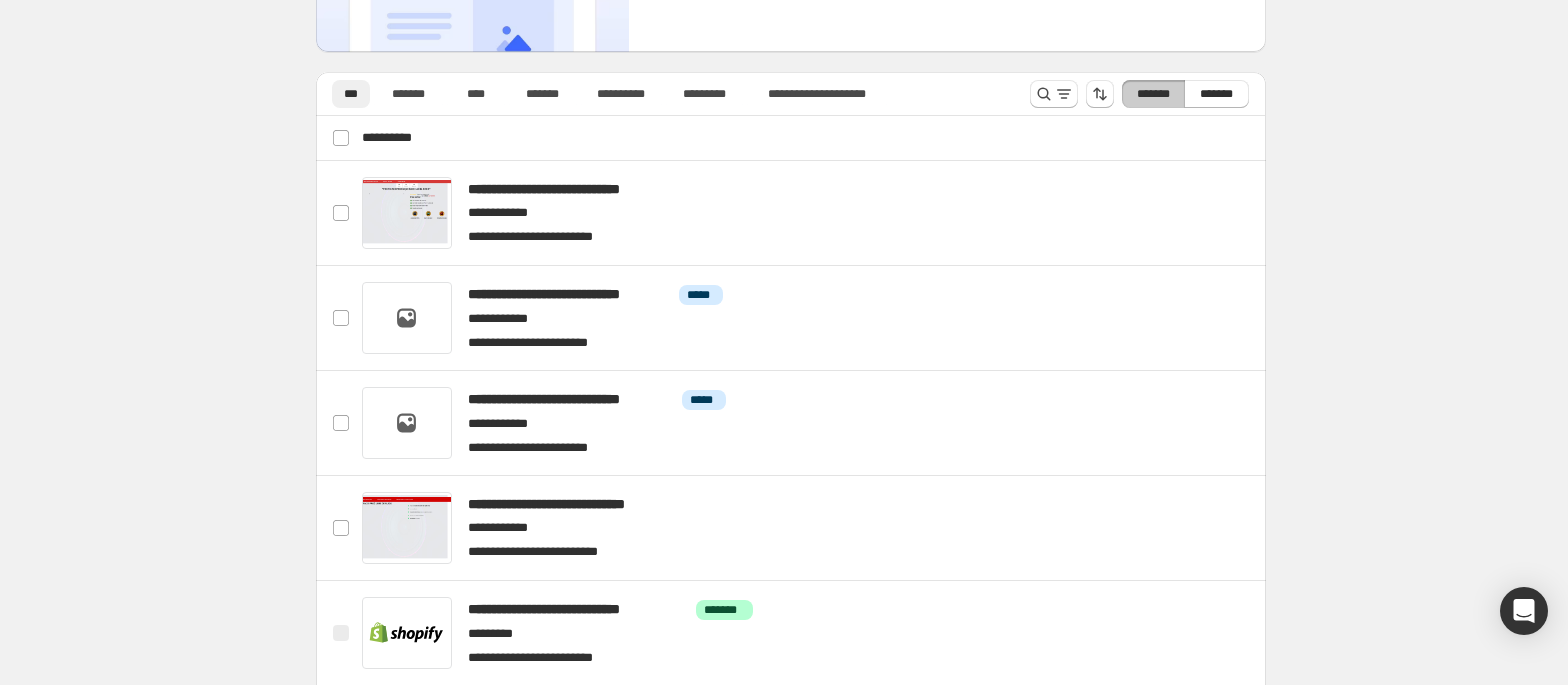 scroll, scrollTop: 266, scrollLeft: 0, axis: vertical 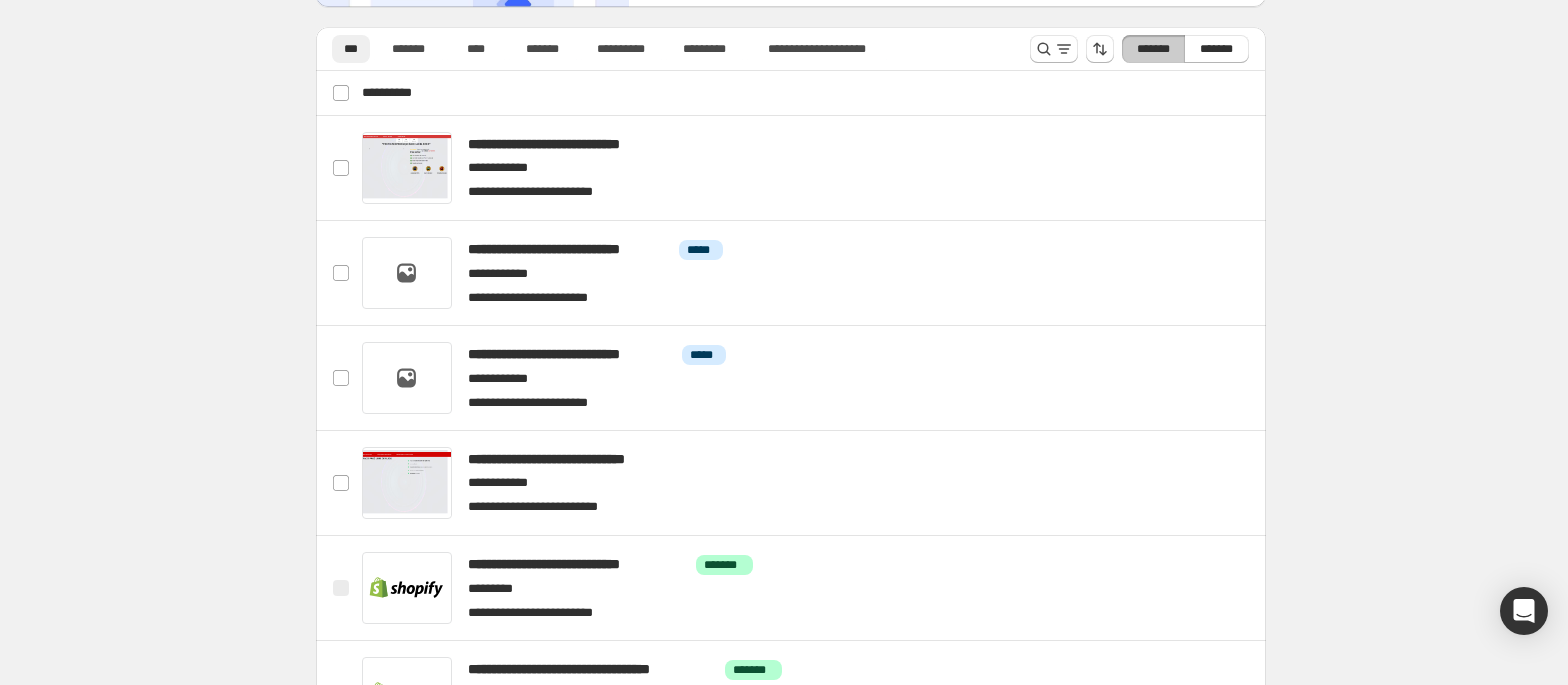 click on "*******" at bounding box center (1153, 49) 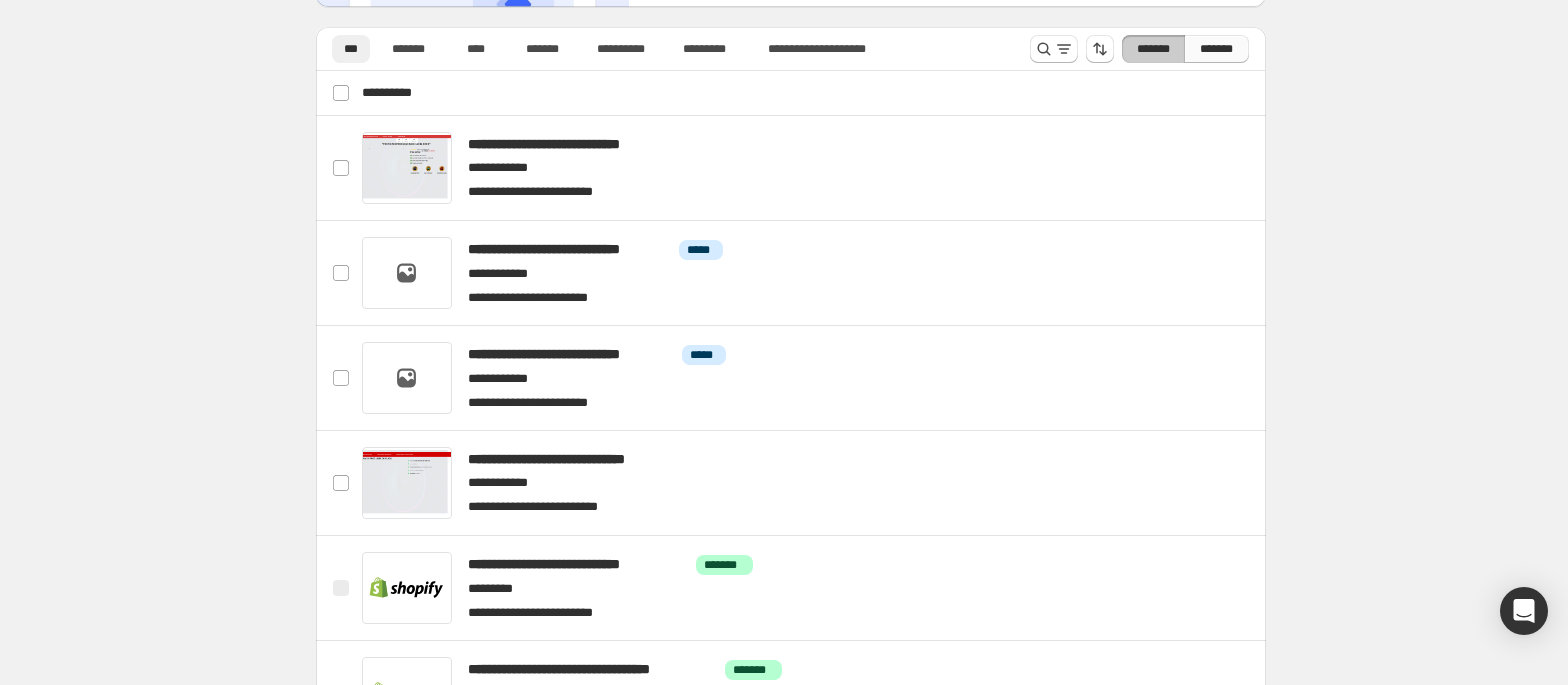 click on "*******" at bounding box center [1216, 49] 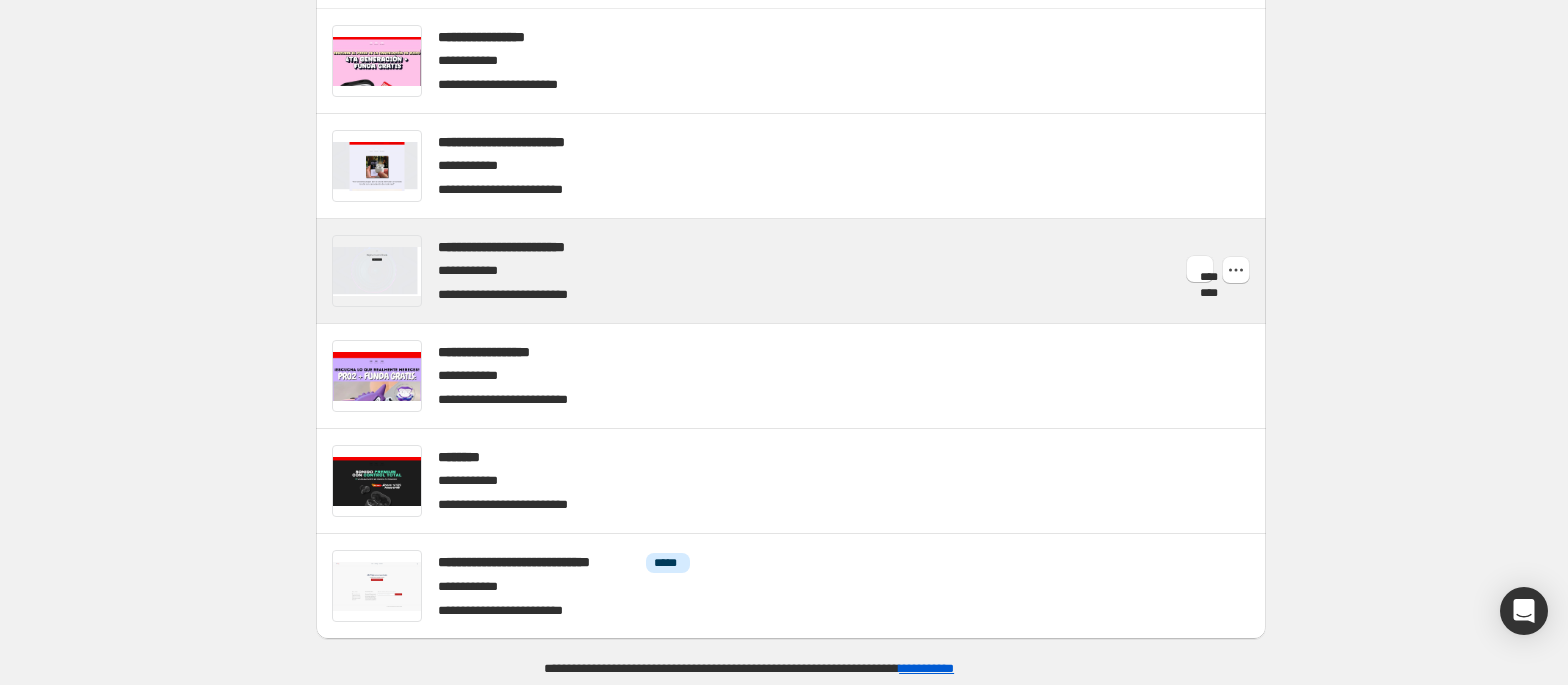 scroll, scrollTop: 390, scrollLeft: 0, axis: vertical 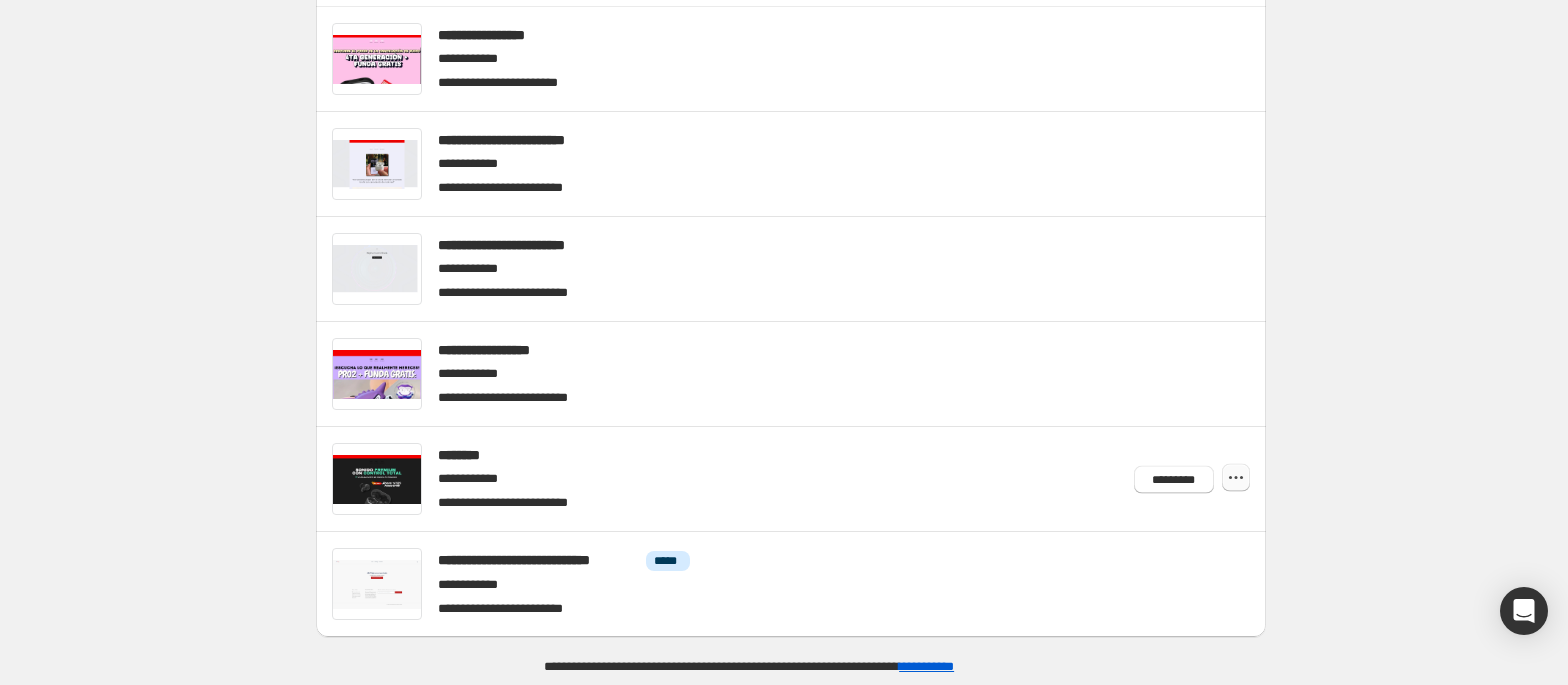 click 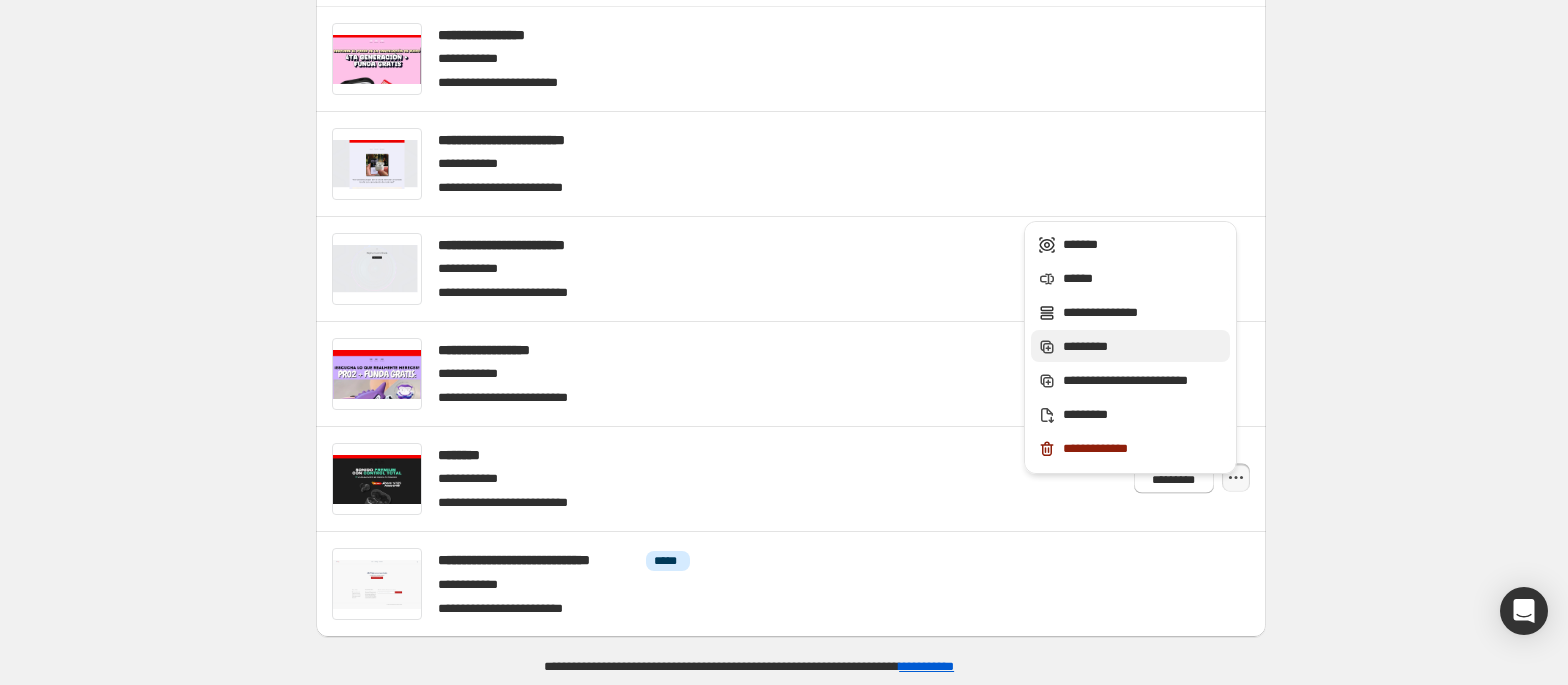 click on "*********" at bounding box center (1143, 347) 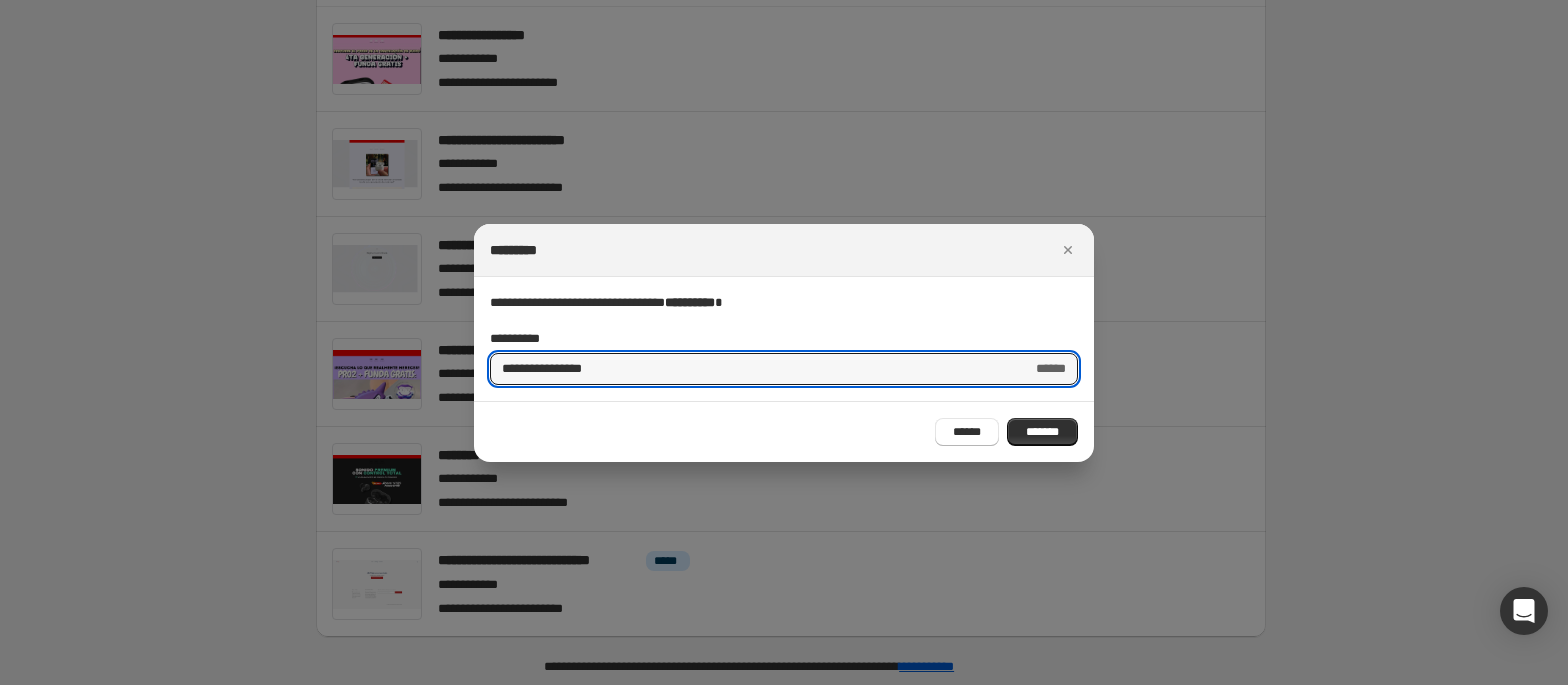 drag, startPoint x: 704, startPoint y: 368, endPoint x: 340, endPoint y: 362, distance: 364.04944 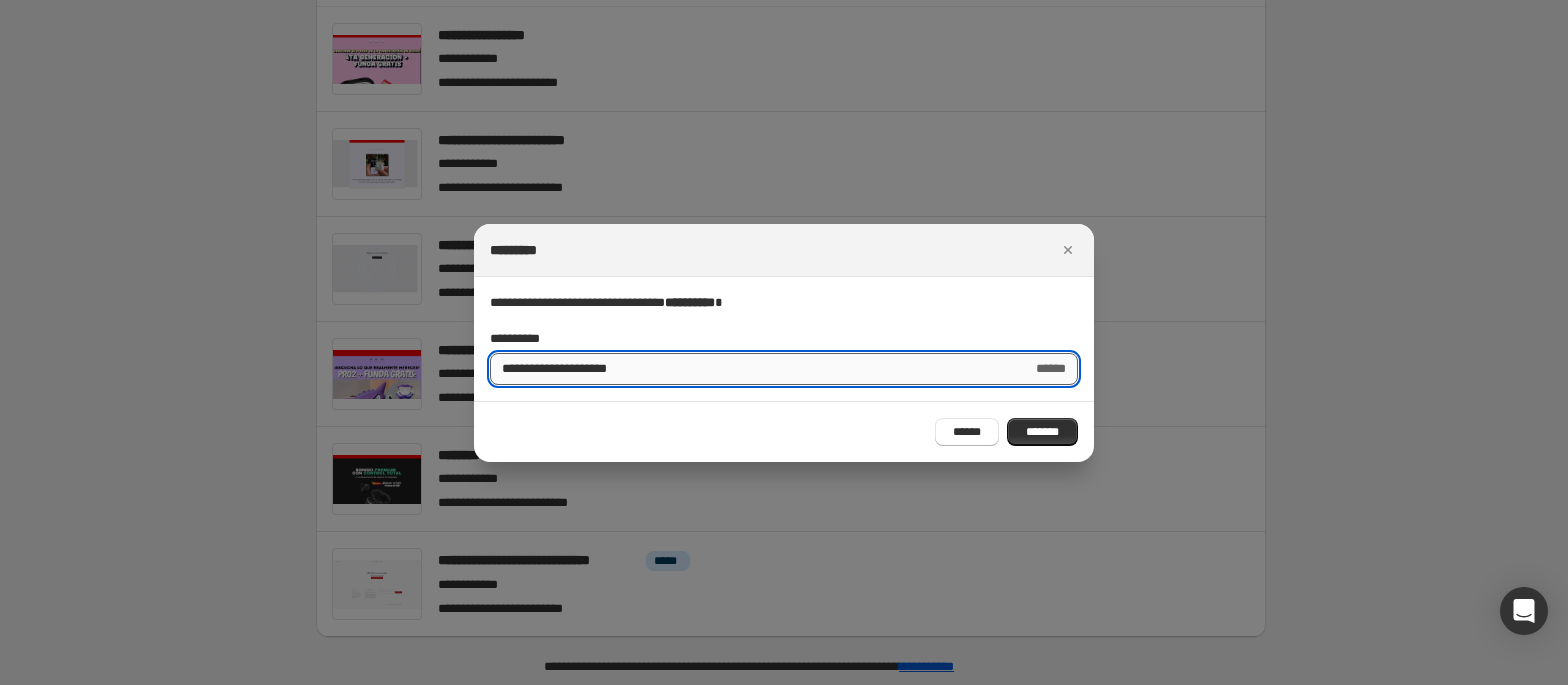 click on "**********" at bounding box center (755, 369) 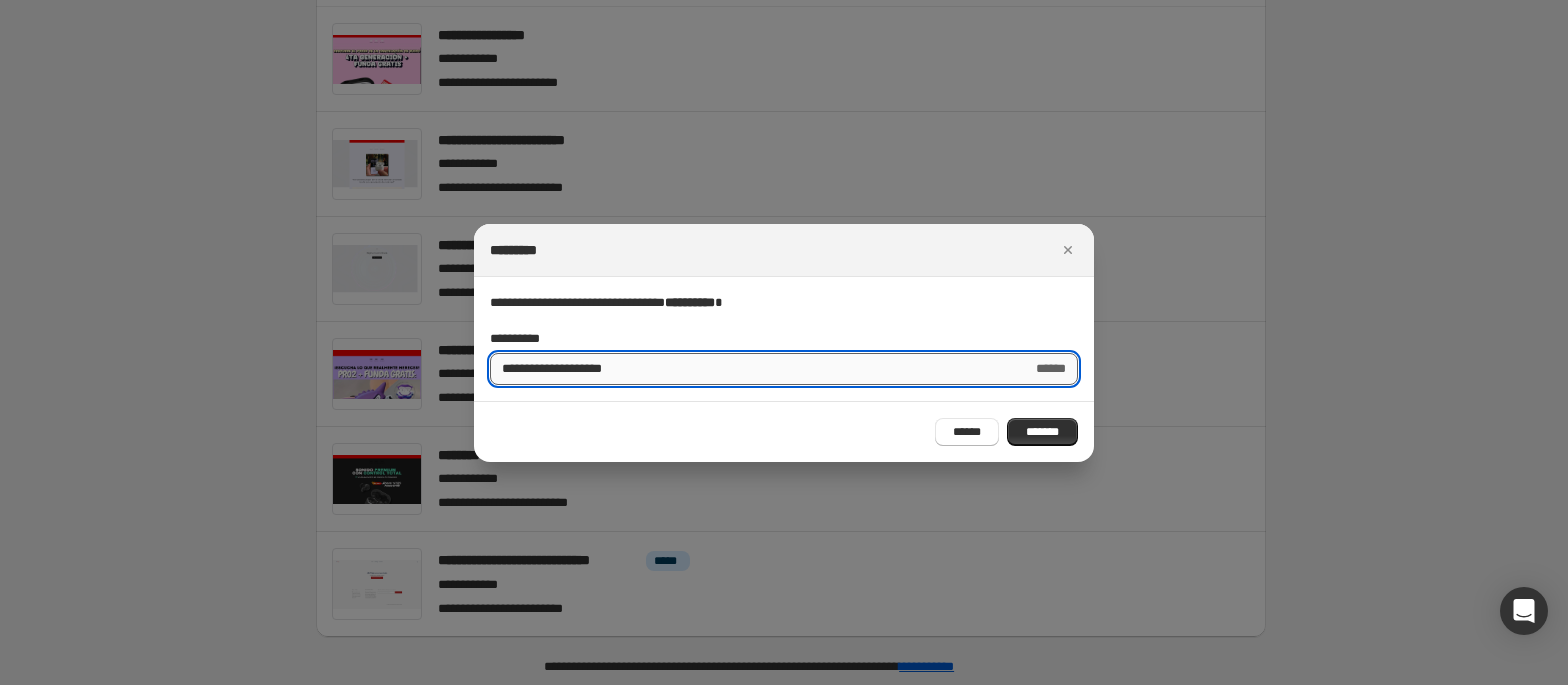 type on "**********" 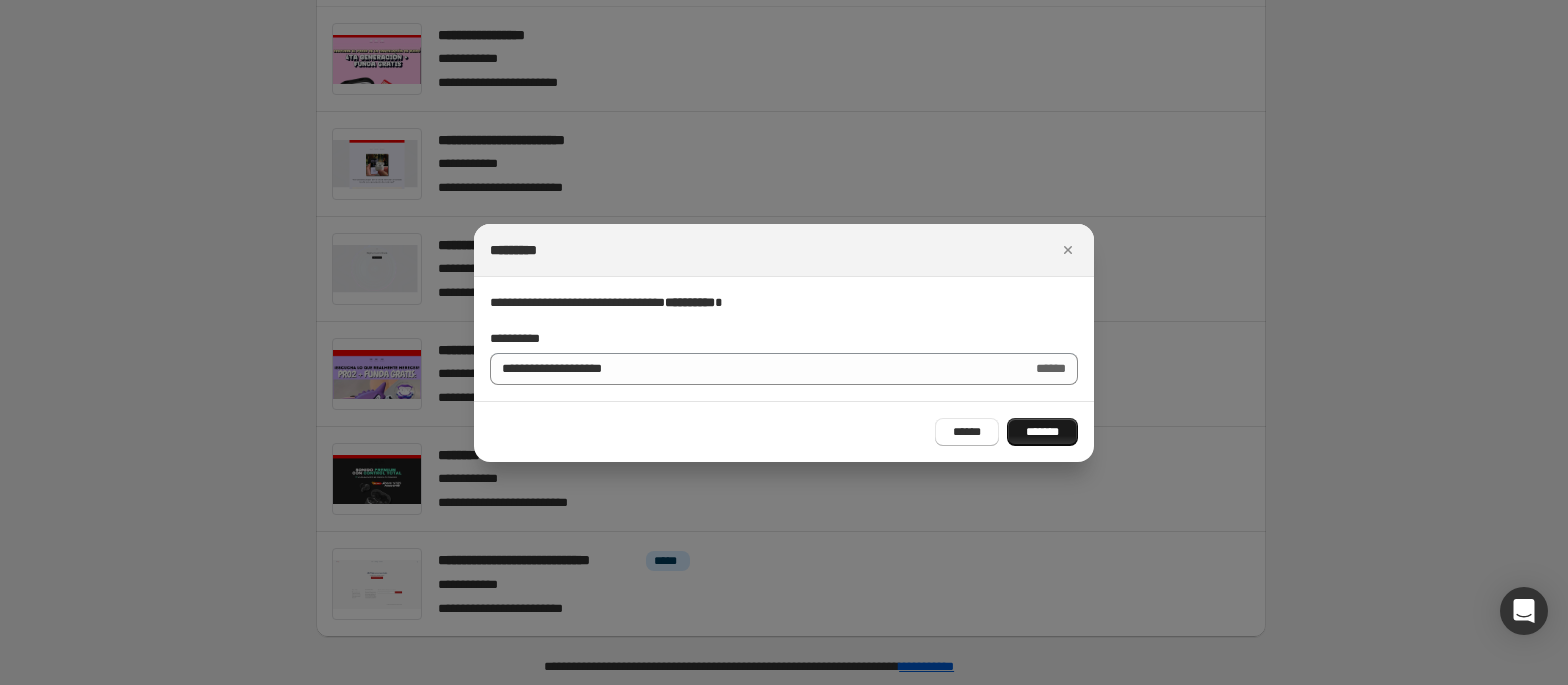 click on "*******" at bounding box center (1042, 432) 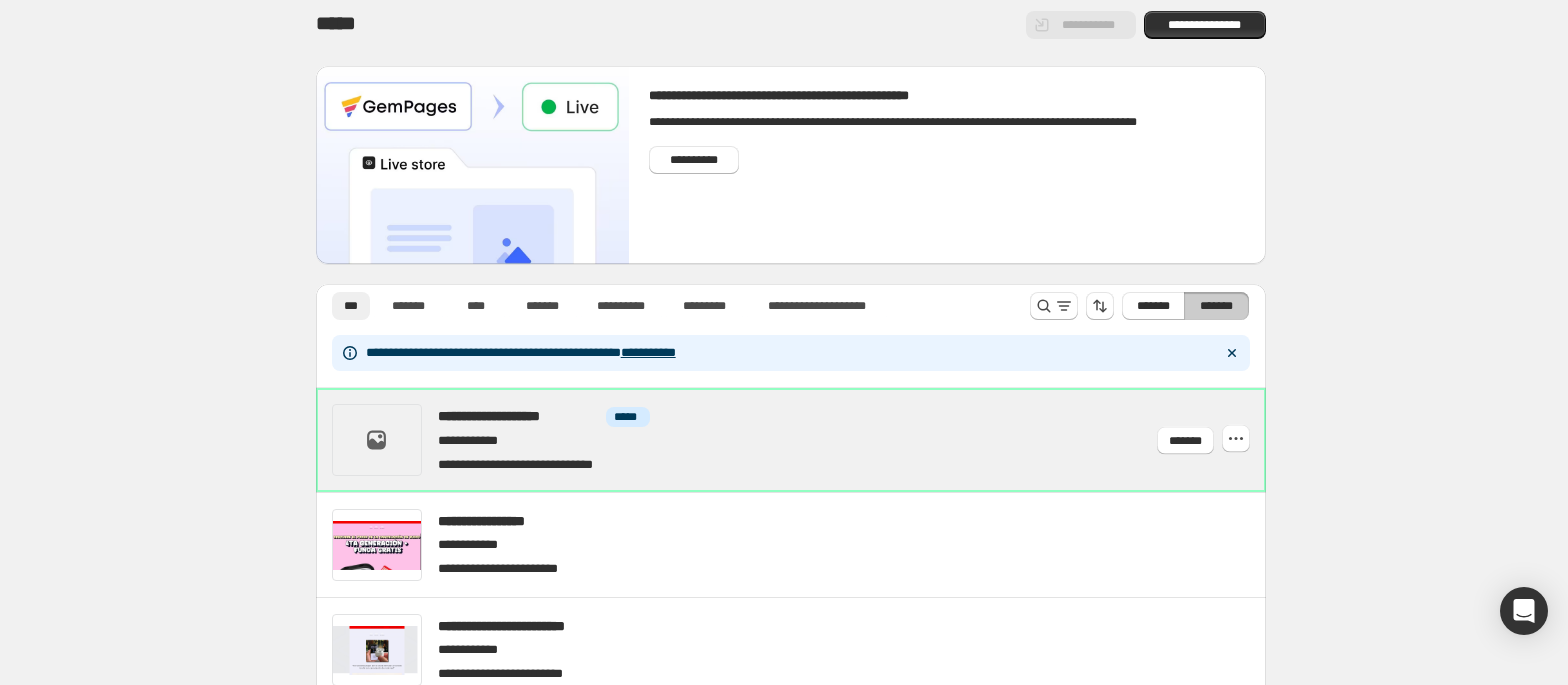 scroll, scrollTop: 0, scrollLeft: 0, axis: both 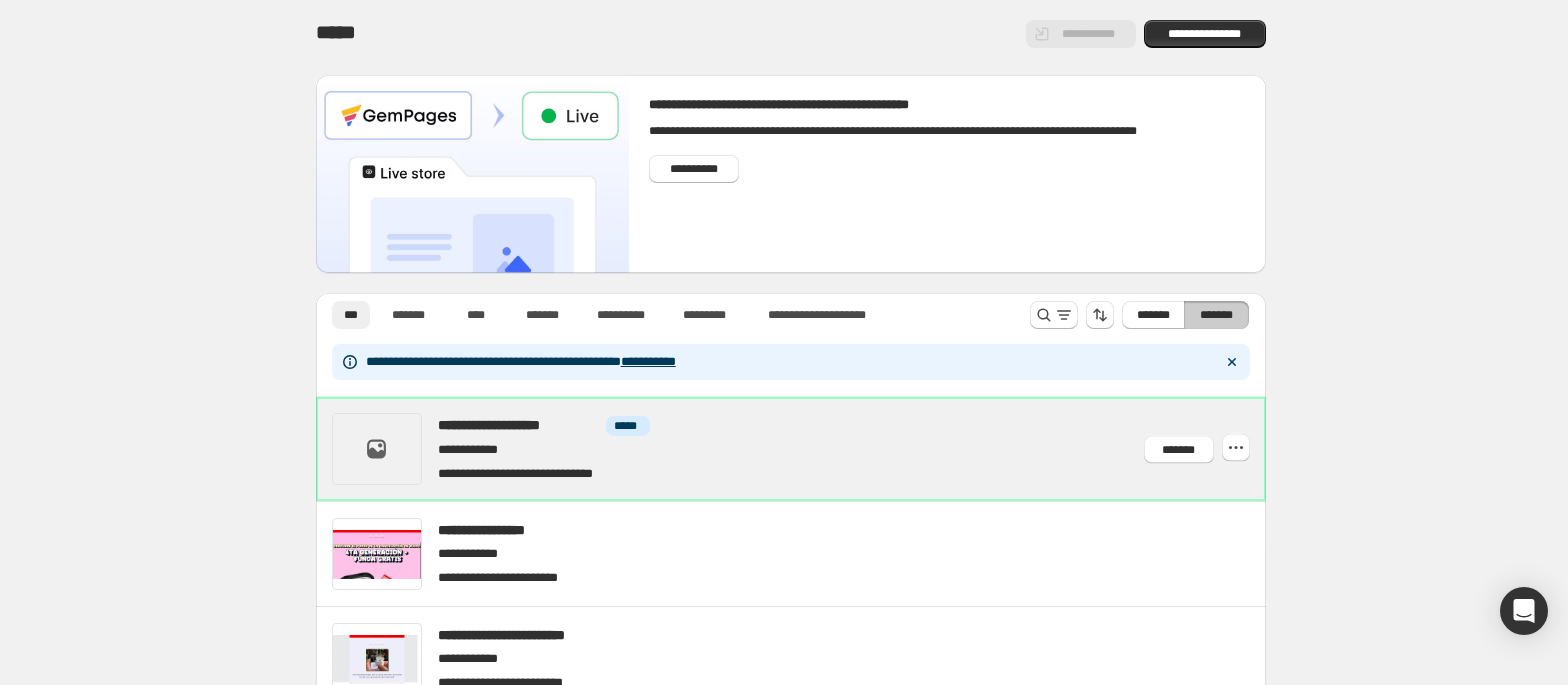 click at bounding box center (814, 449) 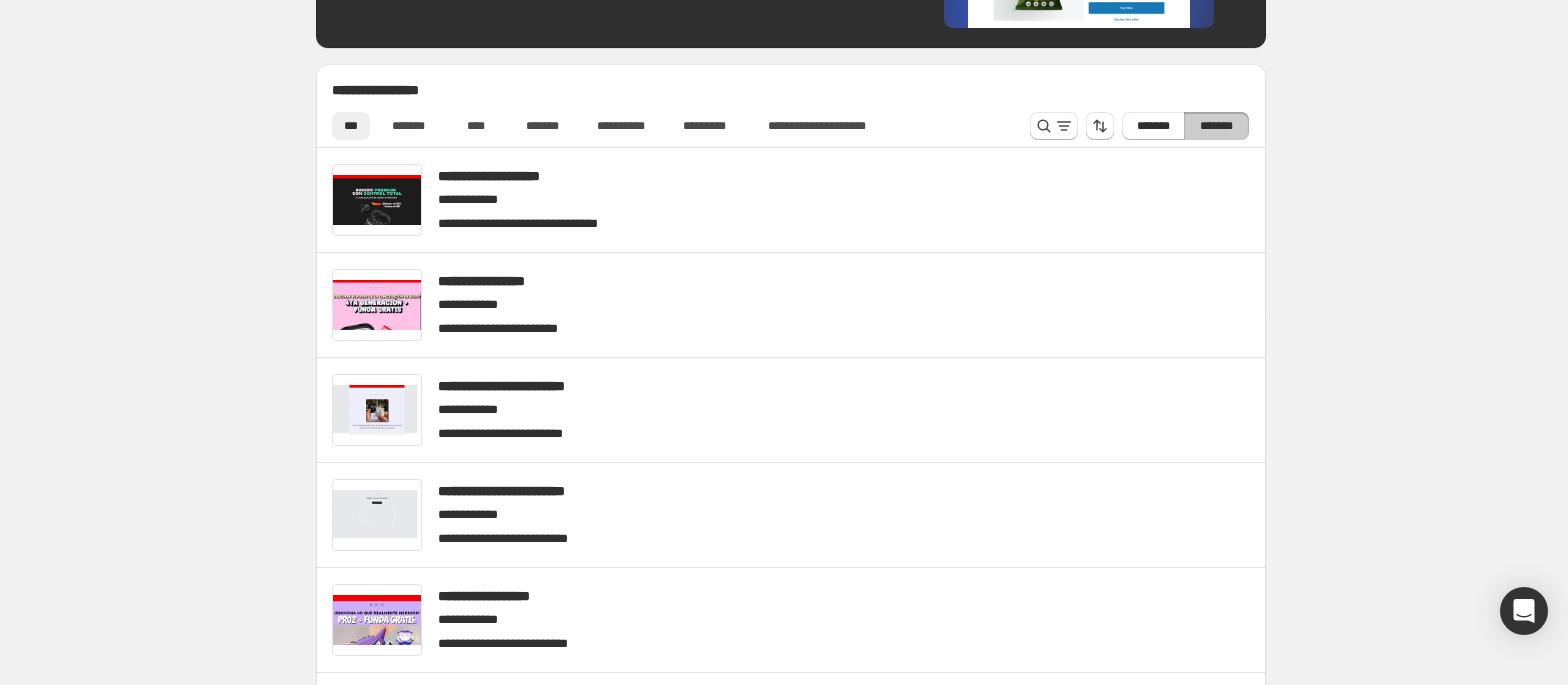 scroll, scrollTop: 666, scrollLeft: 0, axis: vertical 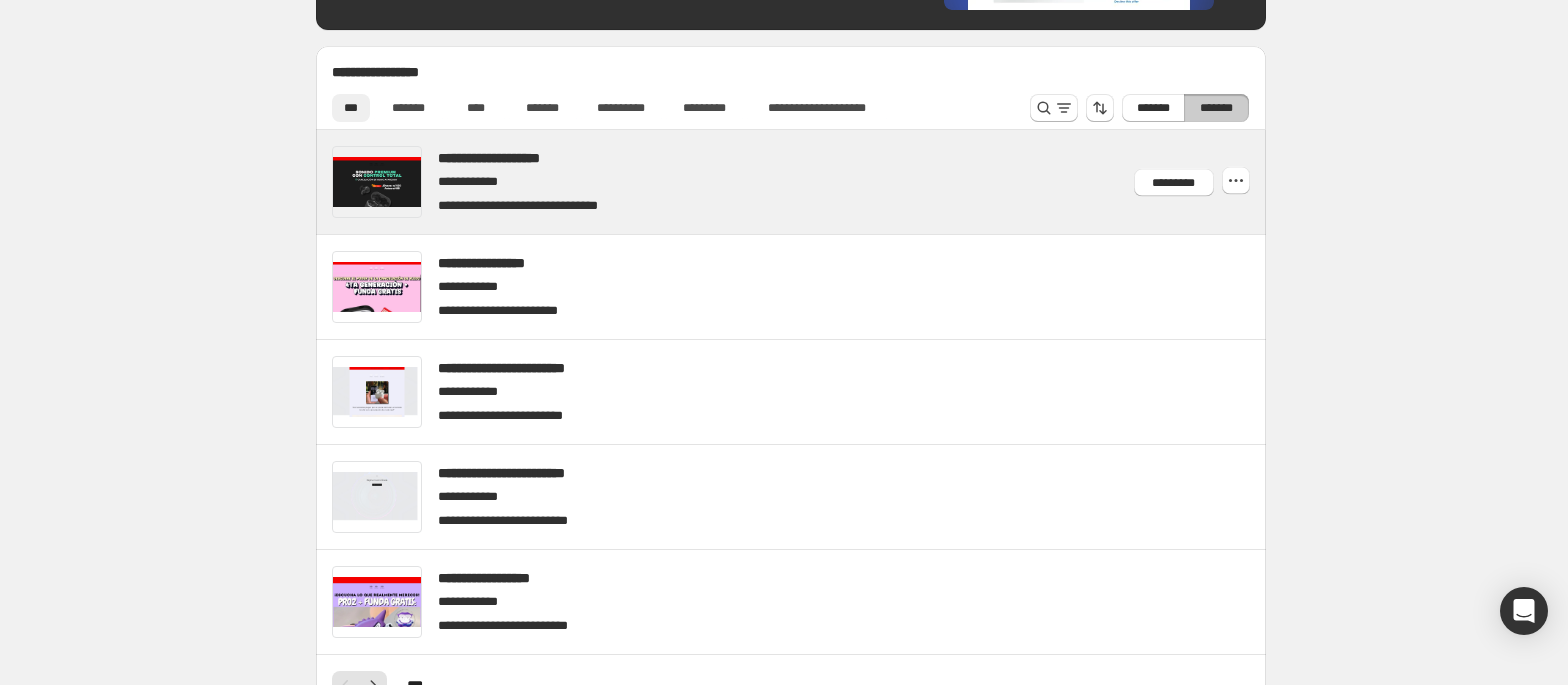 click at bounding box center [814, 182] 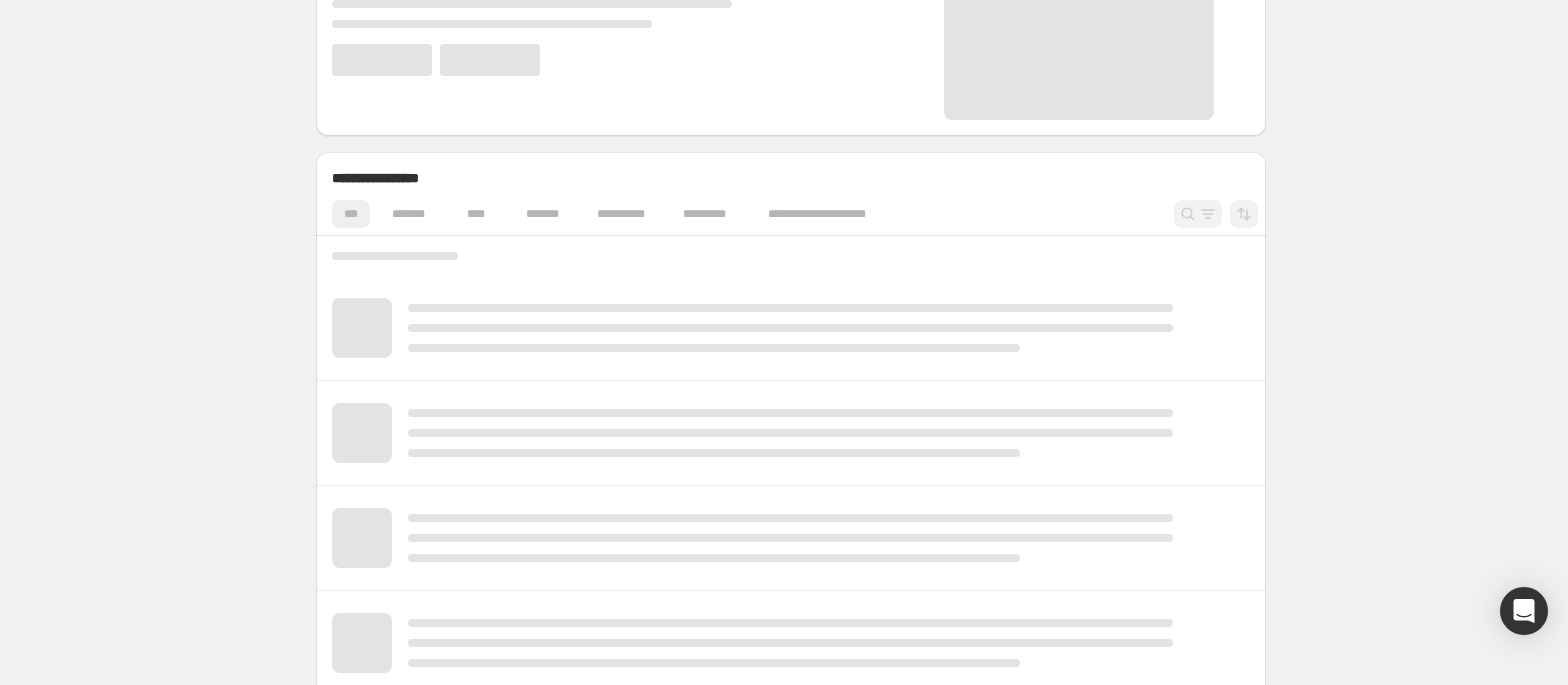 scroll, scrollTop: 533, scrollLeft: 0, axis: vertical 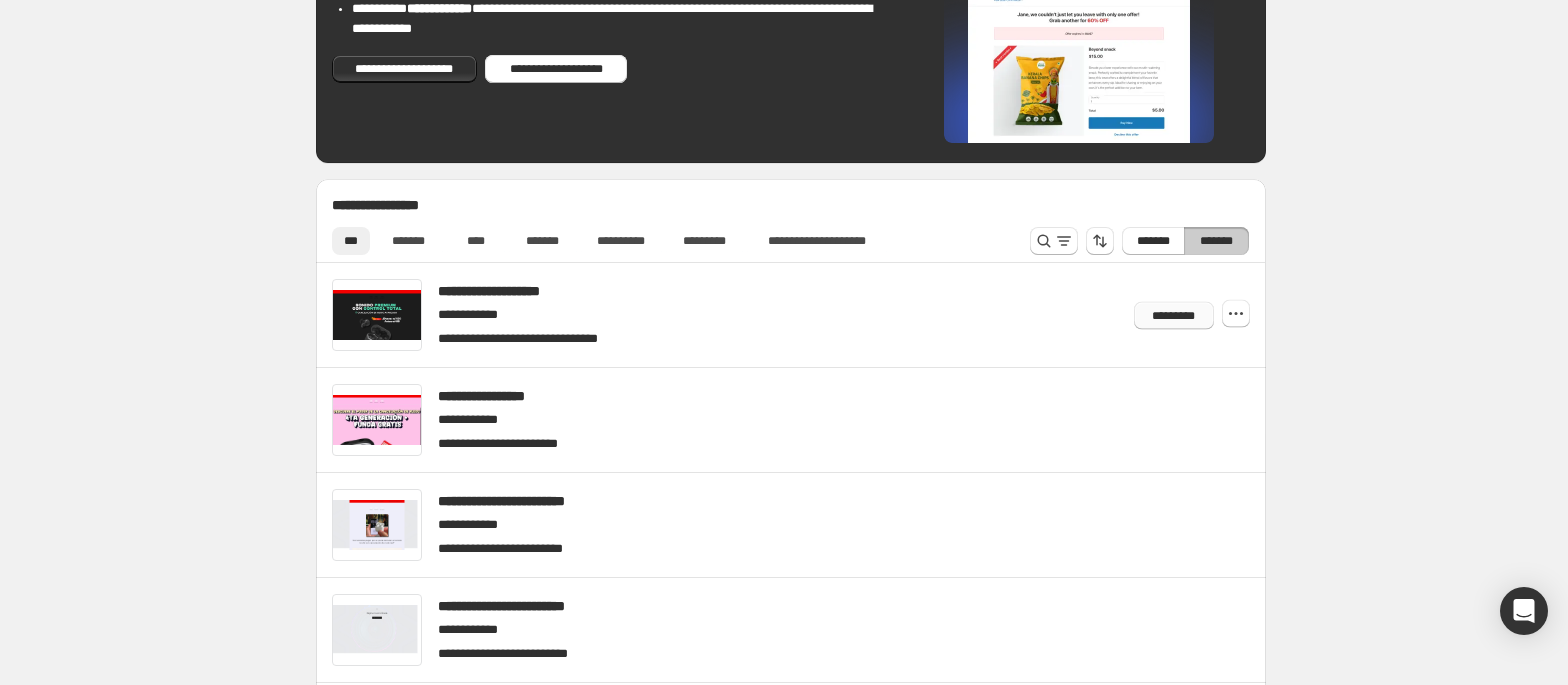 click on "*********" at bounding box center [1173, 315] 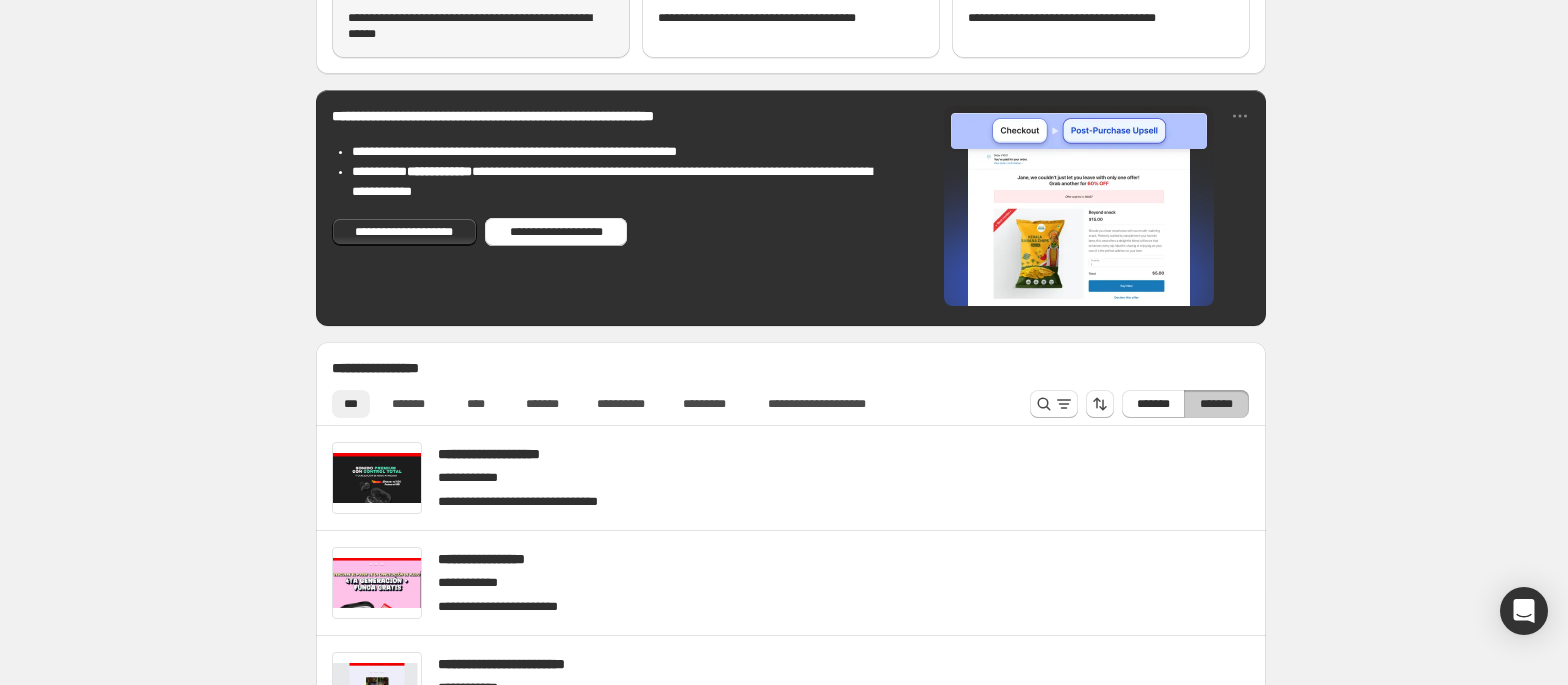 scroll, scrollTop: 0, scrollLeft: 0, axis: both 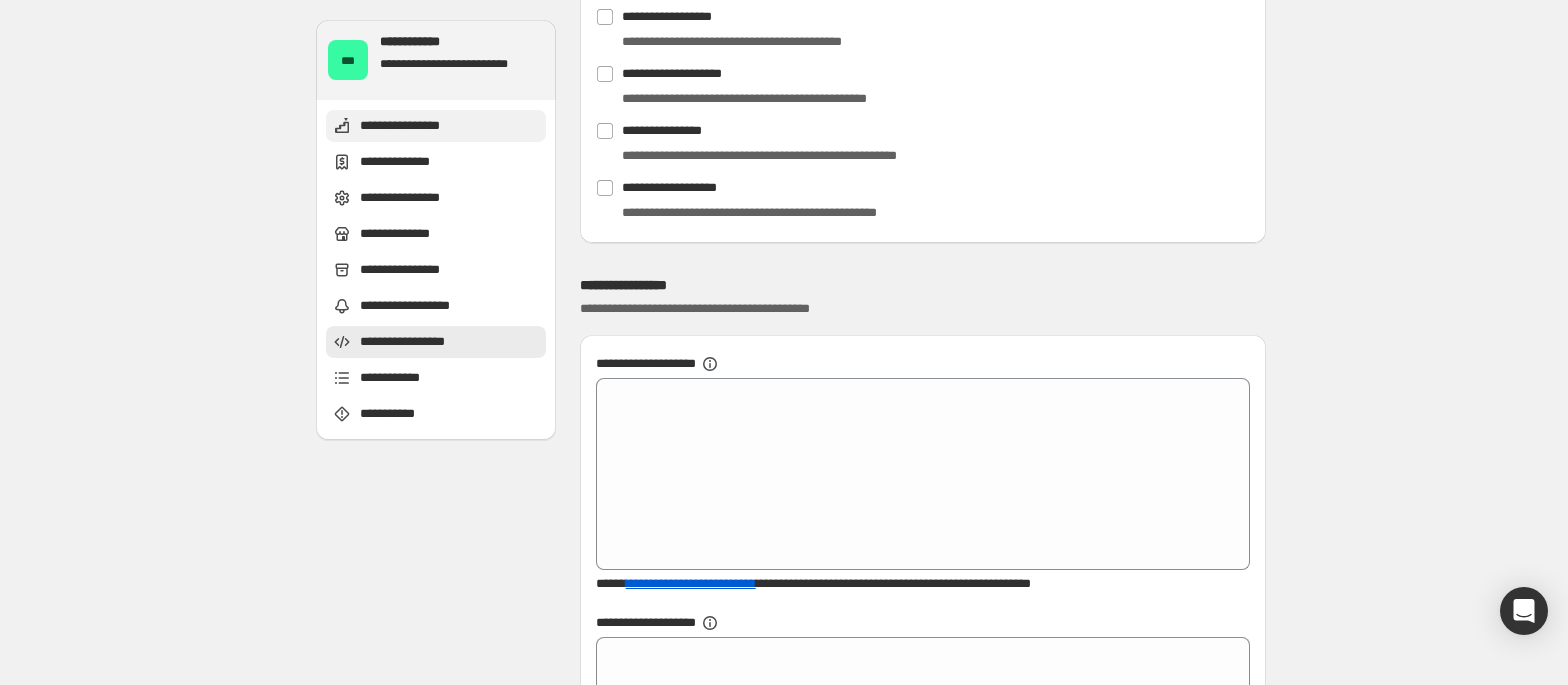click on "**********" at bounding box center (436, 126) 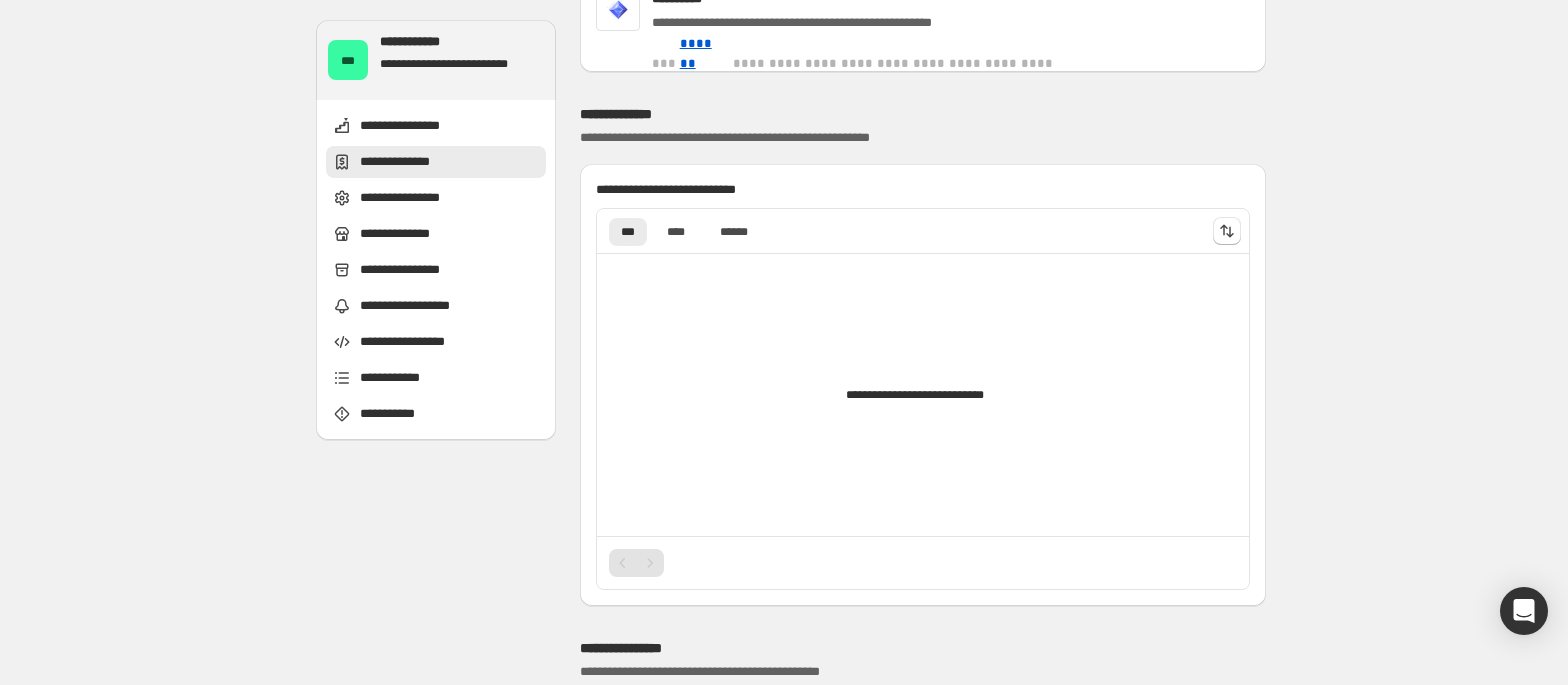 scroll, scrollTop: 0, scrollLeft: 0, axis: both 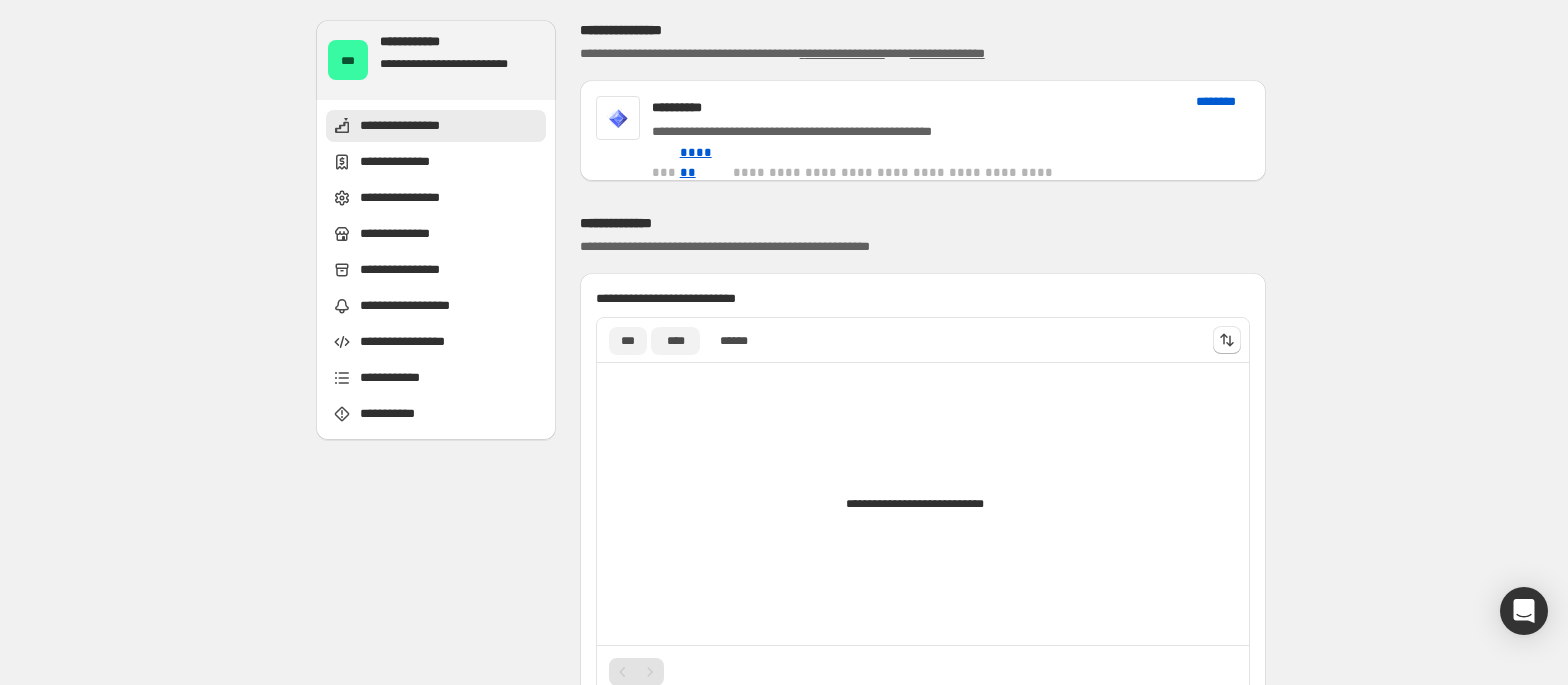 click on "****" at bounding box center (675, 341) 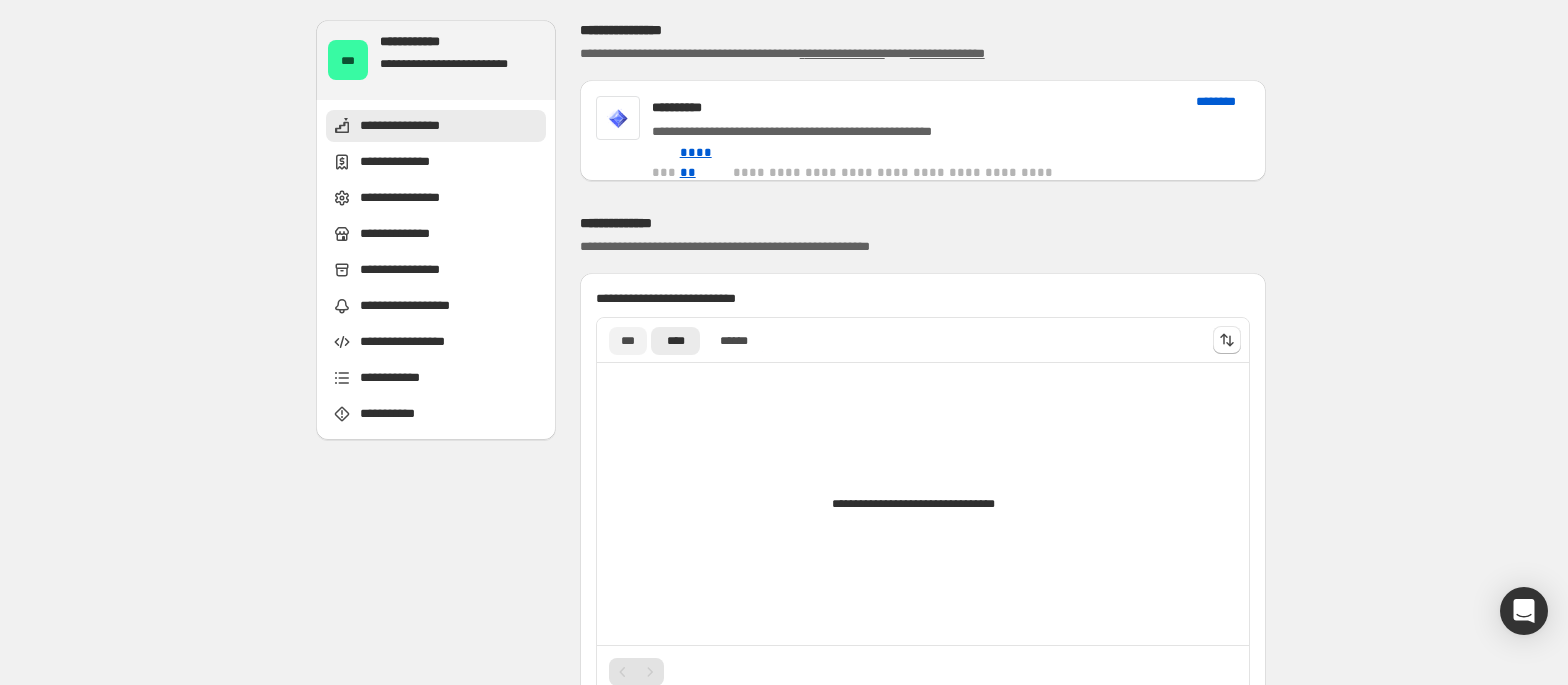 click on "***" at bounding box center [628, 341] 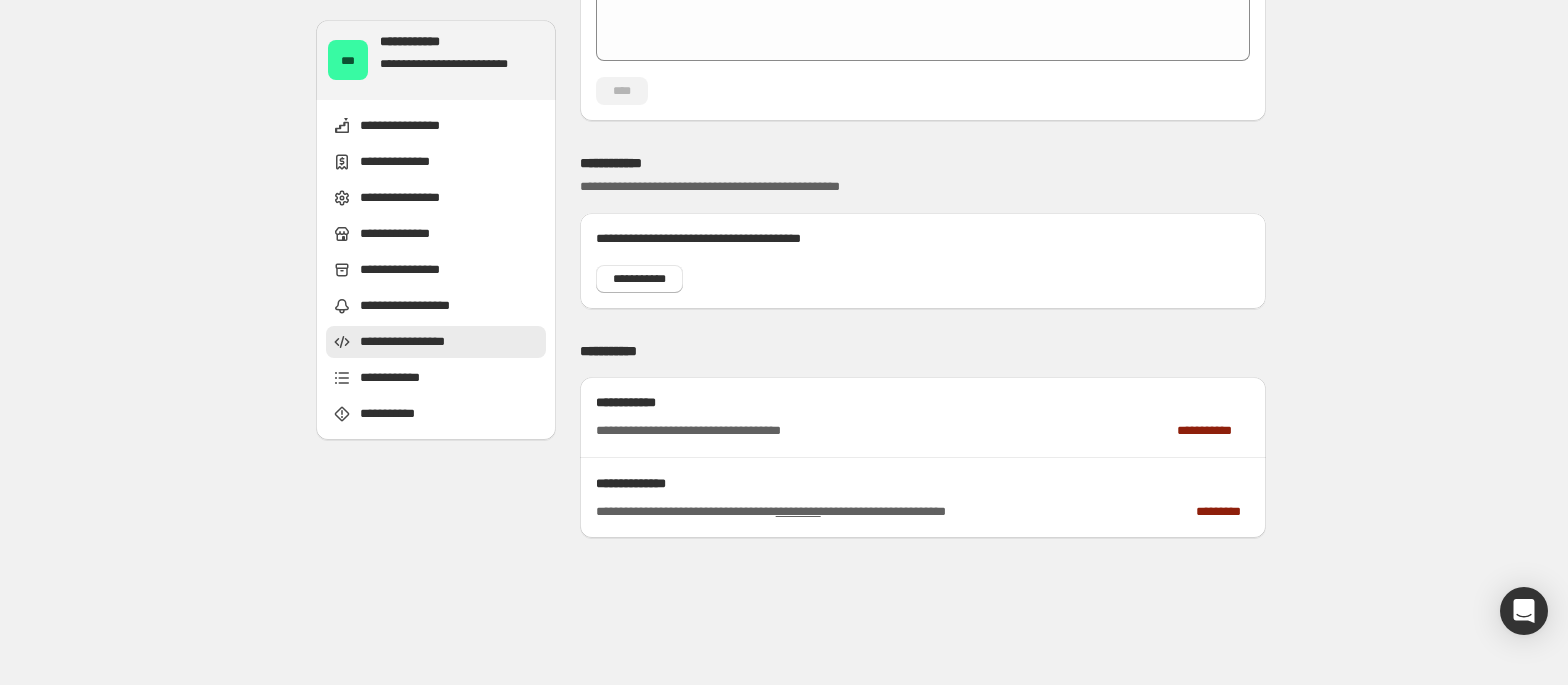 scroll, scrollTop: 3068, scrollLeft: 0, axis: vertical 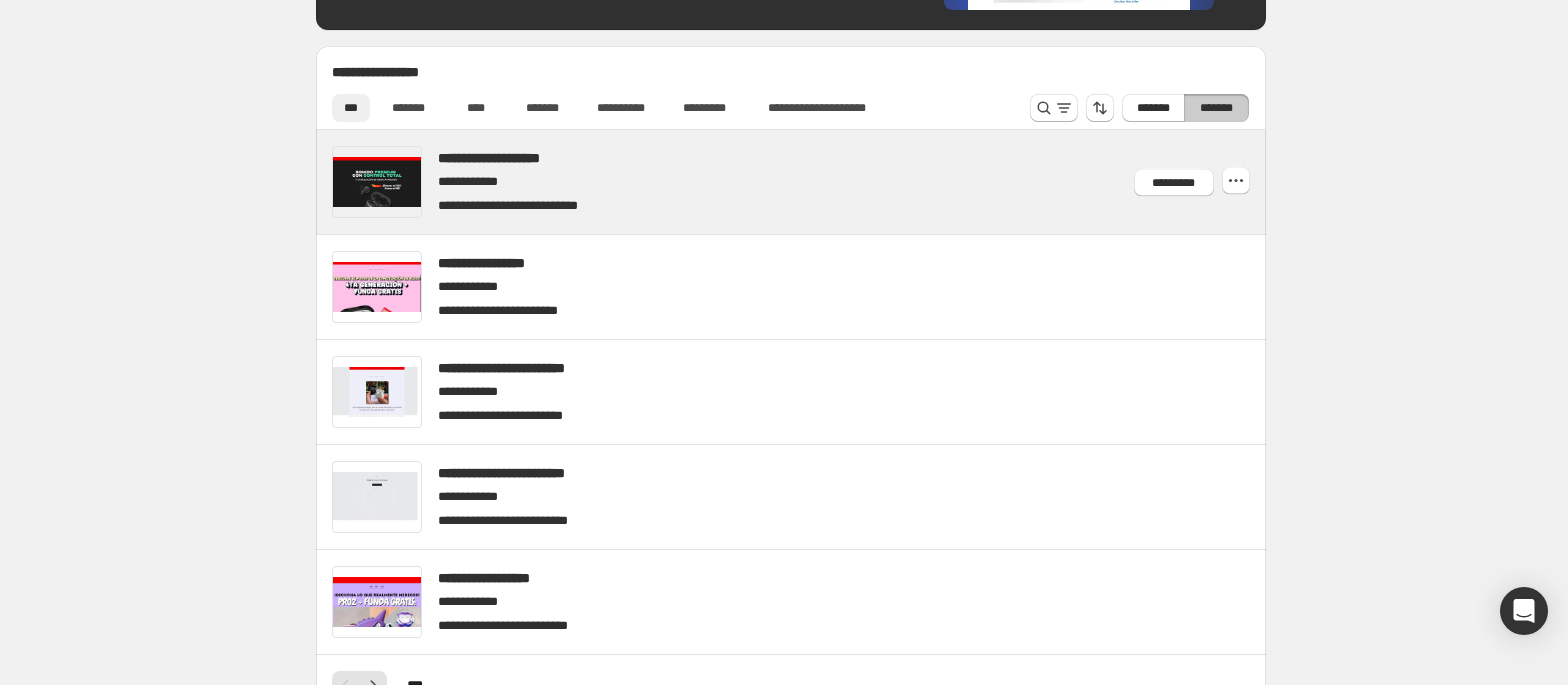 click at bounding box center [814, 182] 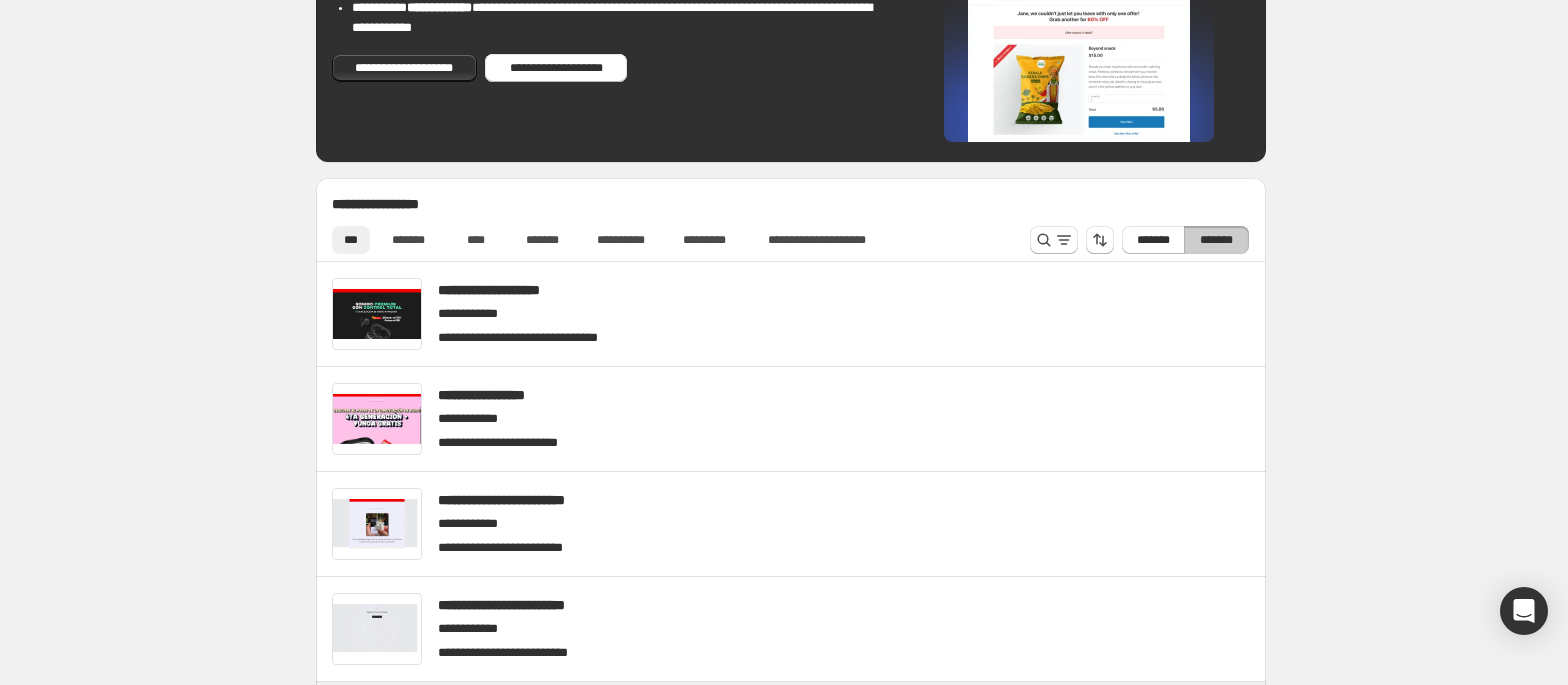 scroll, scrollTop: 533, scrollLeft: 0, axis: vertical 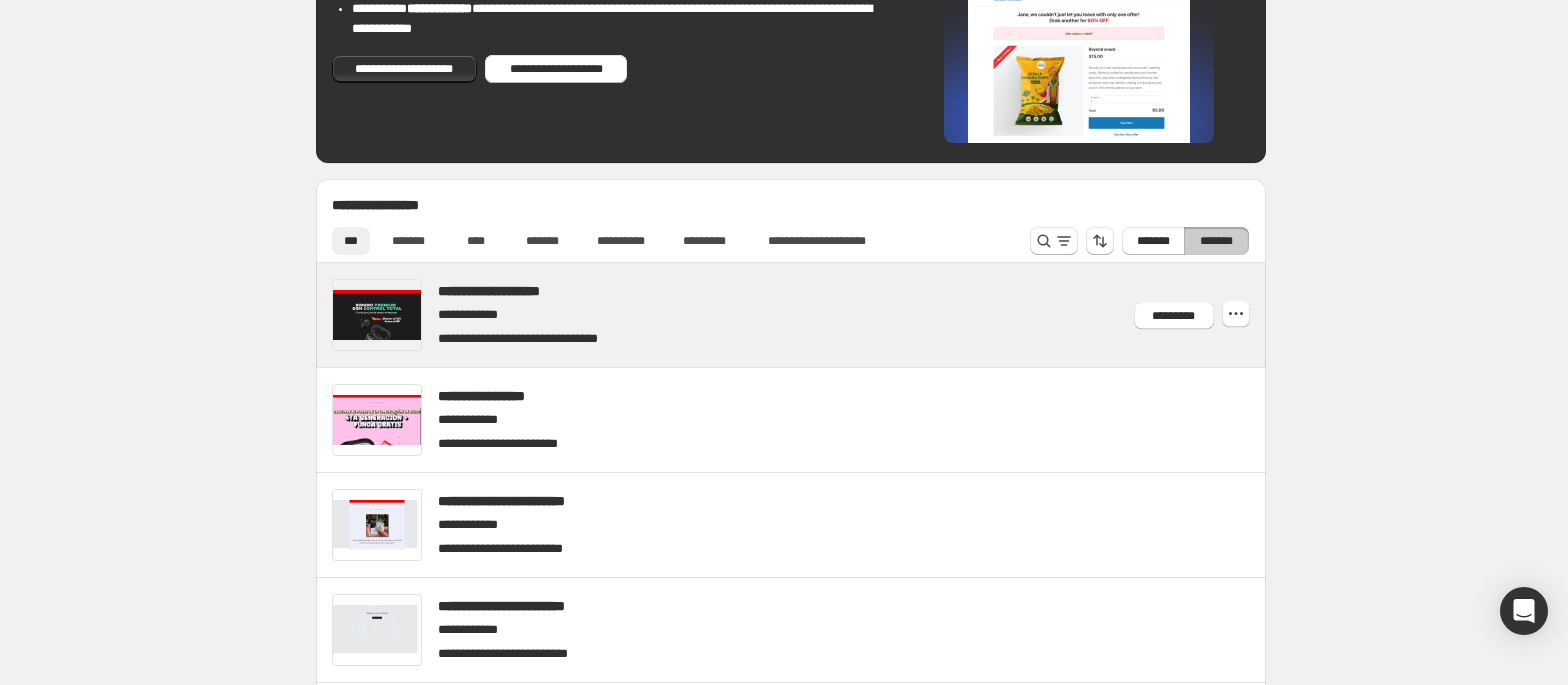 click at bounding box center [814, 315] 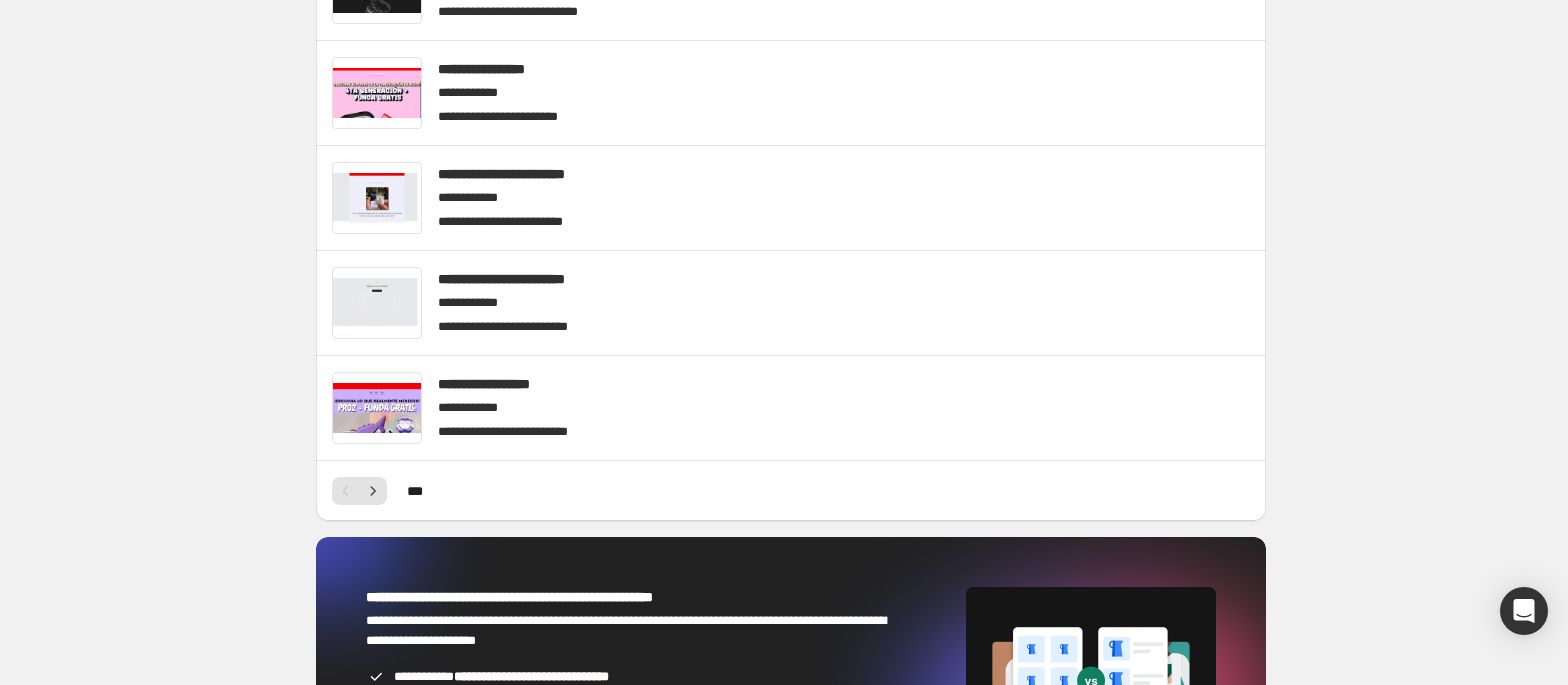 scroll, scrollTop: 726, scrollLeft: 0, axis: vertical 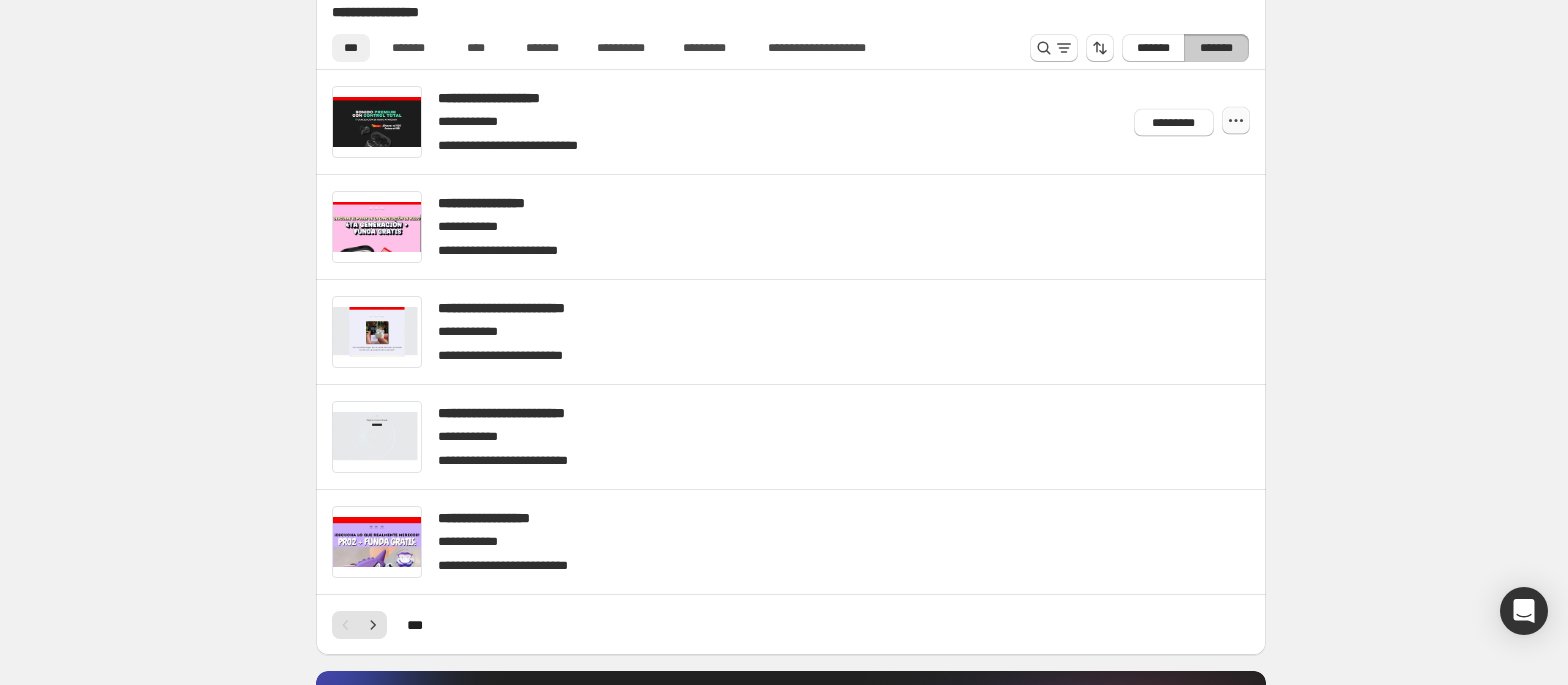 click 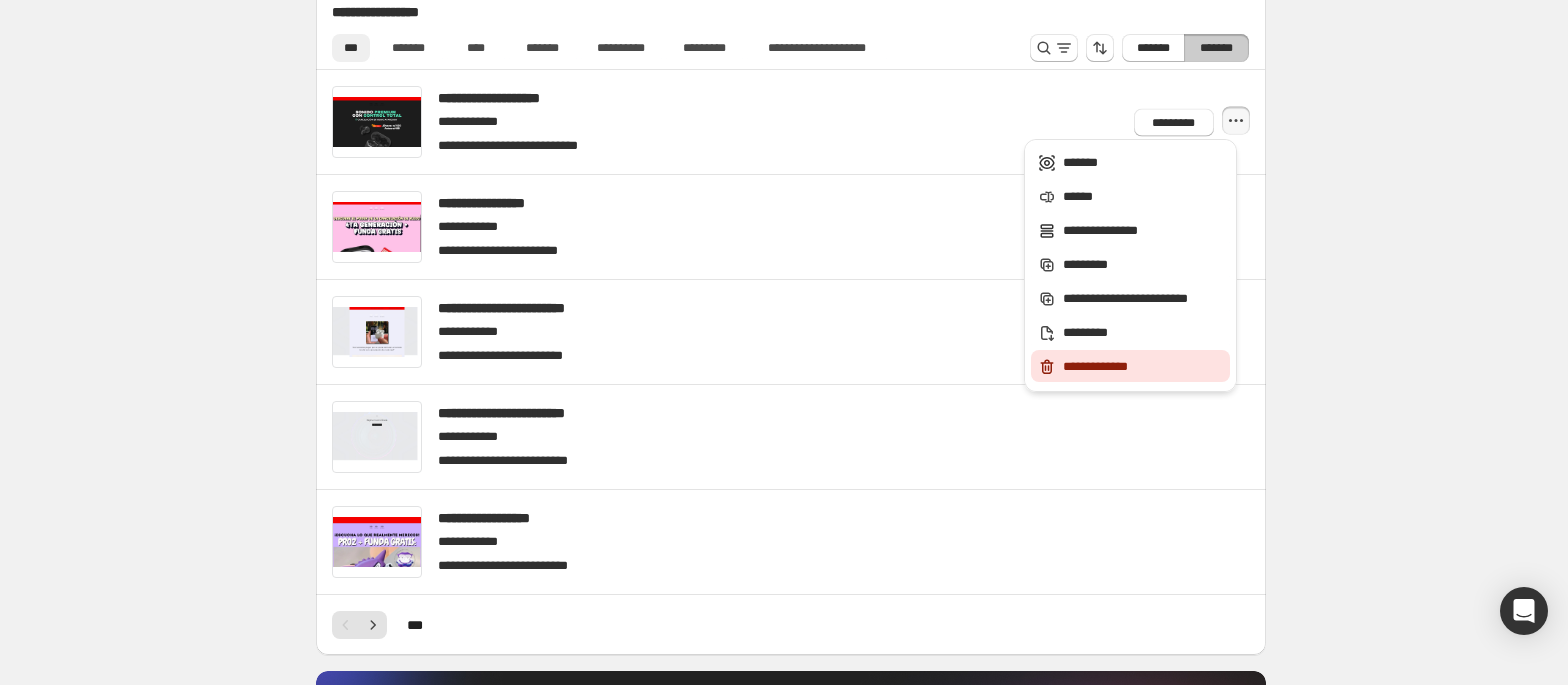 click on "**********" at bounding box center (1143, 367) 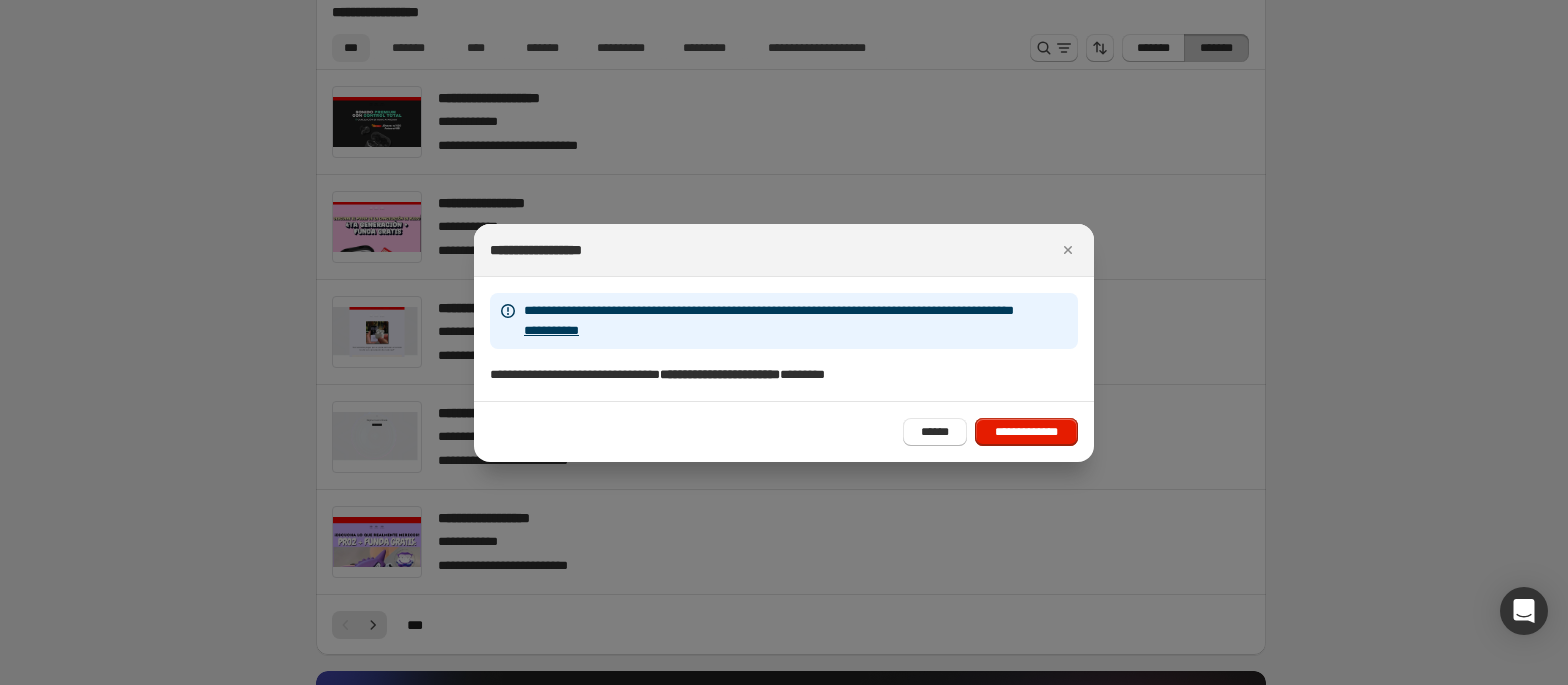 click on "**********" at bounding box center [1026, 432] 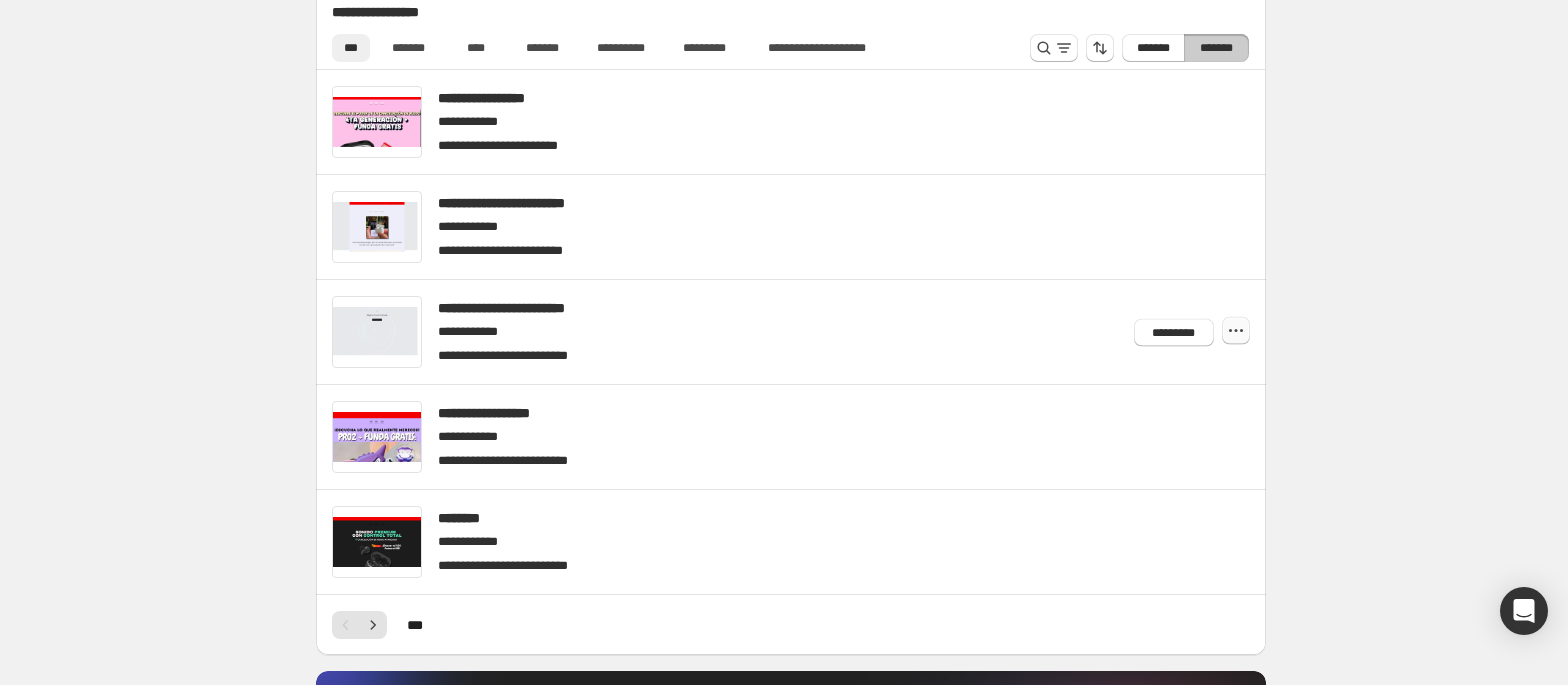 click 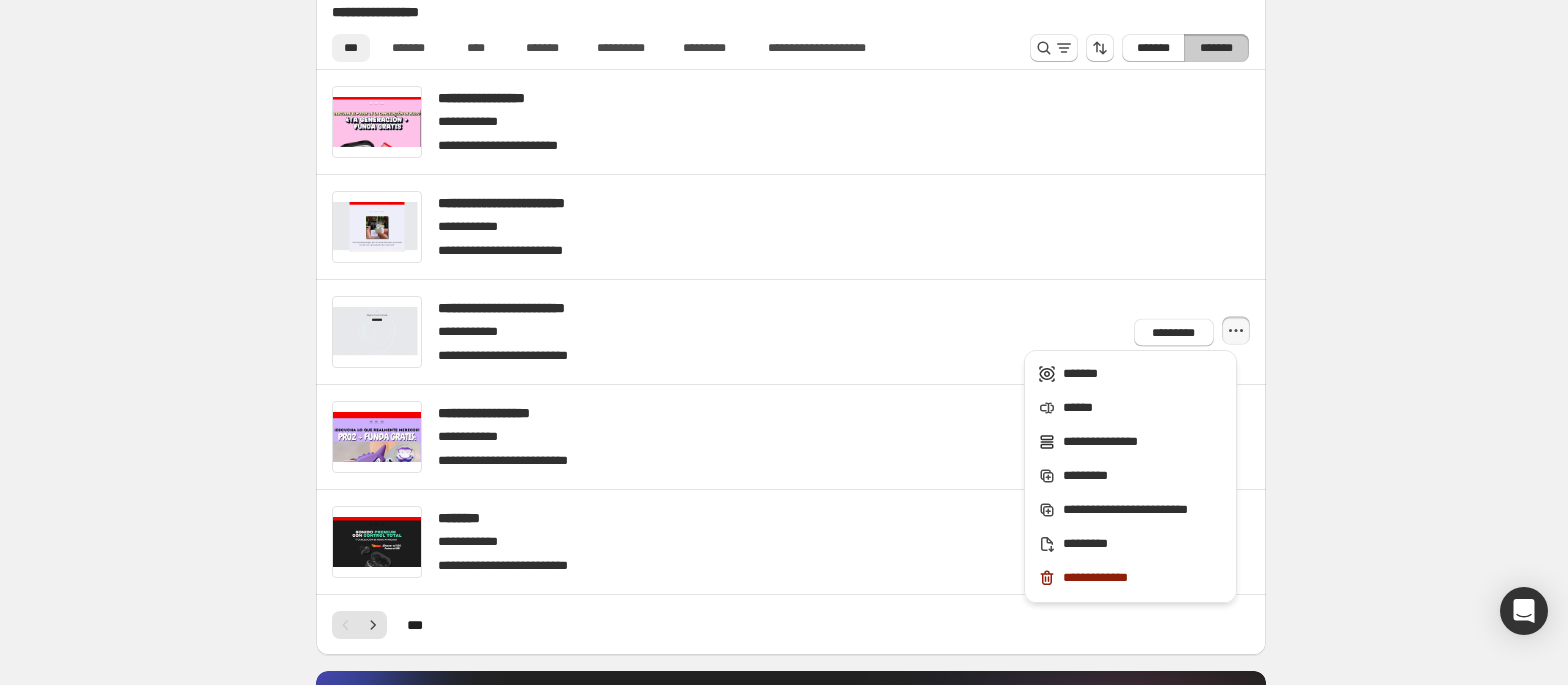 drag, startPoint x: 1104, startPoint y: 481, endPoint x: 1396, endPoint y: 442, distance: 294.59293 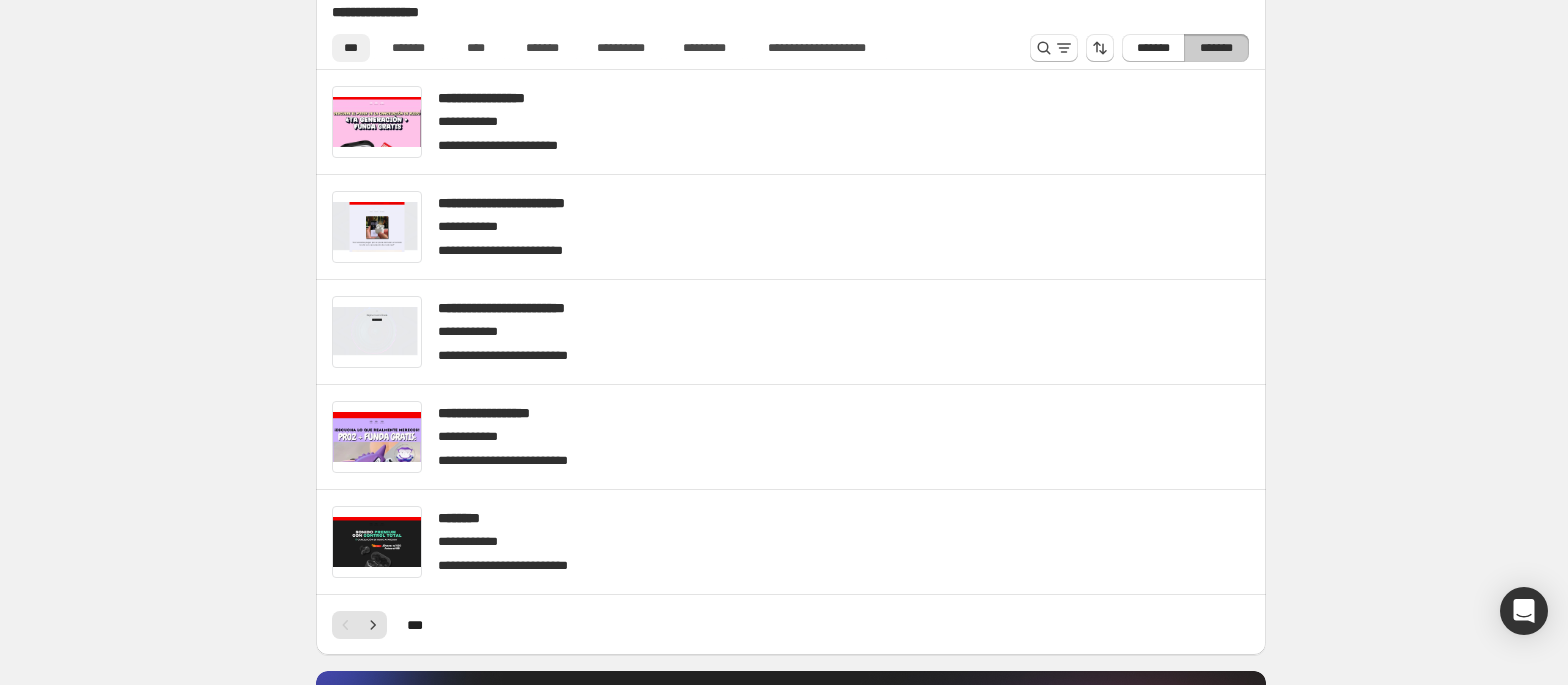 click on "**********" at bounding box center (790, 360) 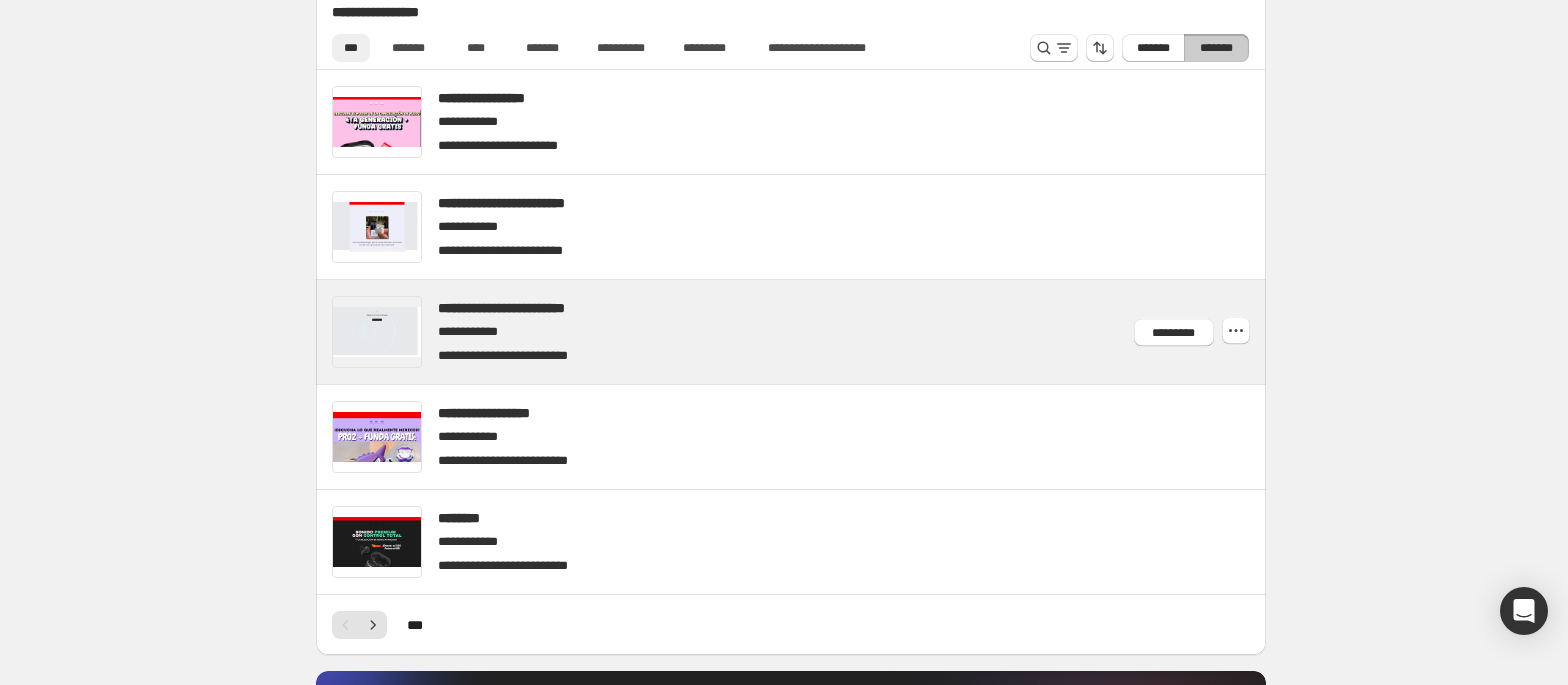 click at bounding box center [814, 332] 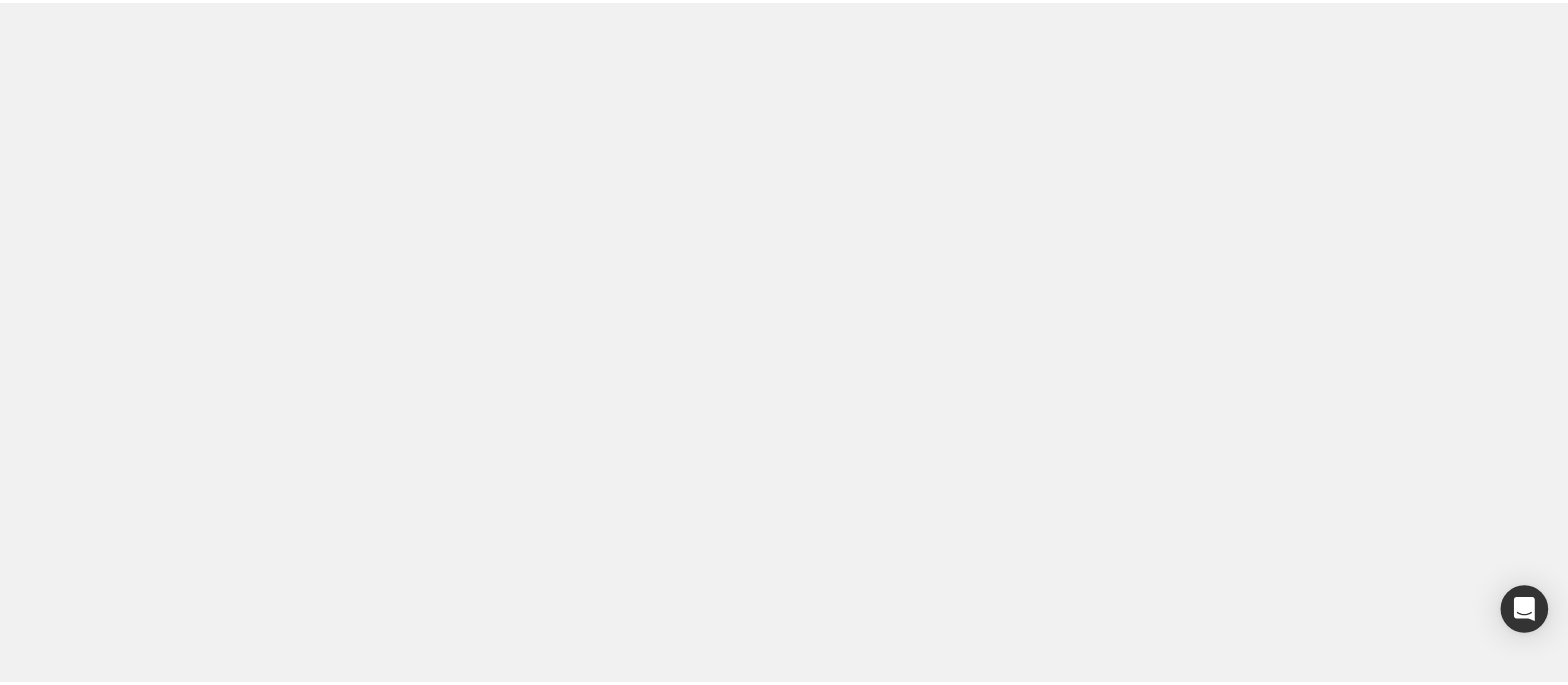scroll, scrollTop: 0, scrollLeft: 0, axis: both 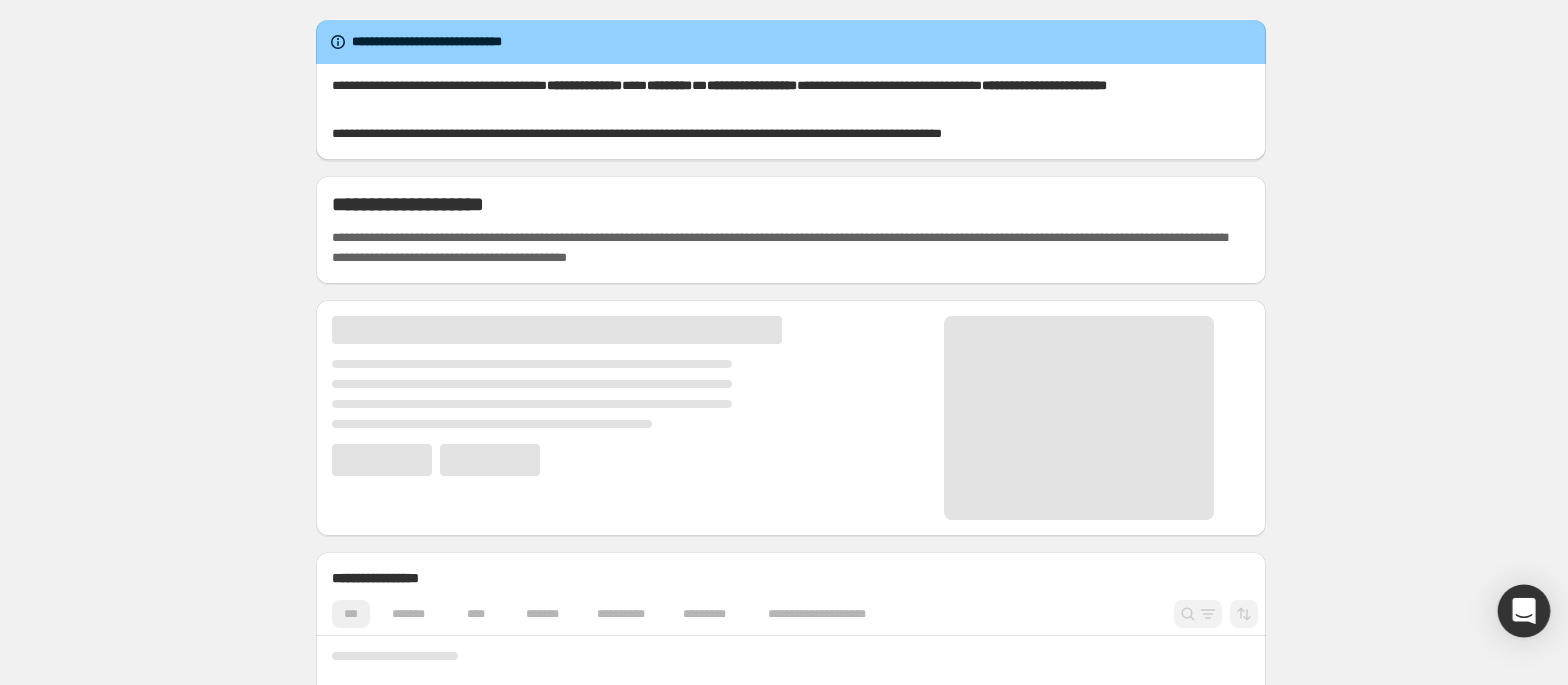 click at bounding box center (1524, 611) 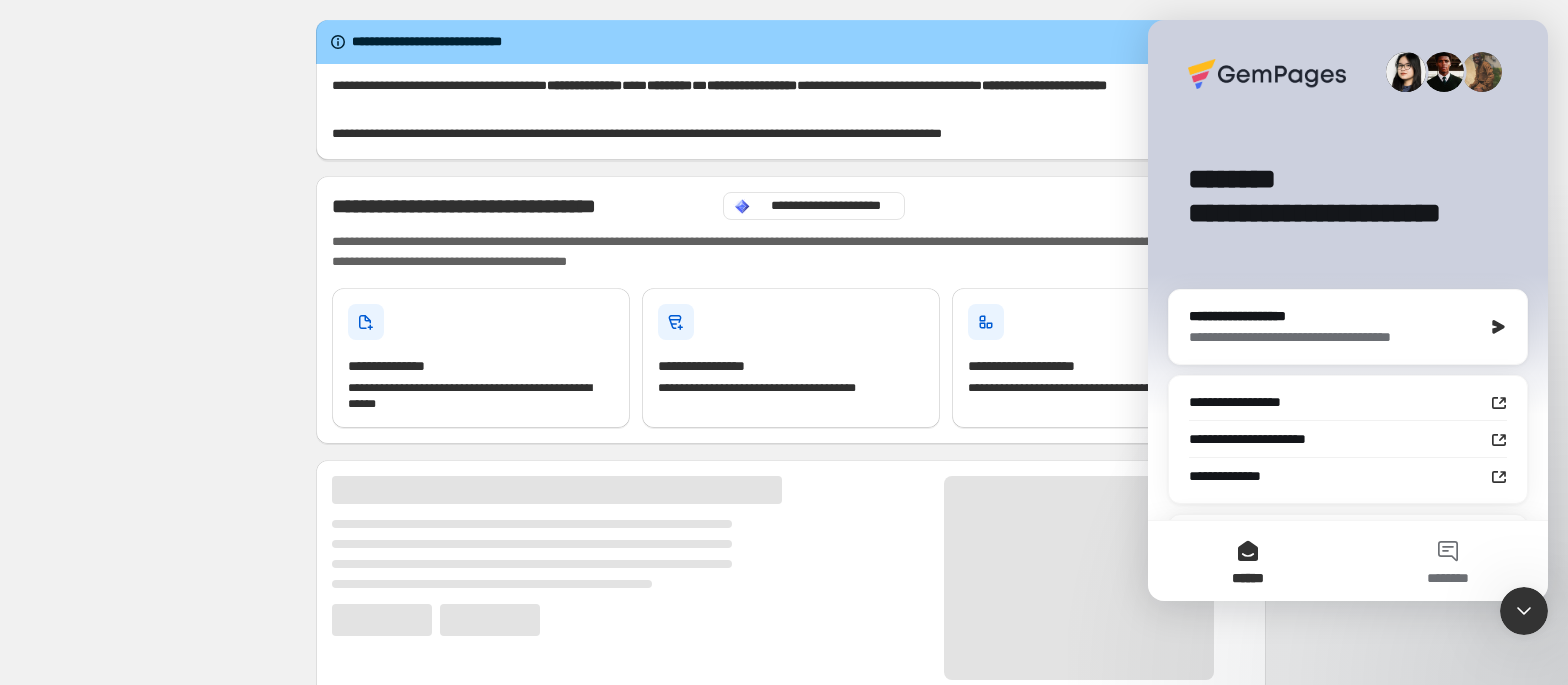 scroll, scrollTop: 0, scrollLeft: 0, axis: both 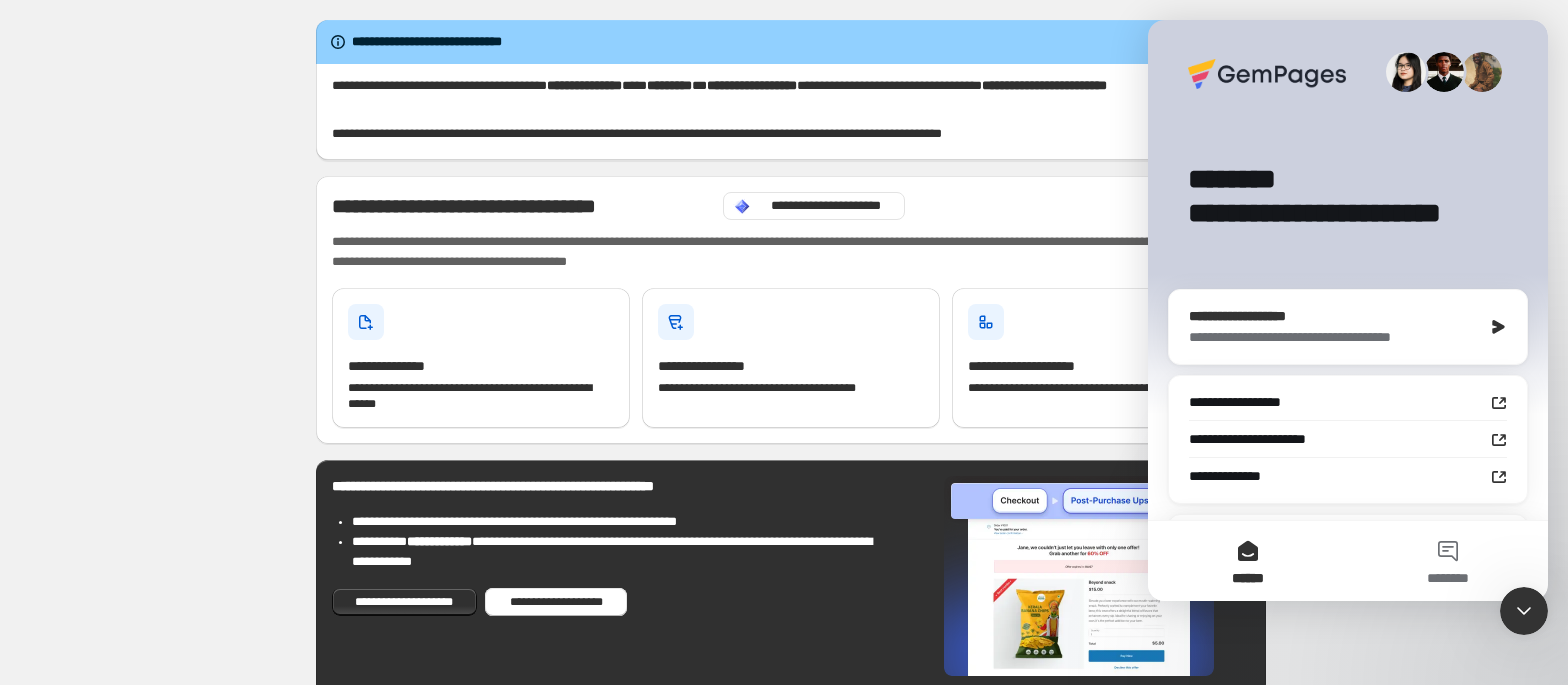 click 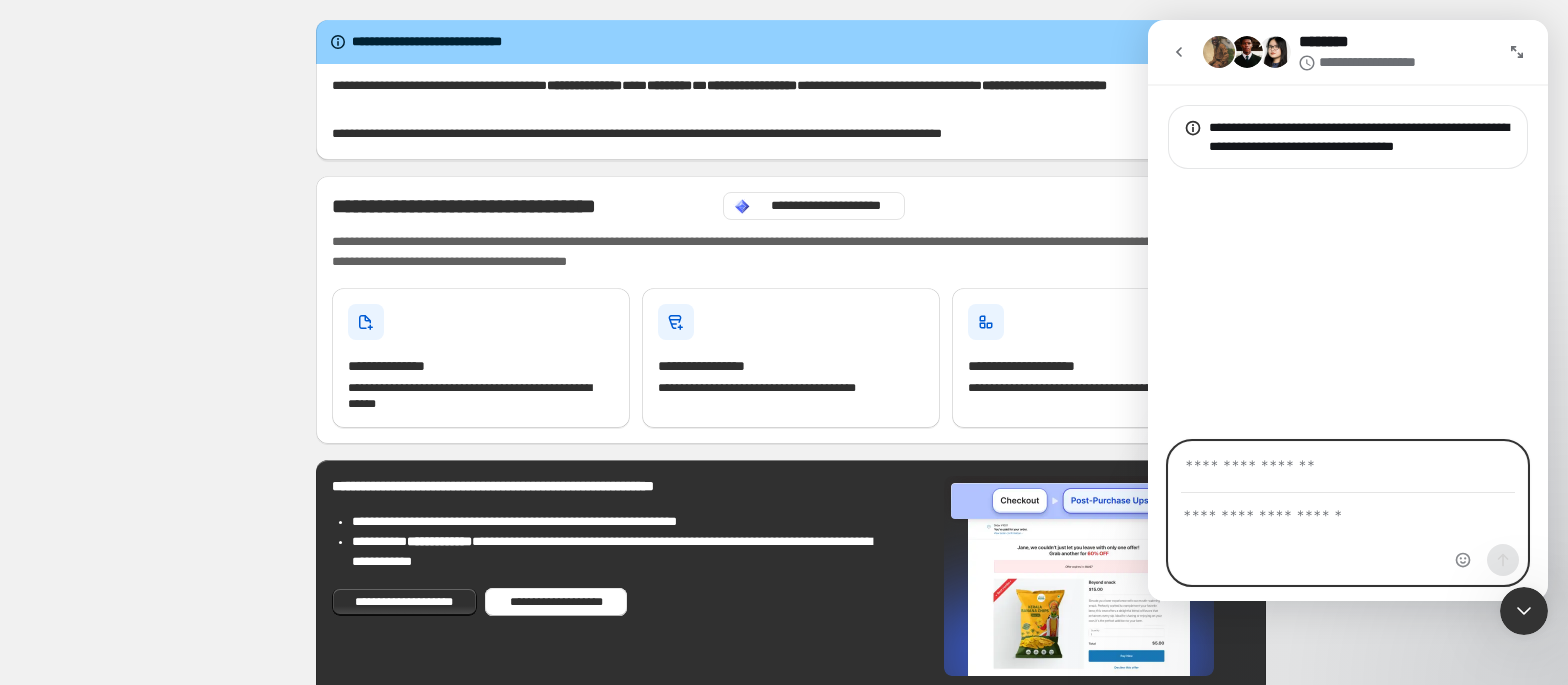 click at bounding box center (1348, 511) 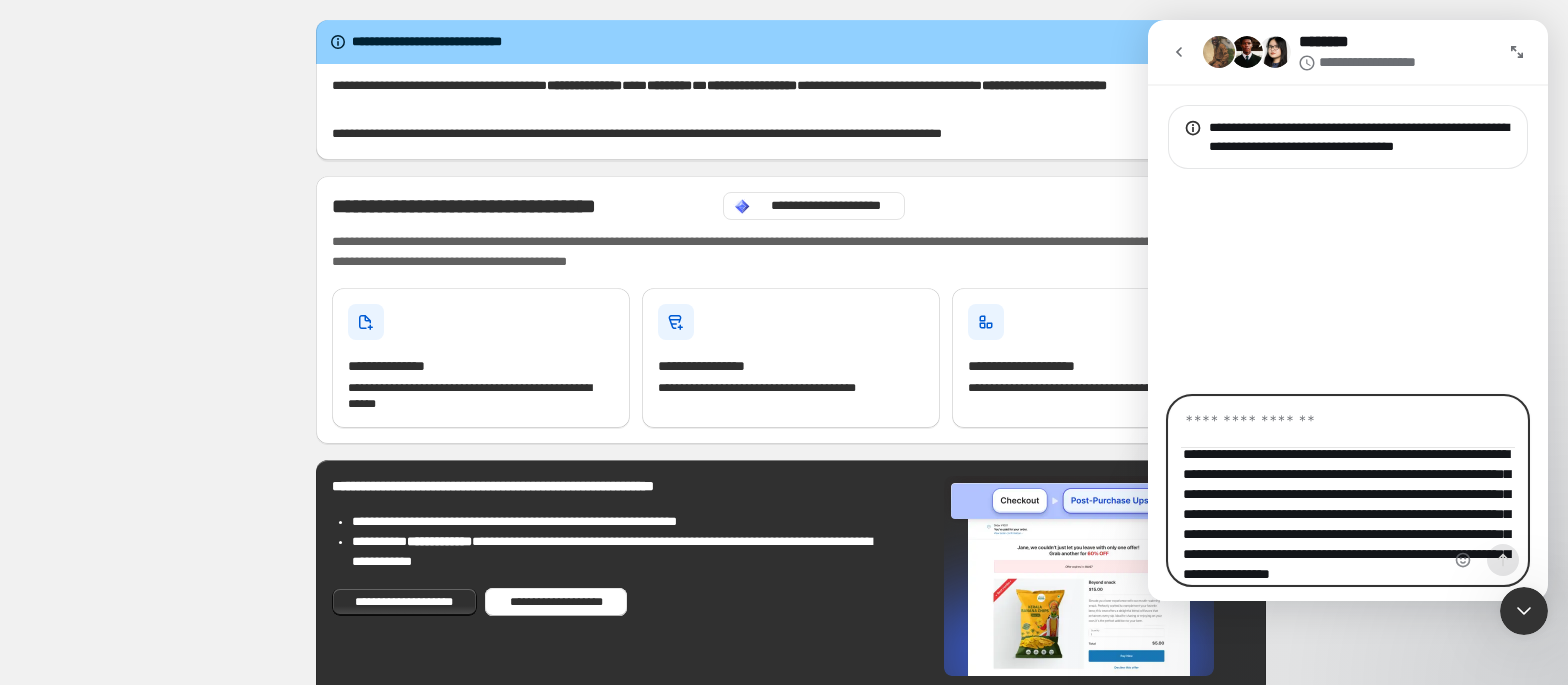scroll, scrollTop: 0, scrollLeft: 0, axis: both 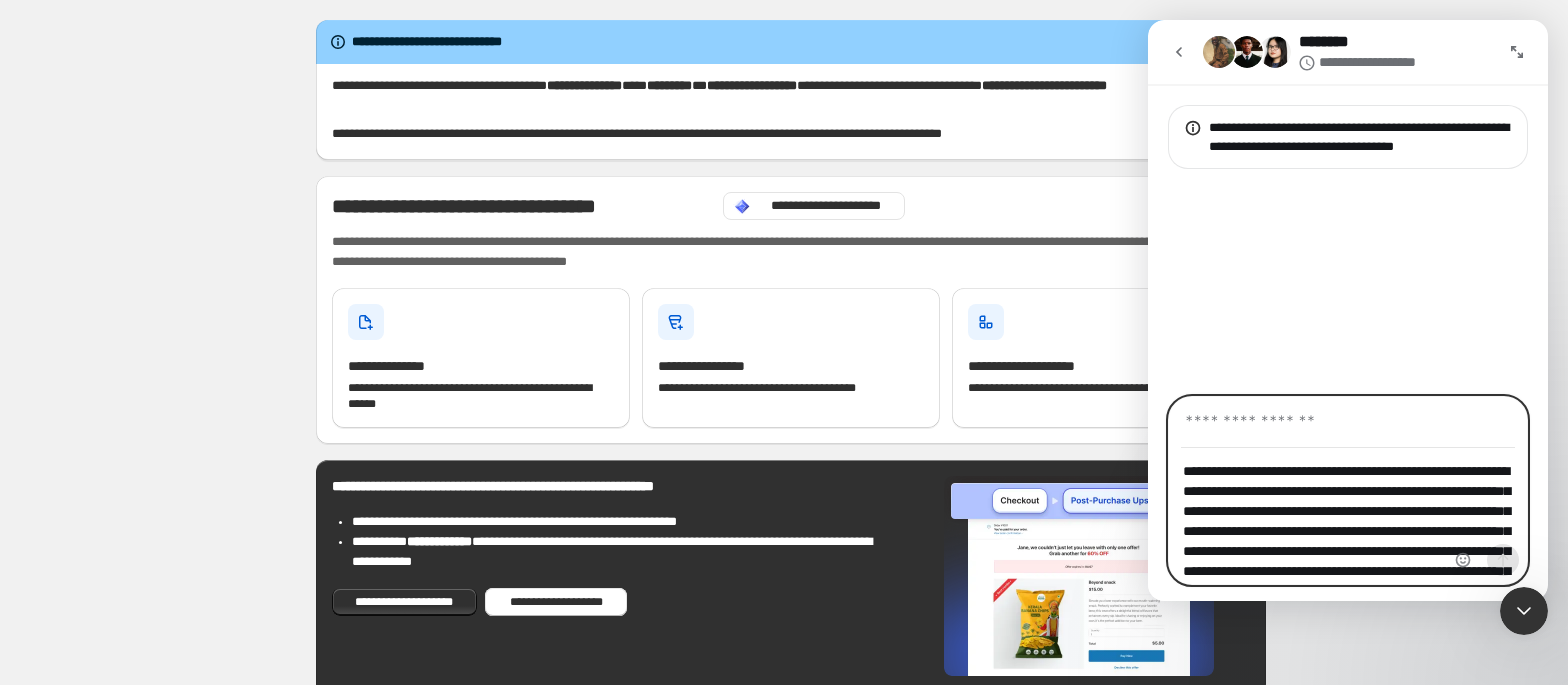 type on "**********" 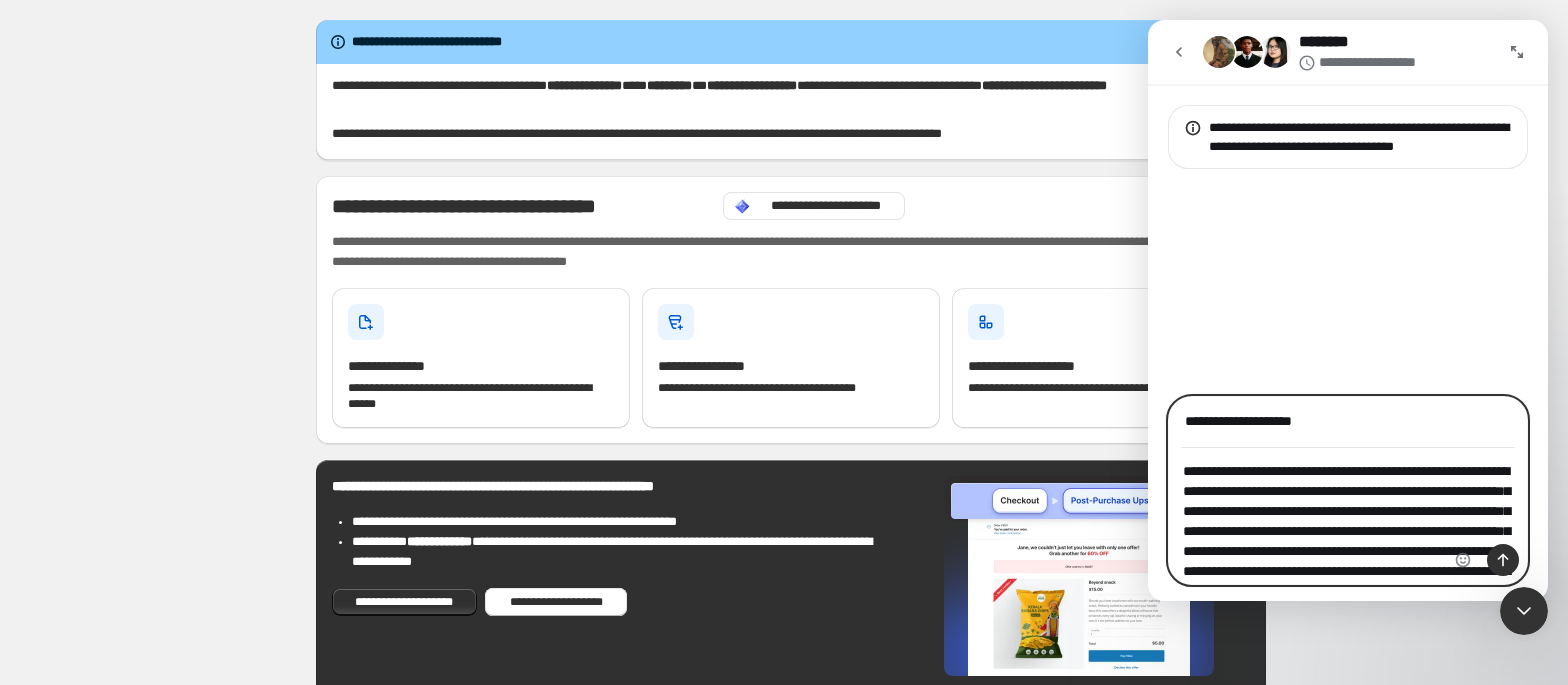 type on "**********" 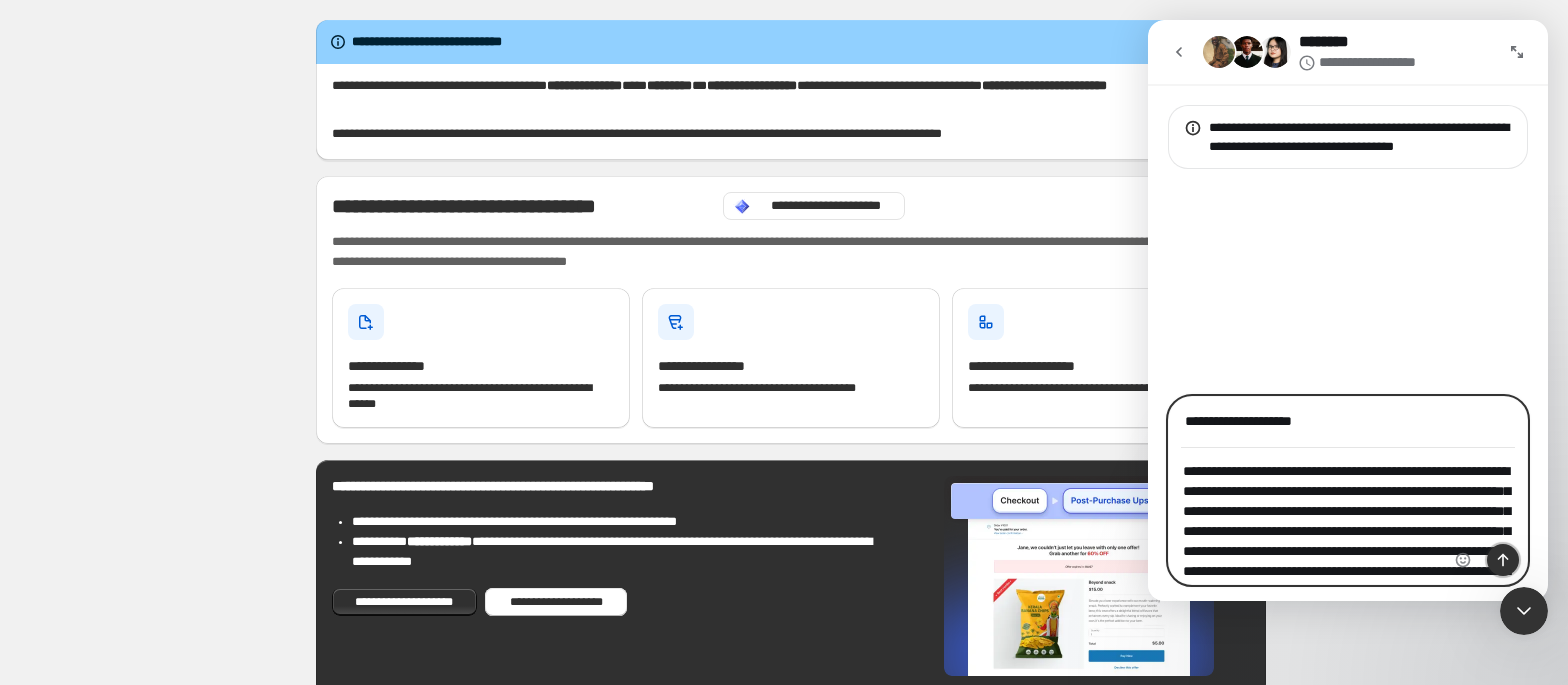 click 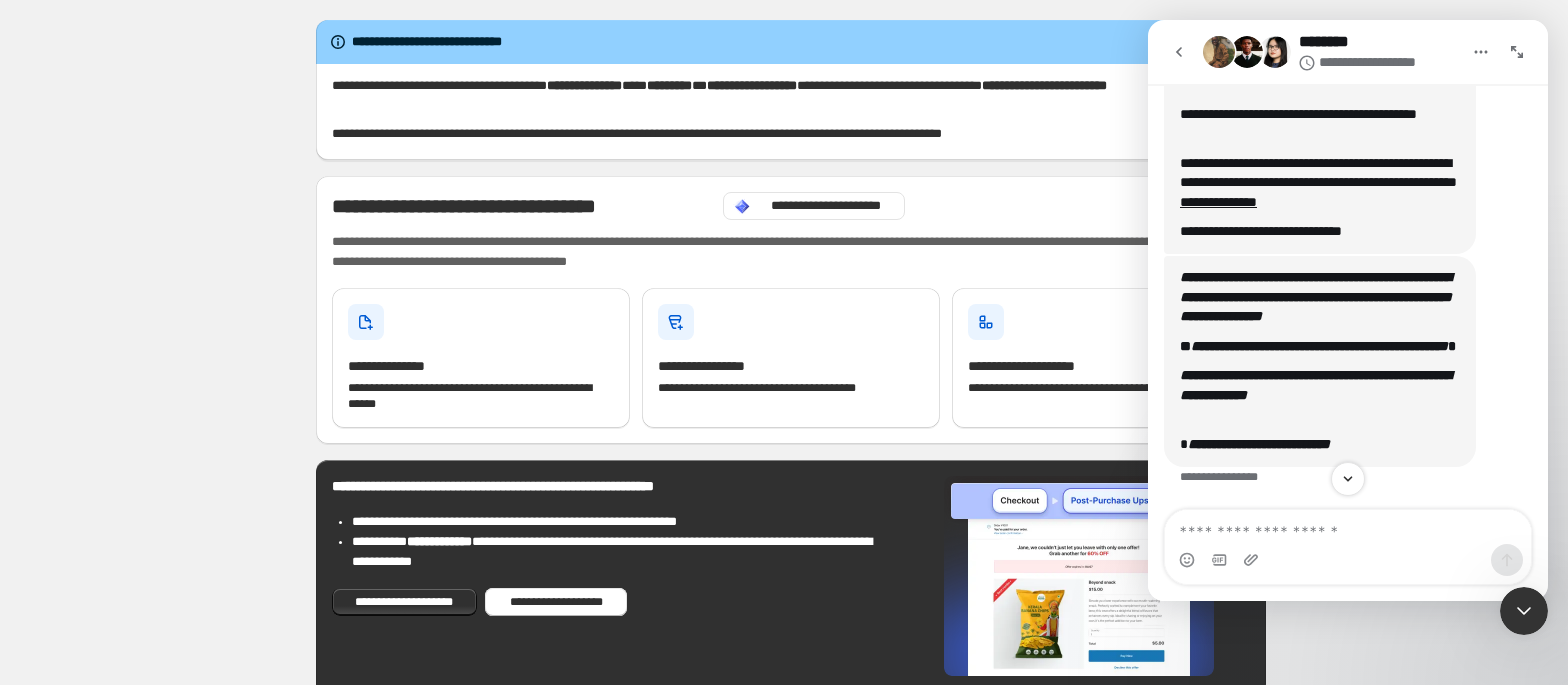 scroll, scrollTop: 444, scrollLeft: 0, axis: vertical 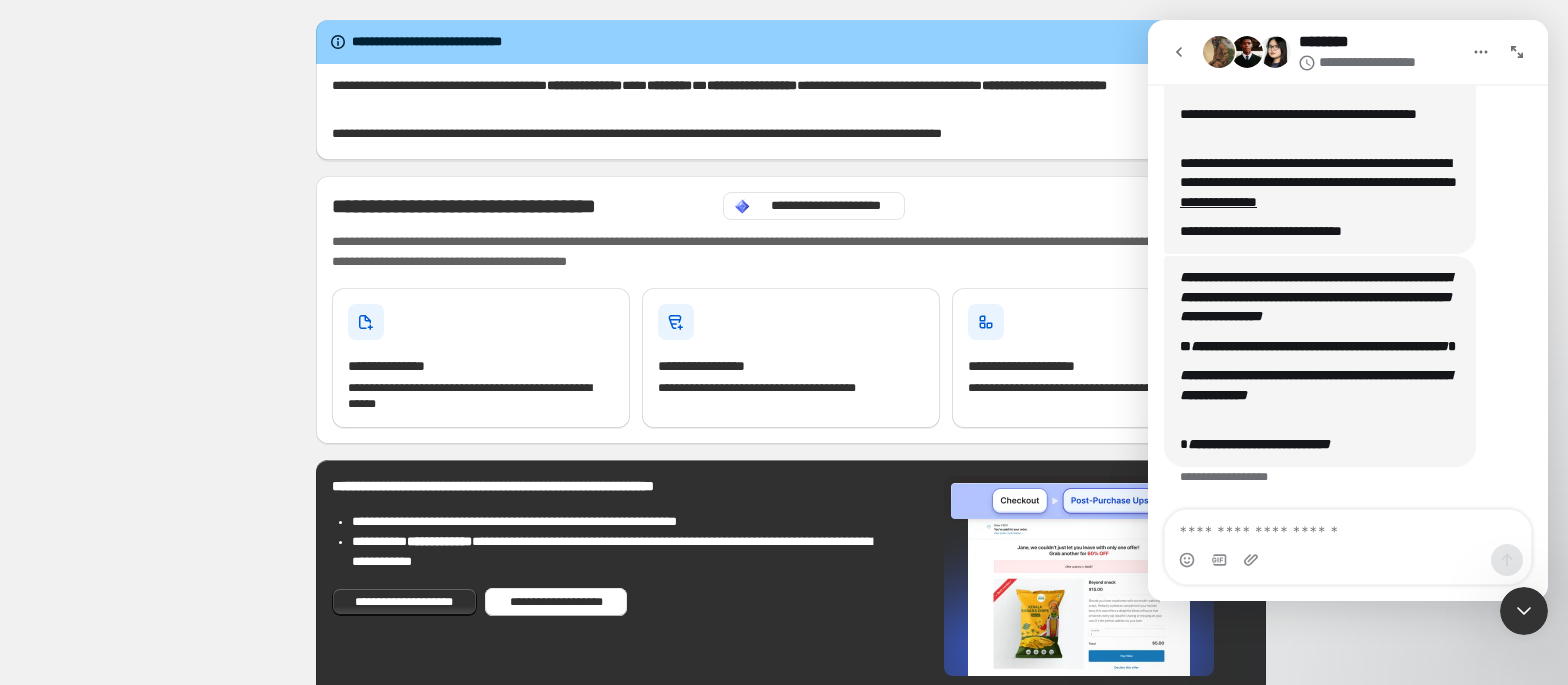 click at bounding box center [1348, 527] 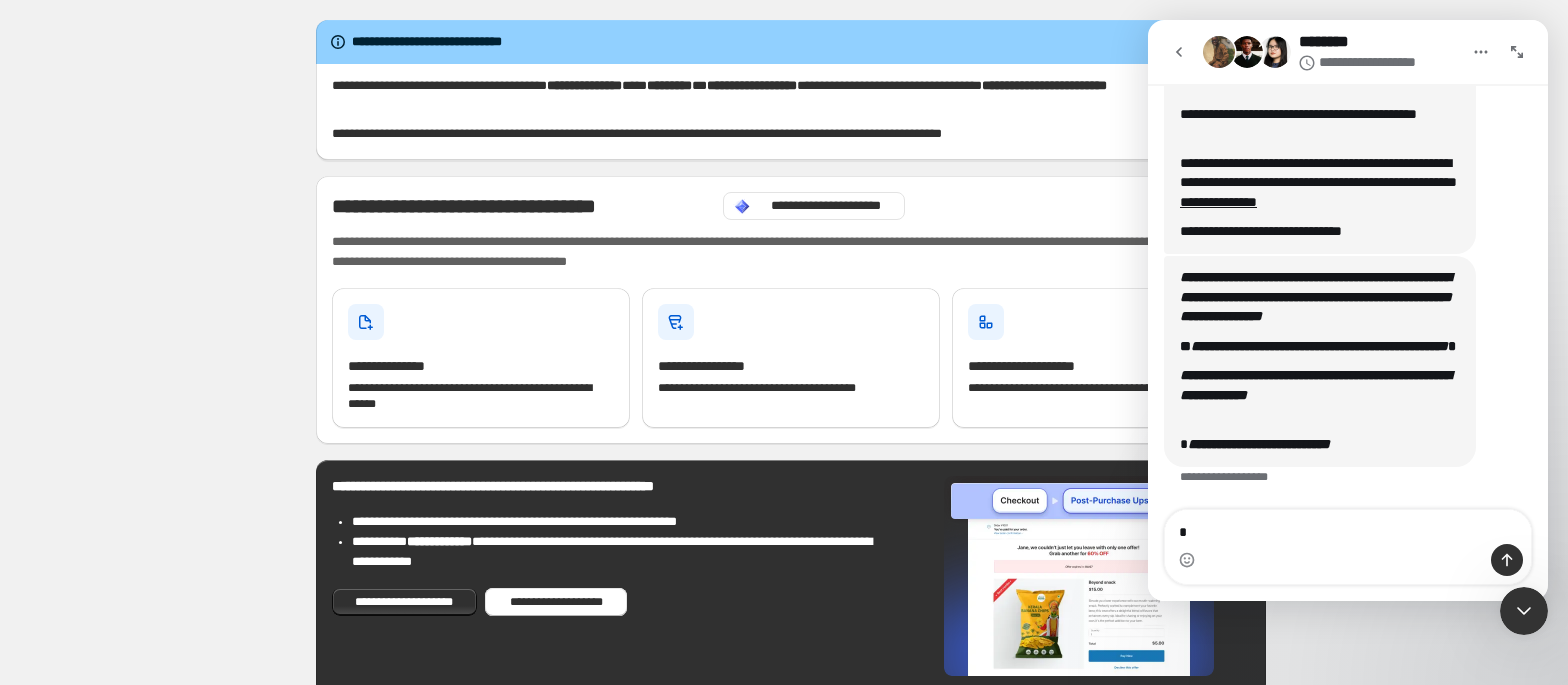 type on "**" 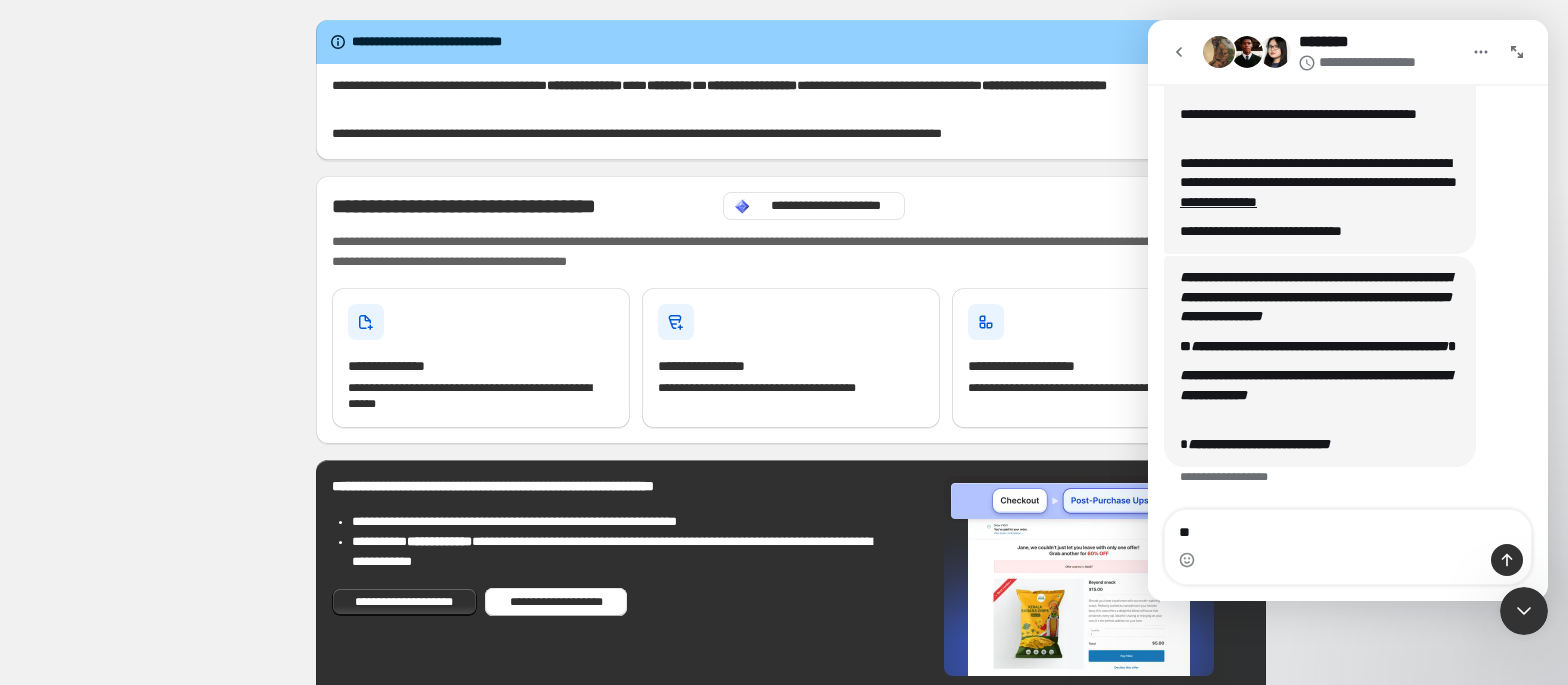 type 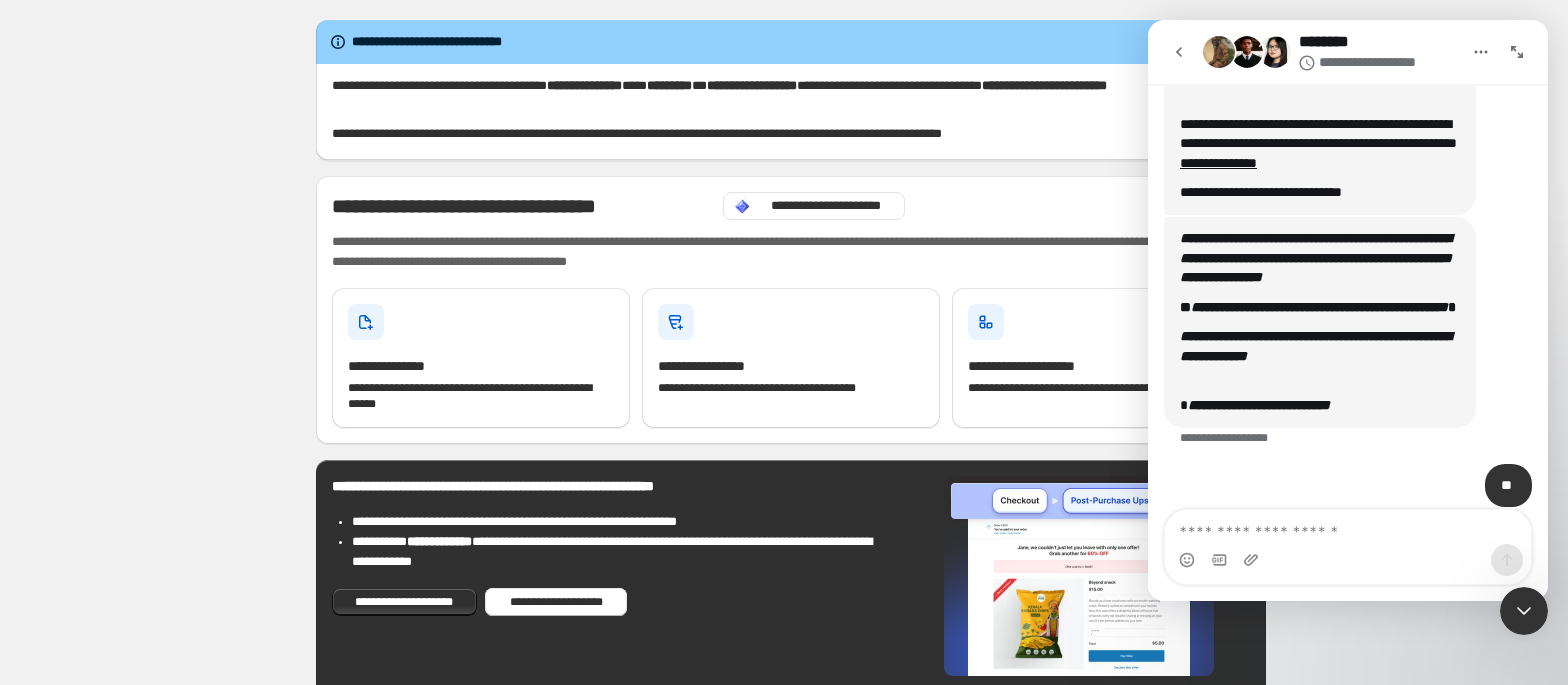 scroll, scrollTop: 502, scrollLeft: 0, axis: vertical 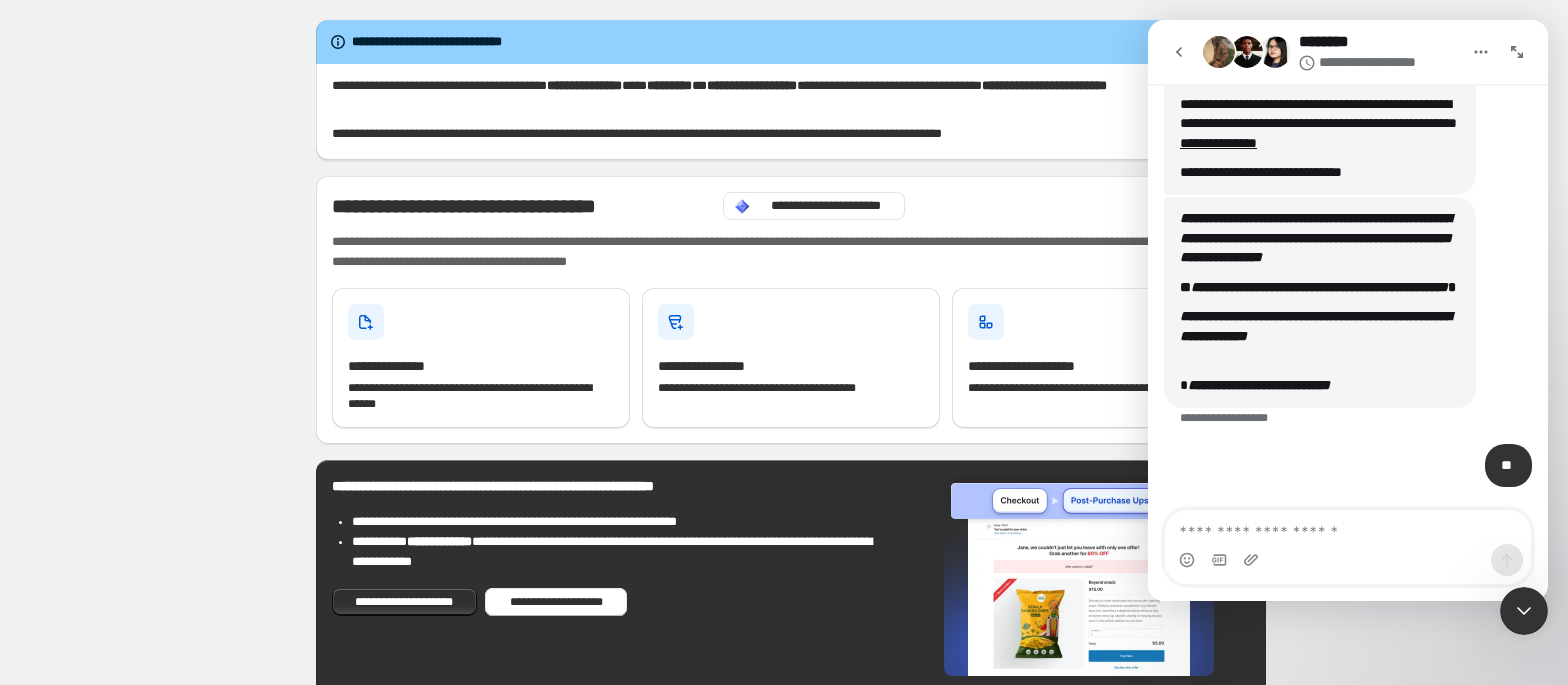 click 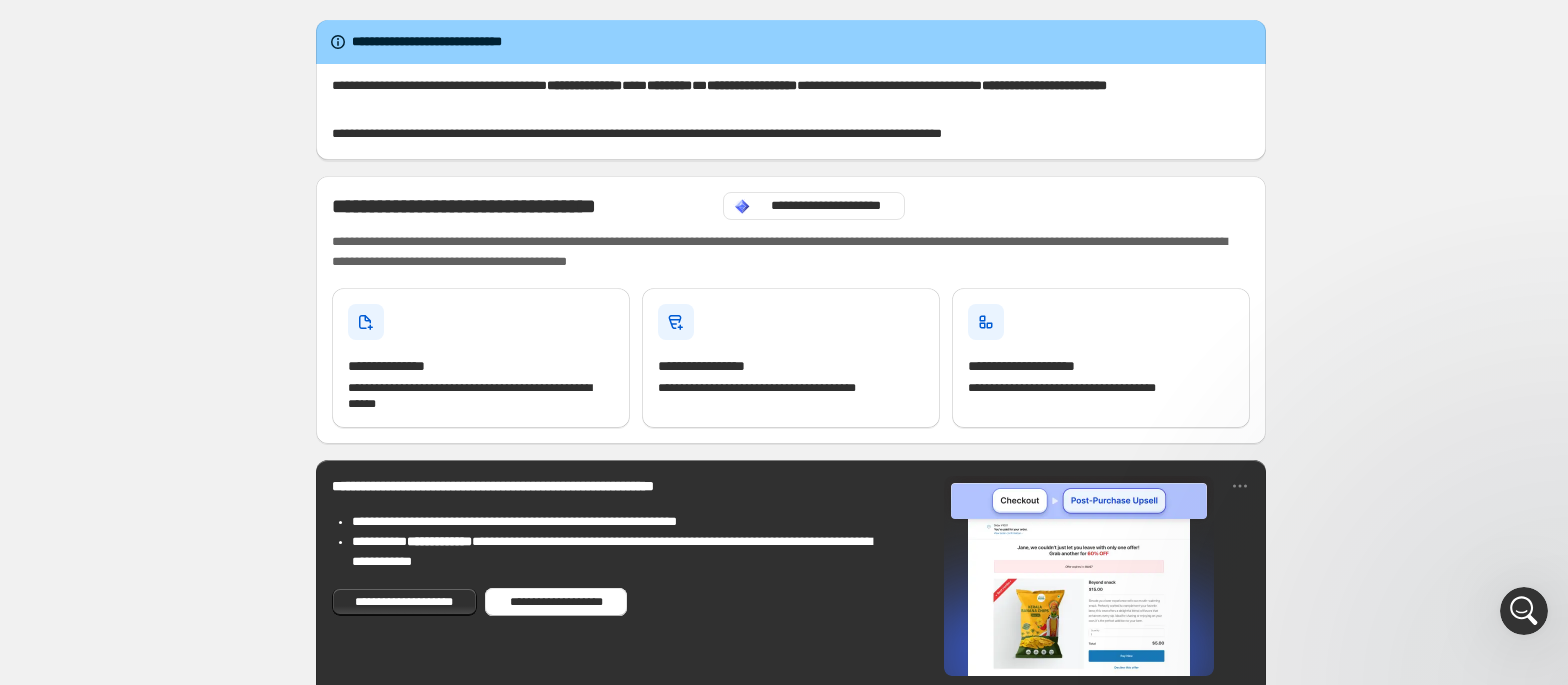 scroll, scrollTop: 0, scrollLeft: 0, axis: both 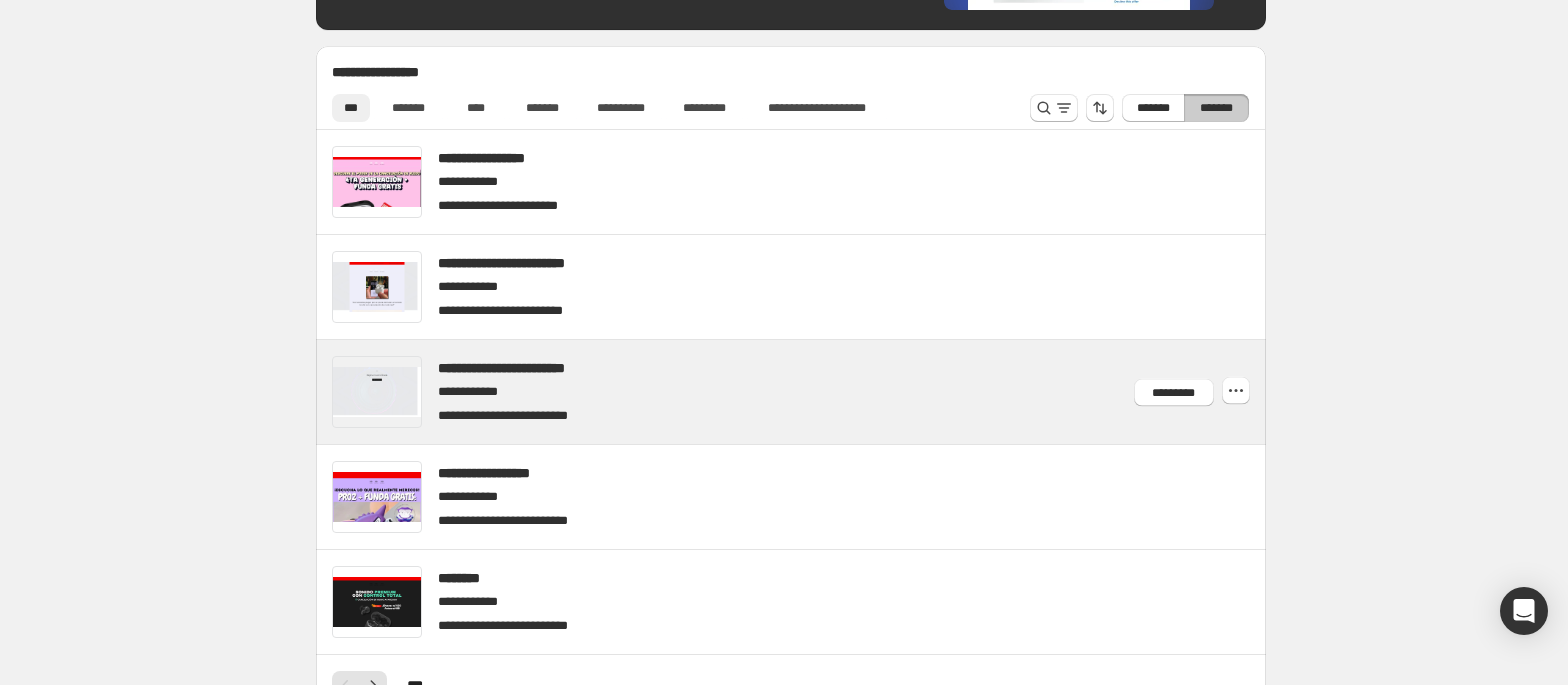 click at bounding box center (814, 392) 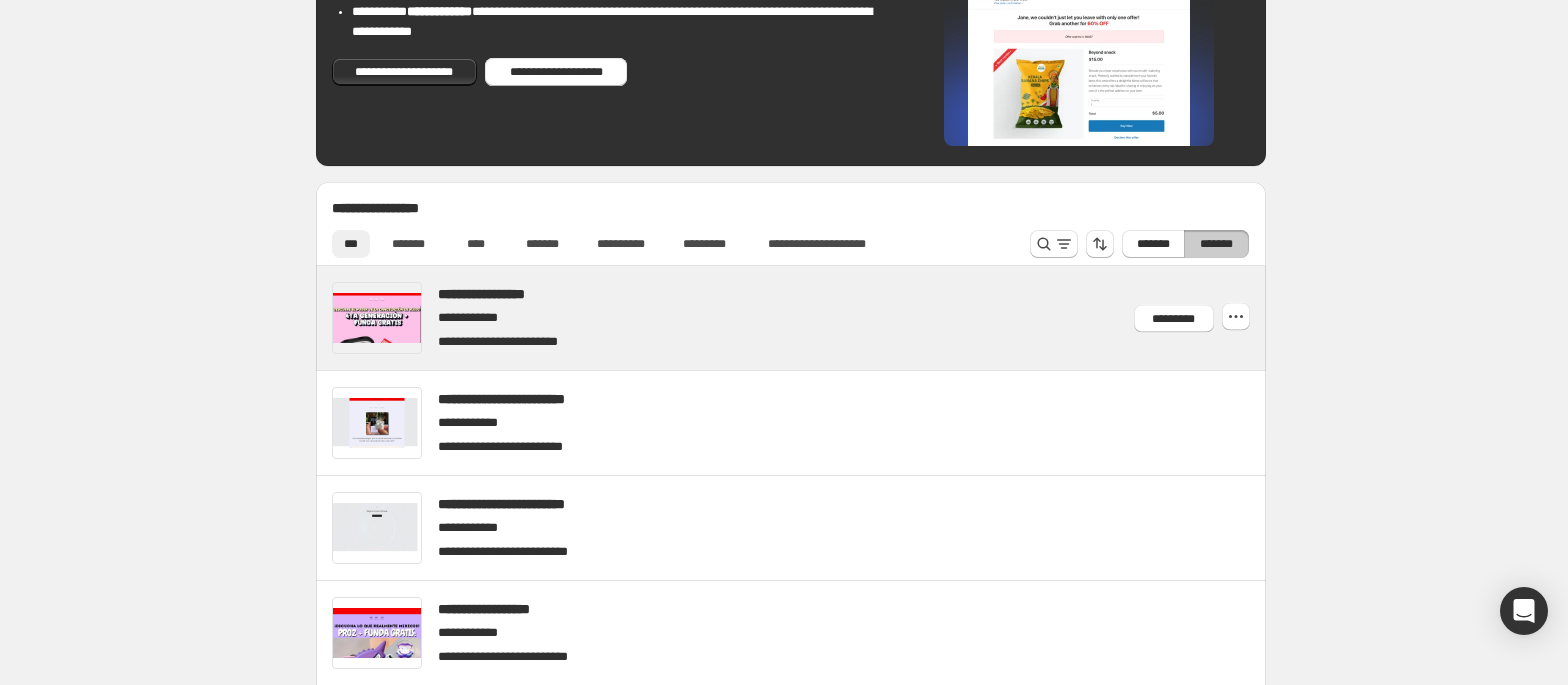 scroll, scrollTop: 533, scrollLeft: 0, axis: vertical 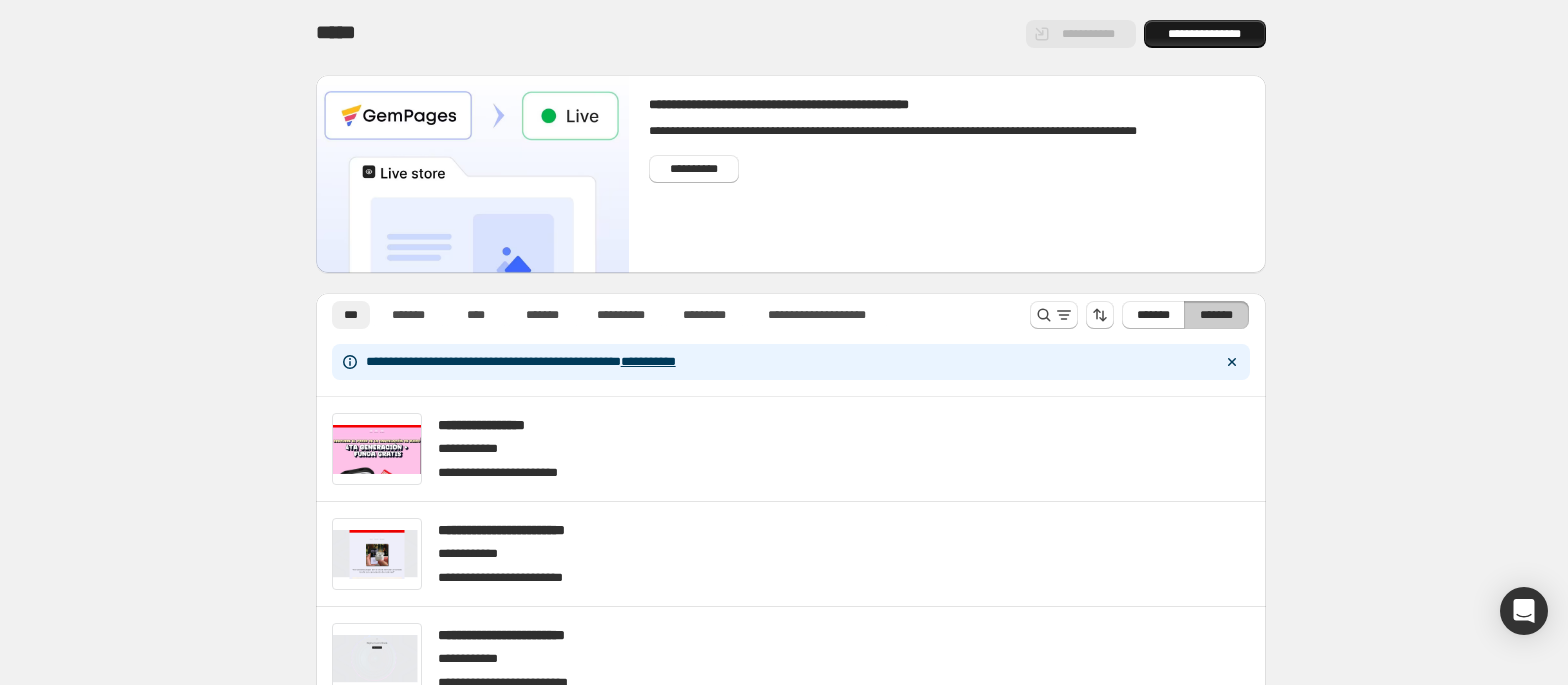 click on "**********" at bounding box center (1205, 34) 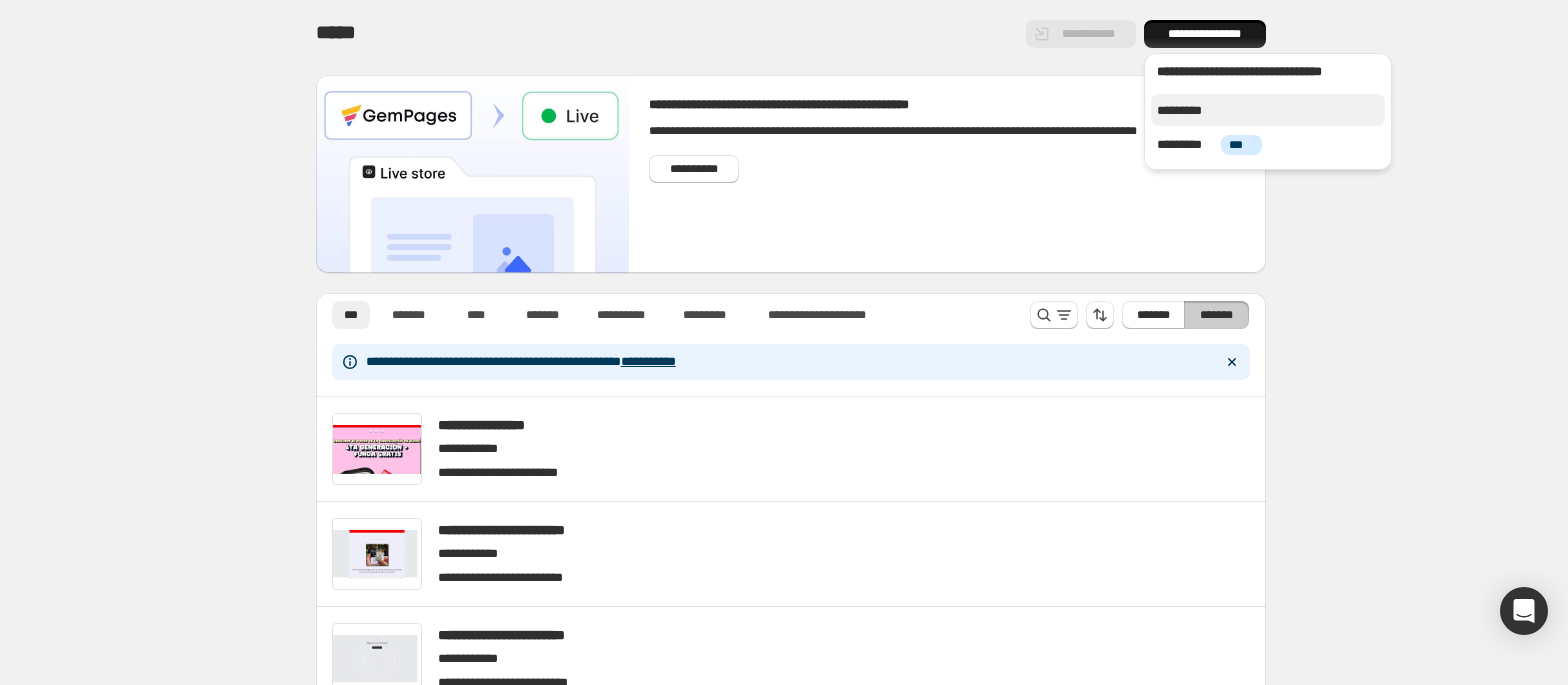 click on "*********" at bounding box center (1186, 111) 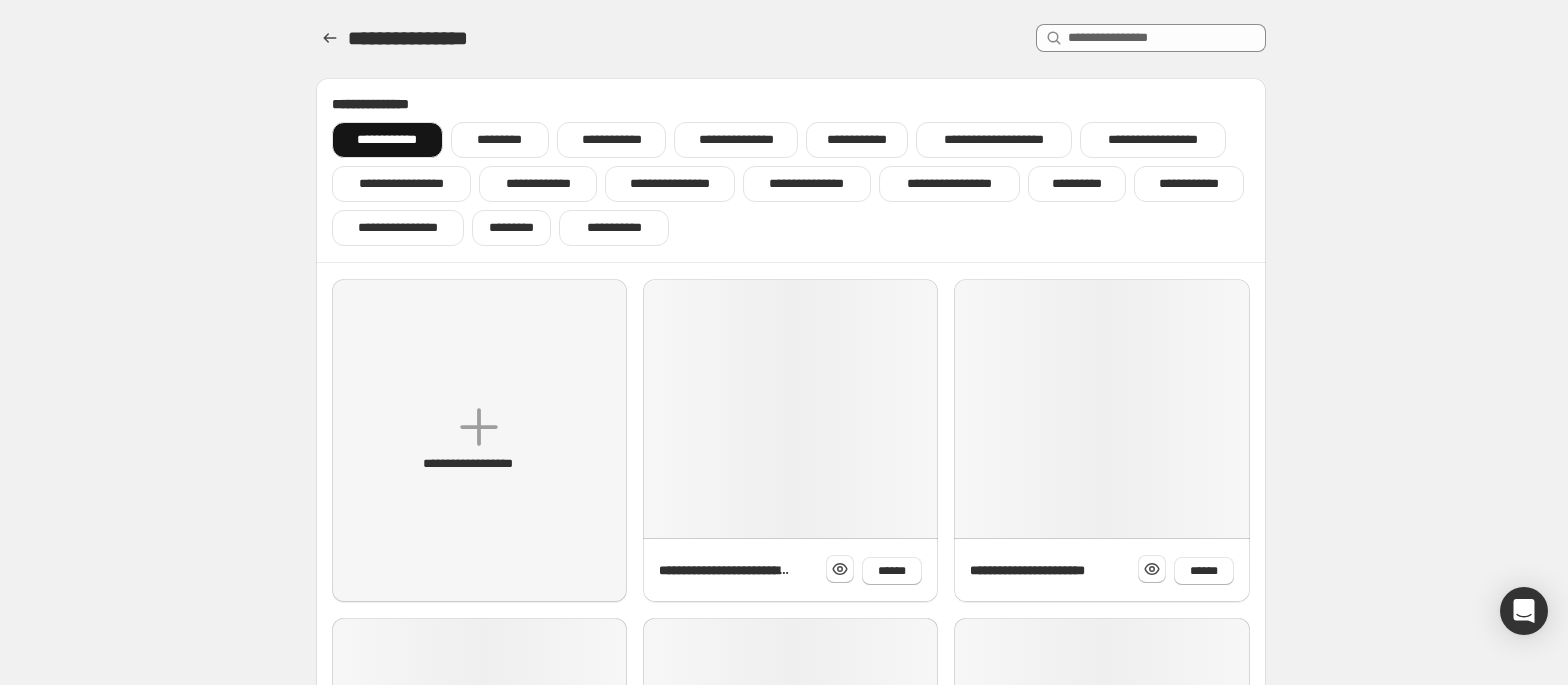 click on "**********" at bounding box center (387, 140) 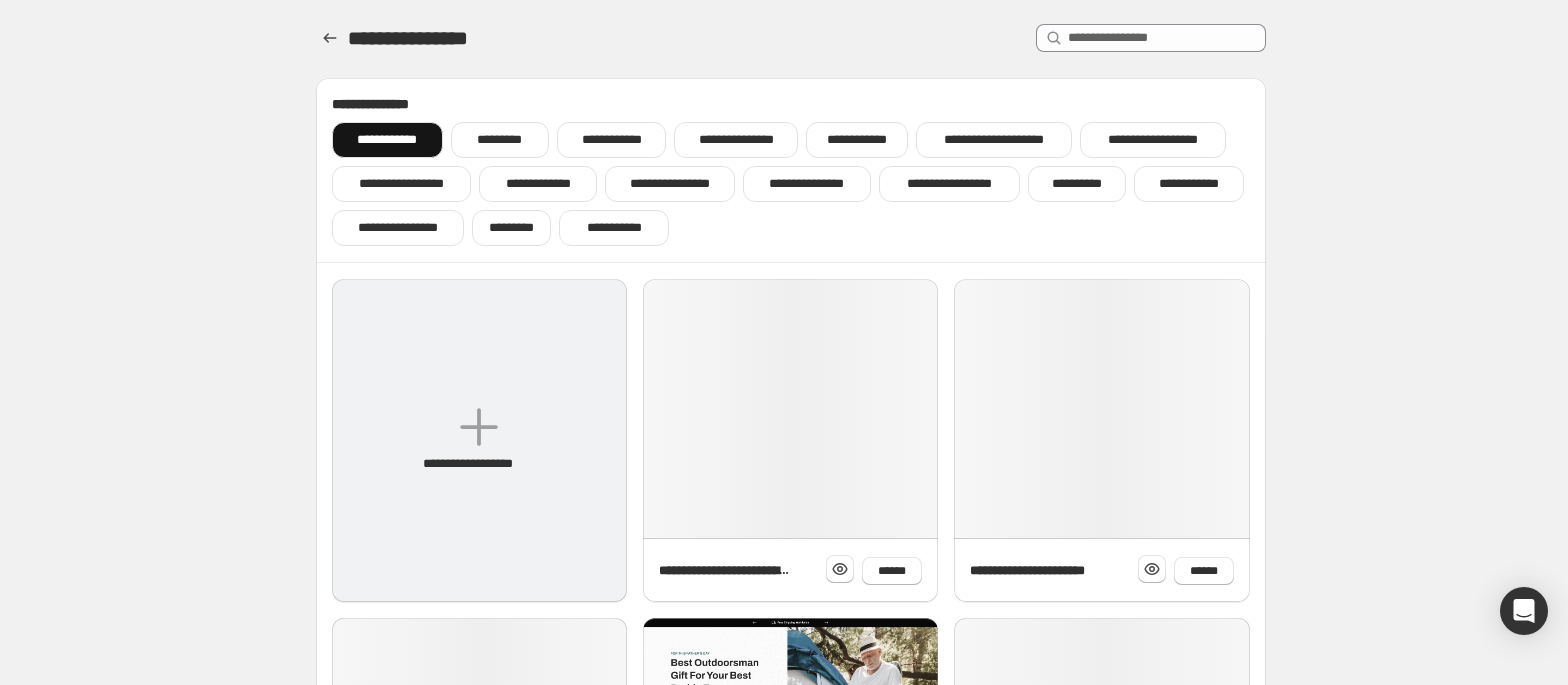 click on "**********" at bounding box center [479, 464] 